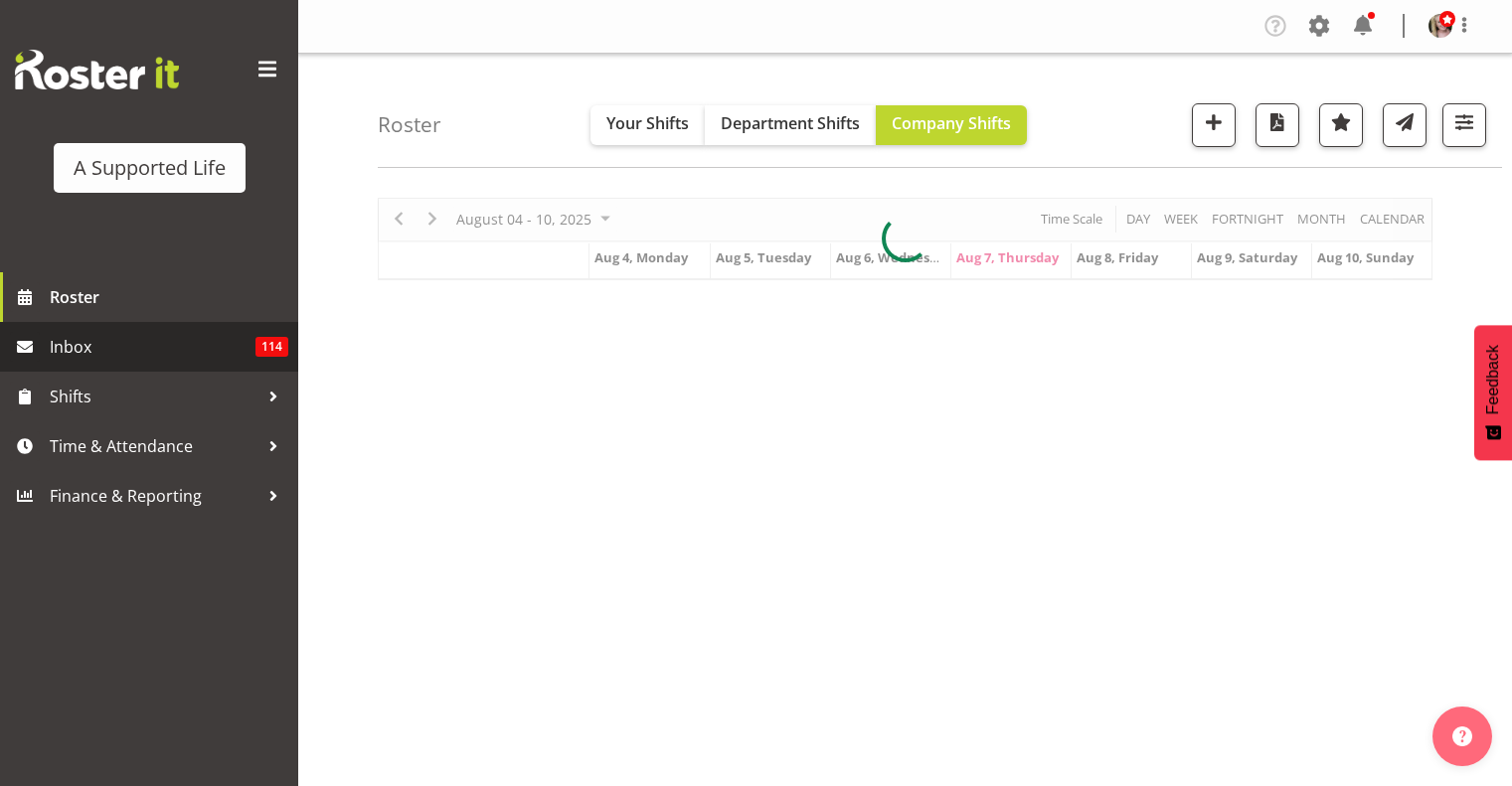 scroll, scrollTop: 0, scrollLeft: 0, axis: both 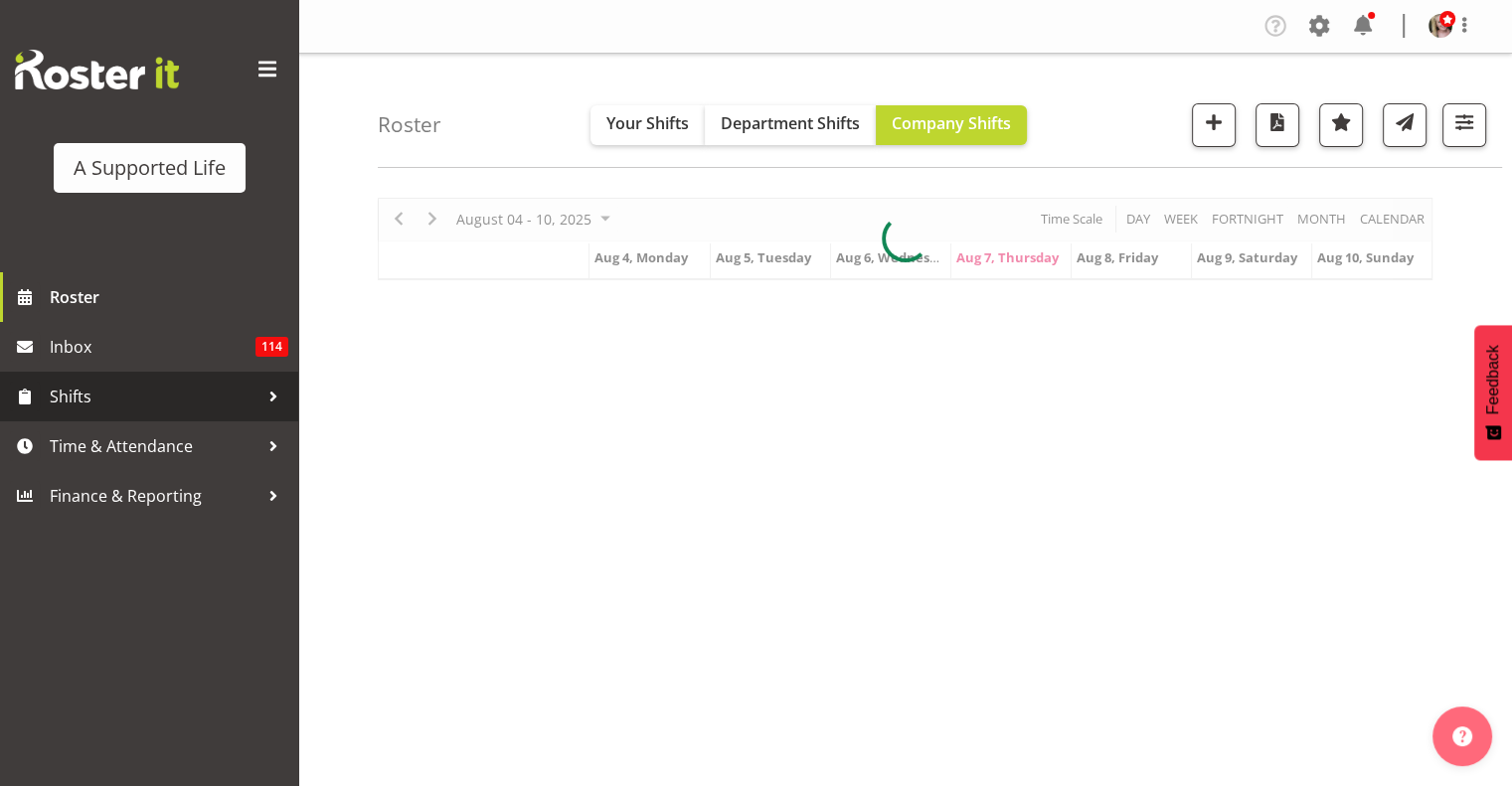 click on "Shifts" at bounding box center (149, 396) 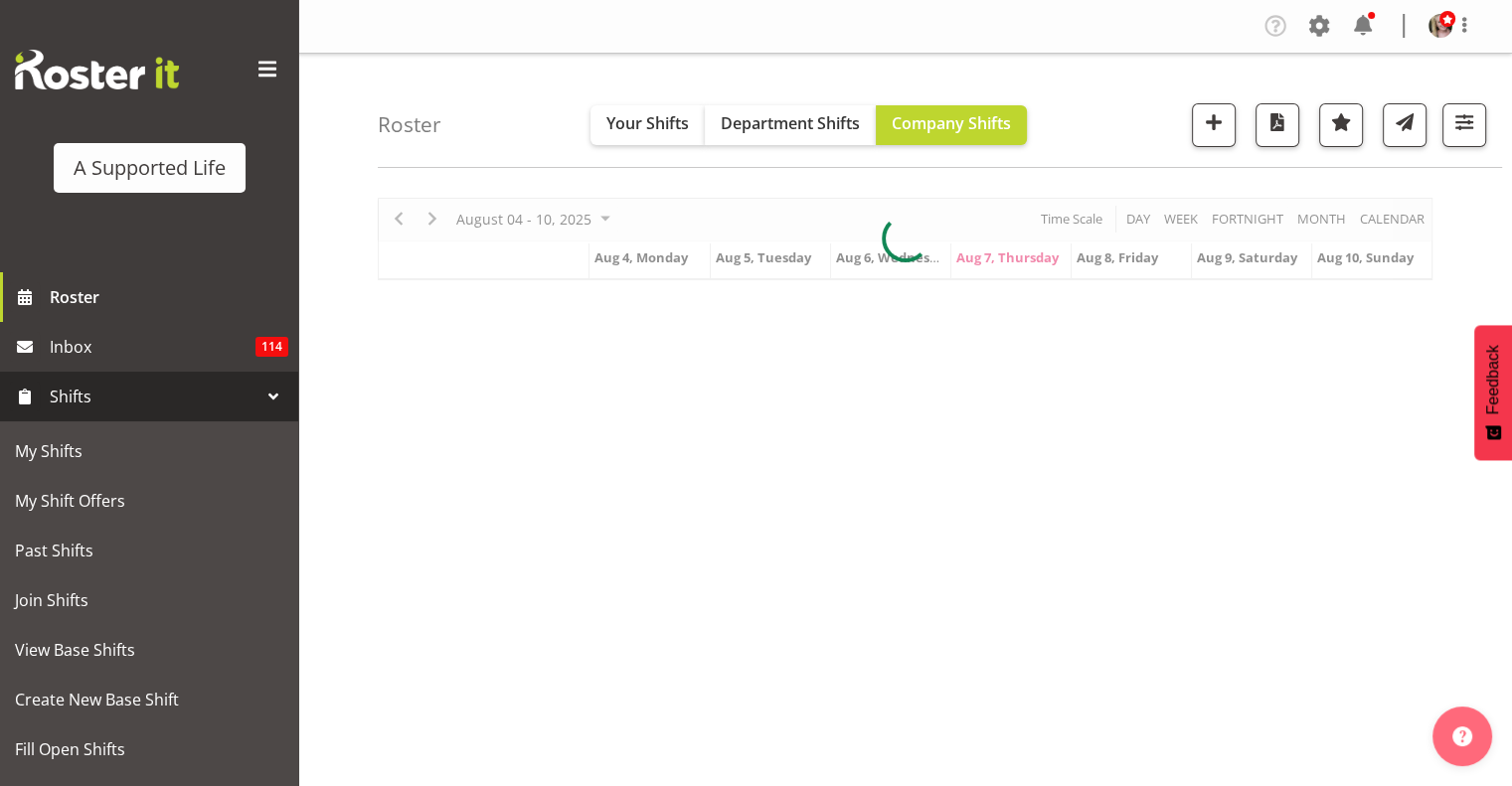 click on "Shifts" at bounding box center [149, 396] 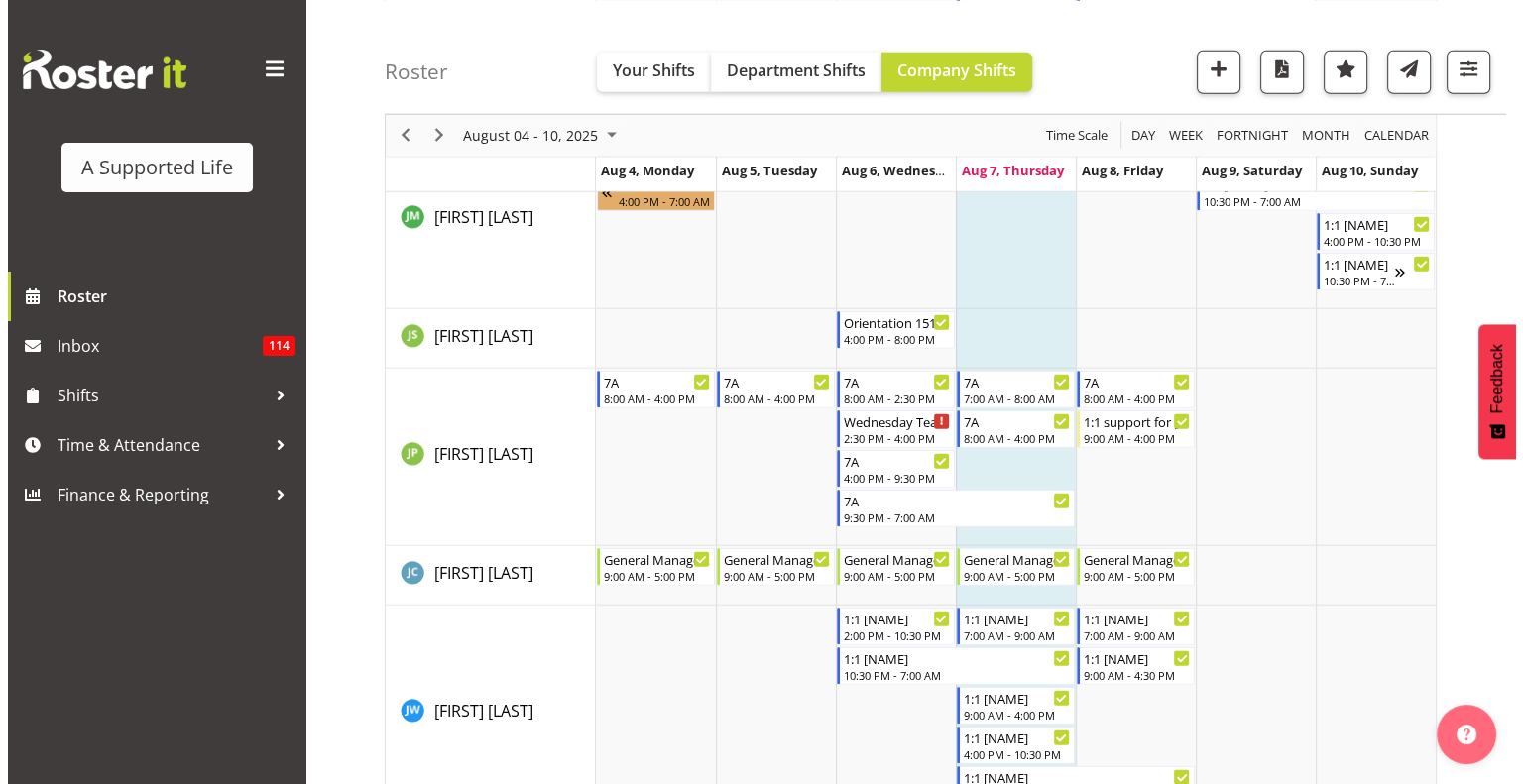 scroll, scrollTop: 5352, scrollLeft: 0, axis: vertical 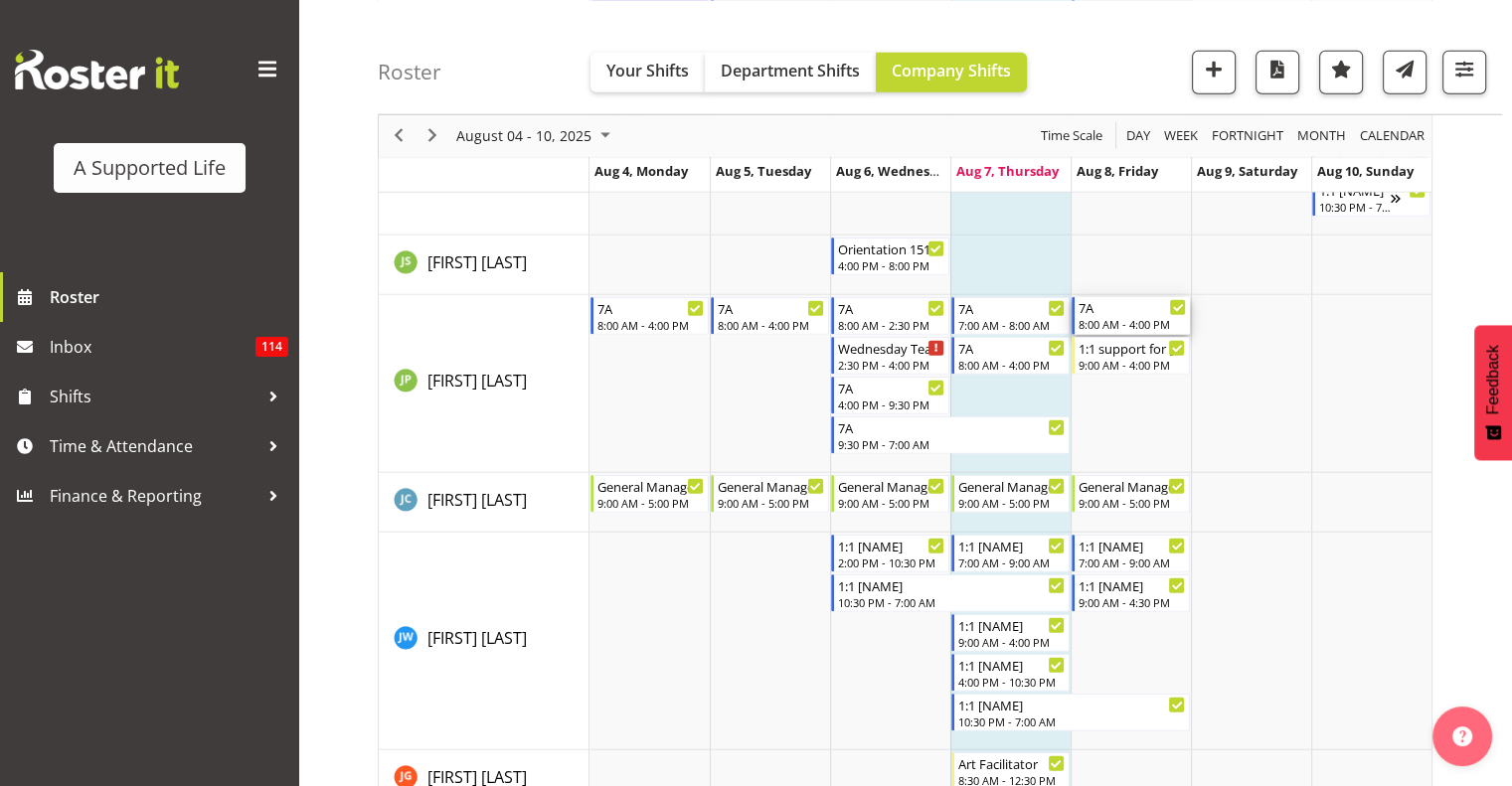 click on "8:00 AM - 4:00 PM" at bounding box center (1132, 324) 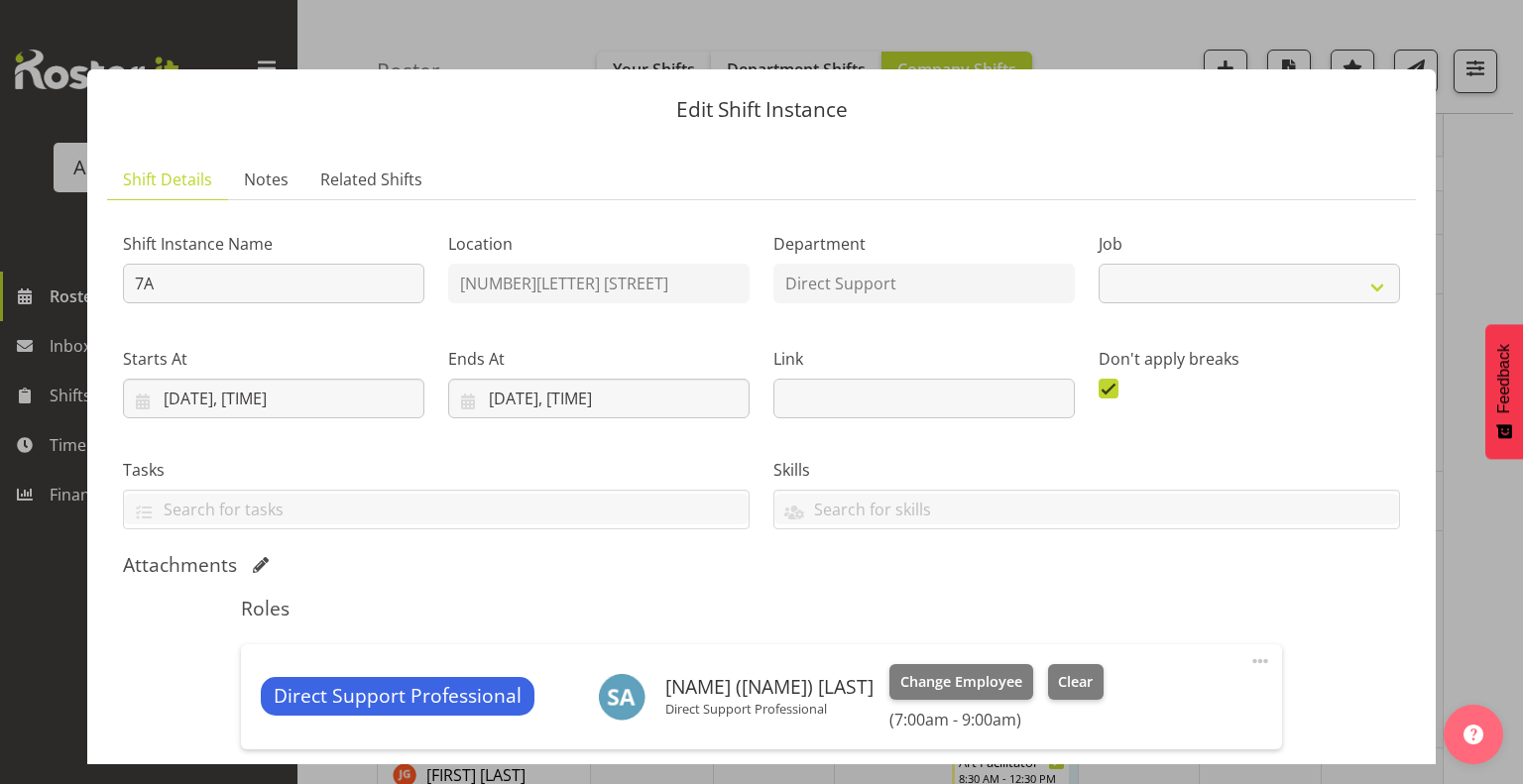 select on "4112" 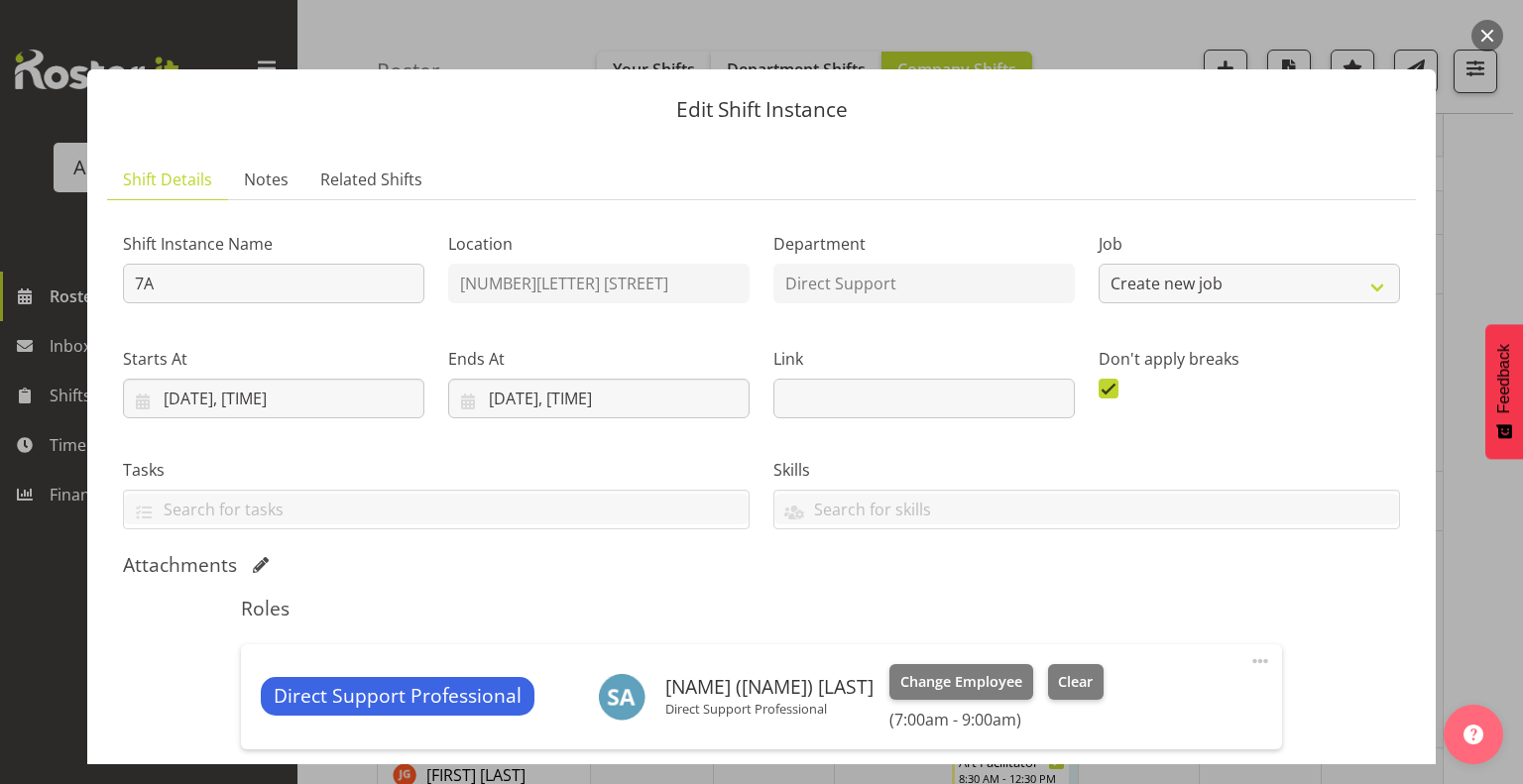 click at bounding box center [1487, 36] 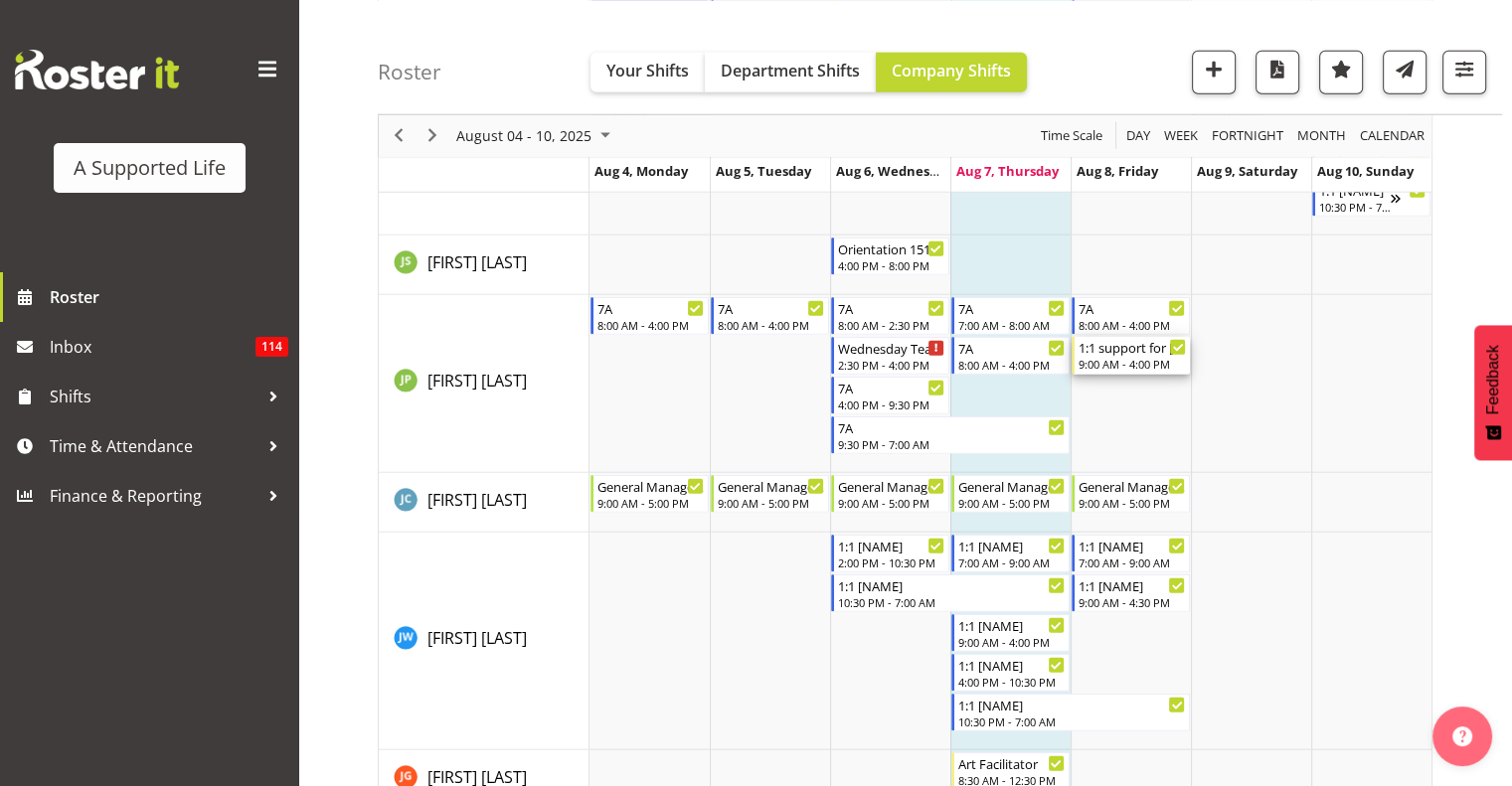 click on "1:1 support for [NAME]" at bounding box center [1132, 347] 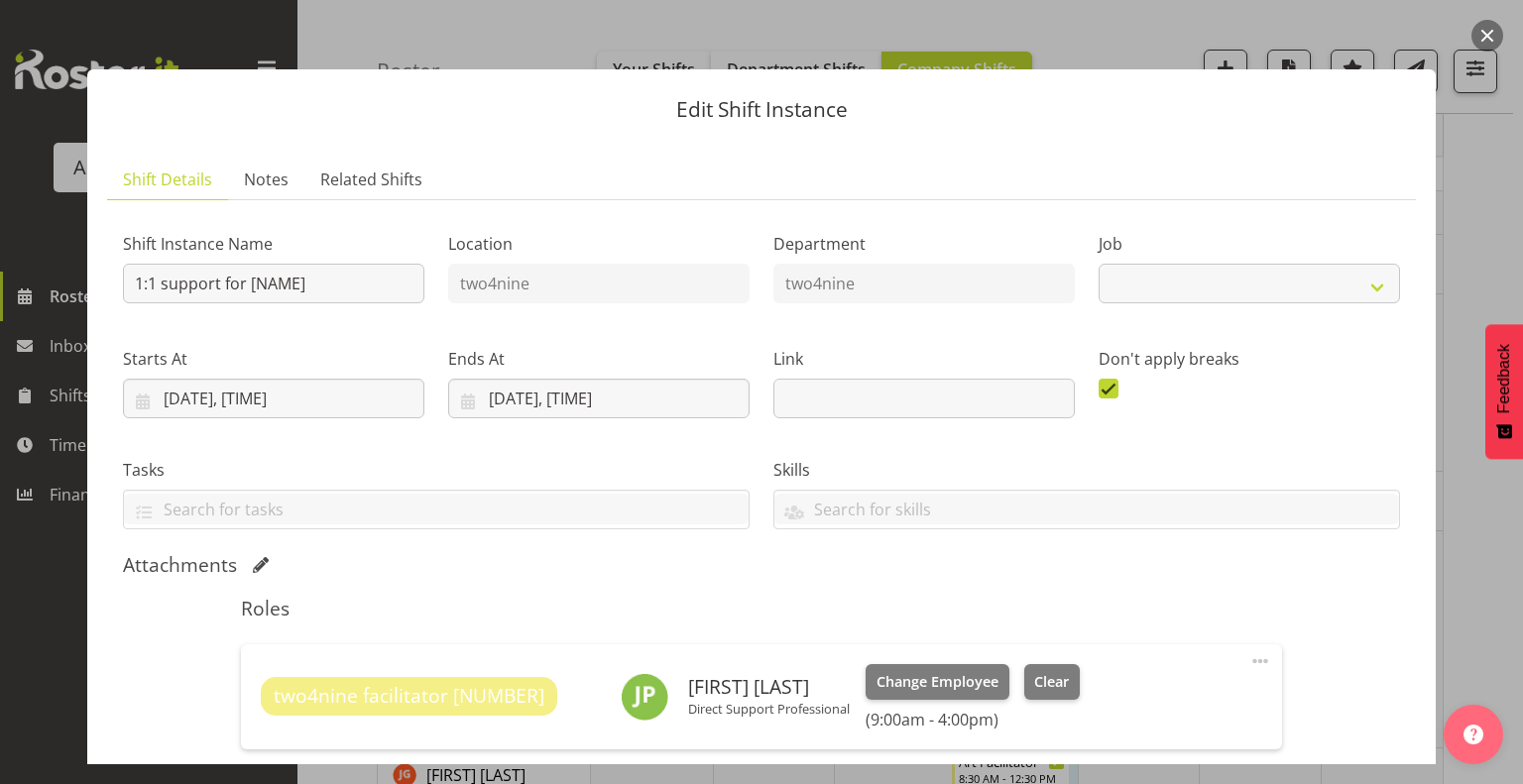 select on "4117" 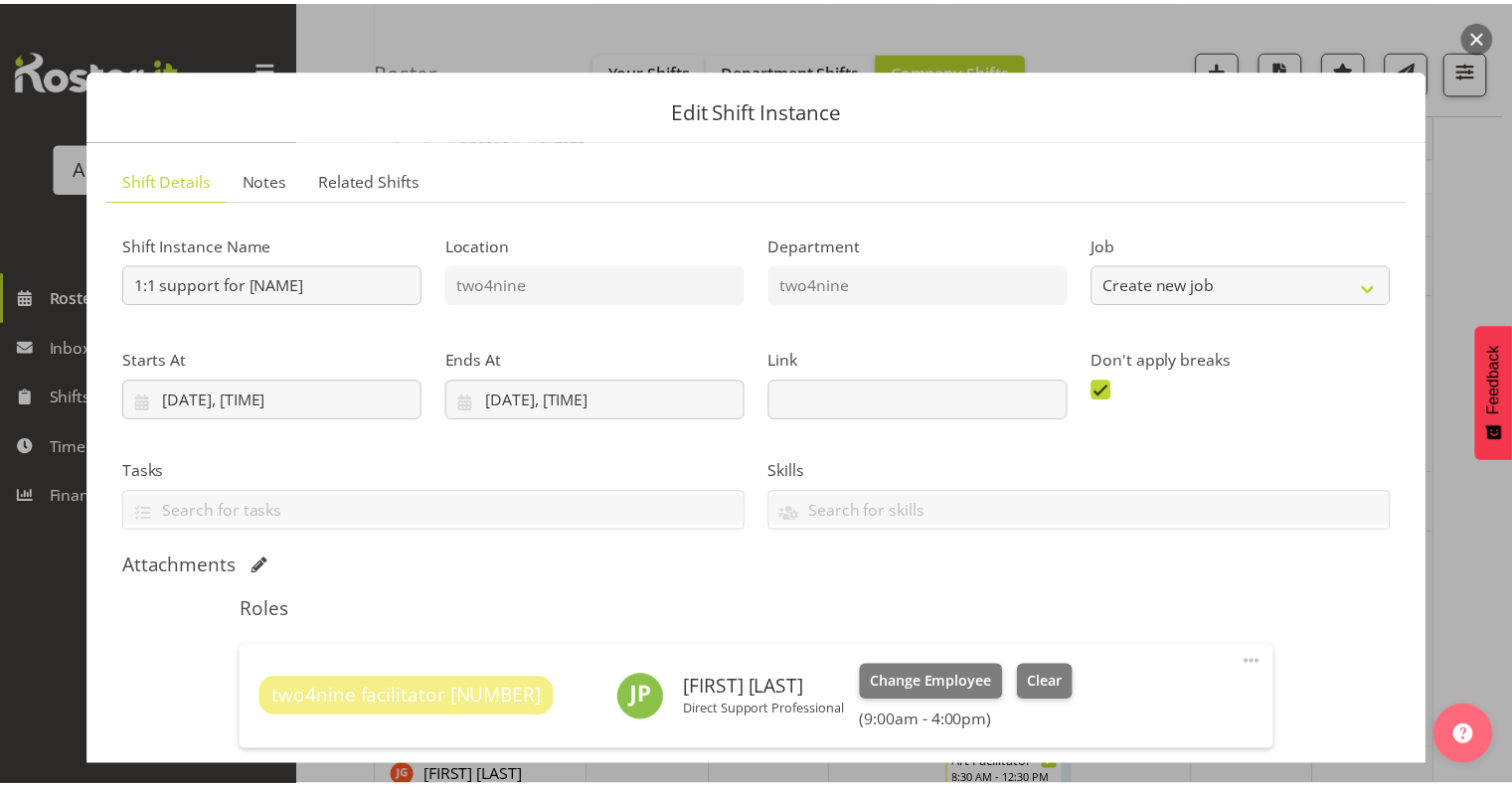 scroll, scrollTop: 199, scrollLeft: 0, axis: vertical 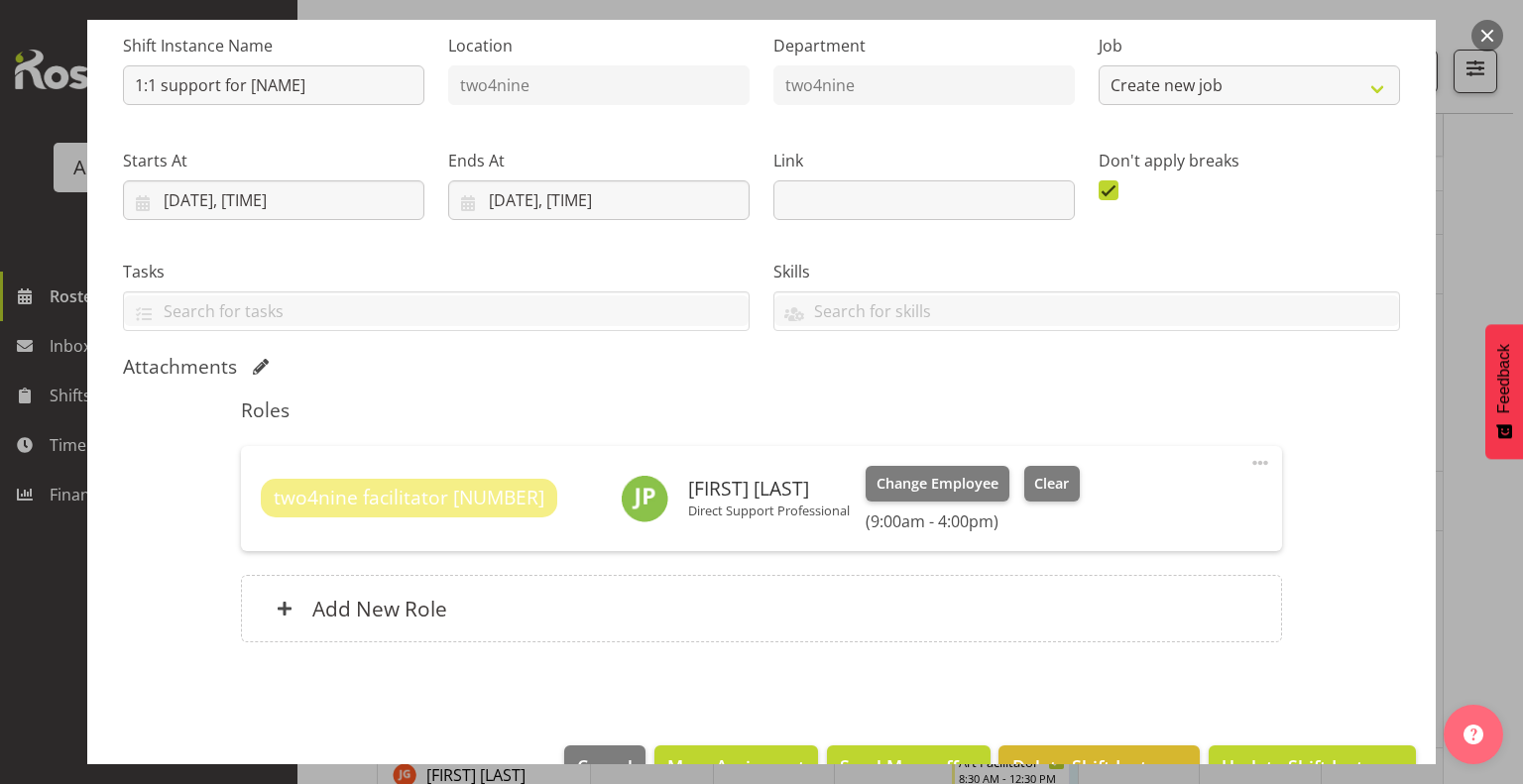 click at bounding box center (1487, 36) 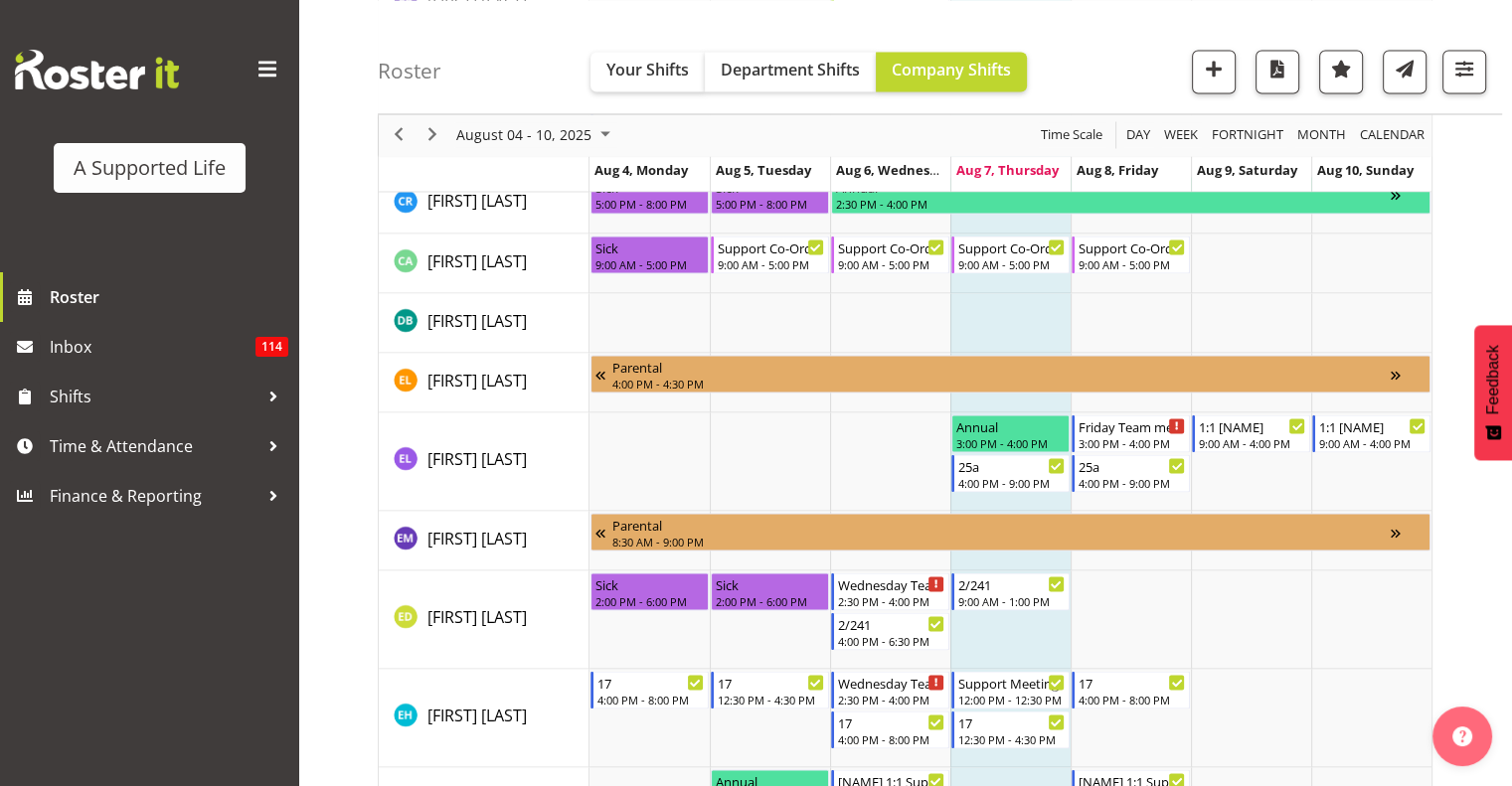 scroll, scrollTop: 3478, scrollLeft: 0, axis: vertical 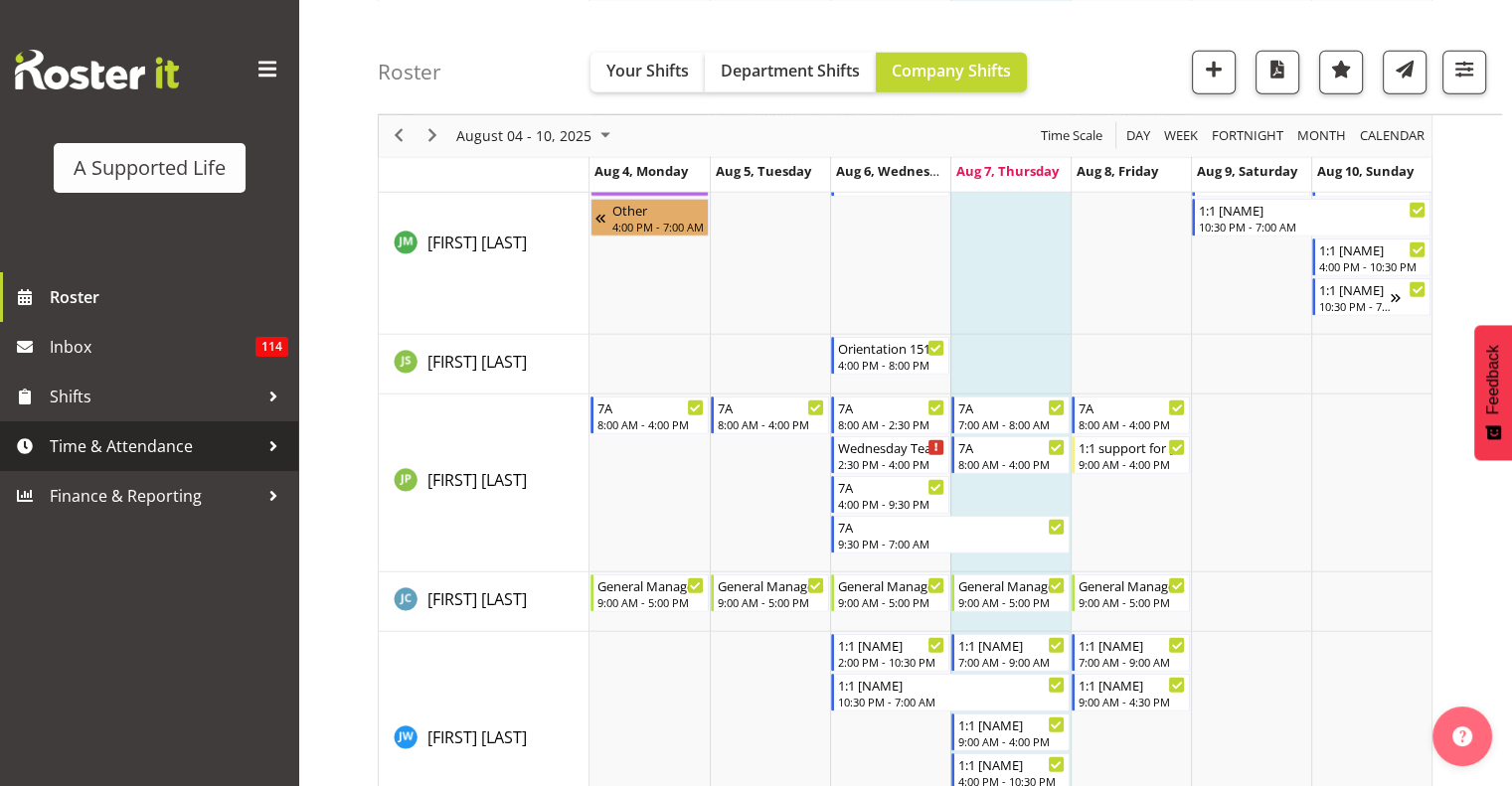 click on "Time & Attendance" at bounding box center [154, 446] 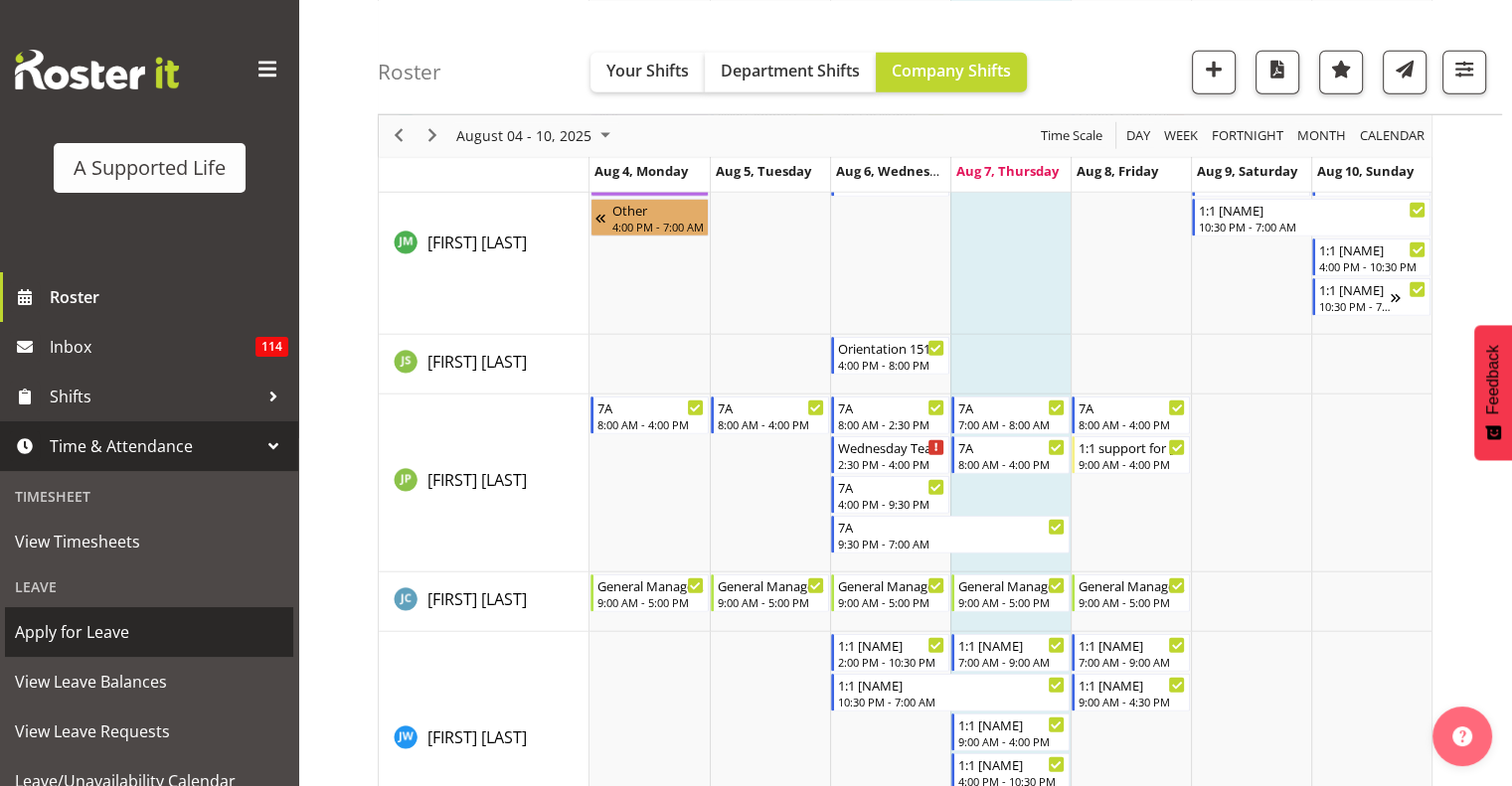 click on "Apply for Leave" at bounding box center (149, 632) 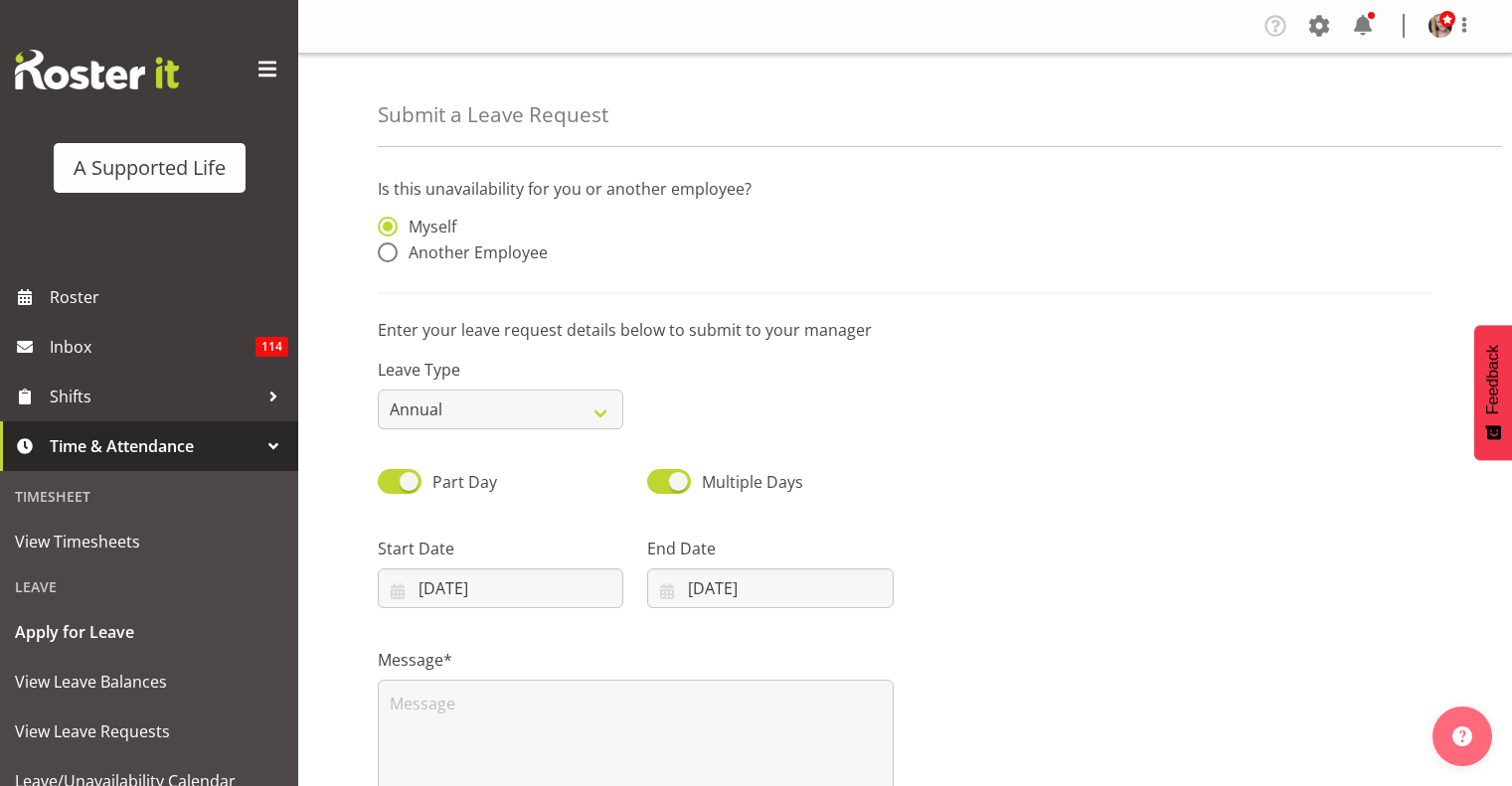 select on "7" 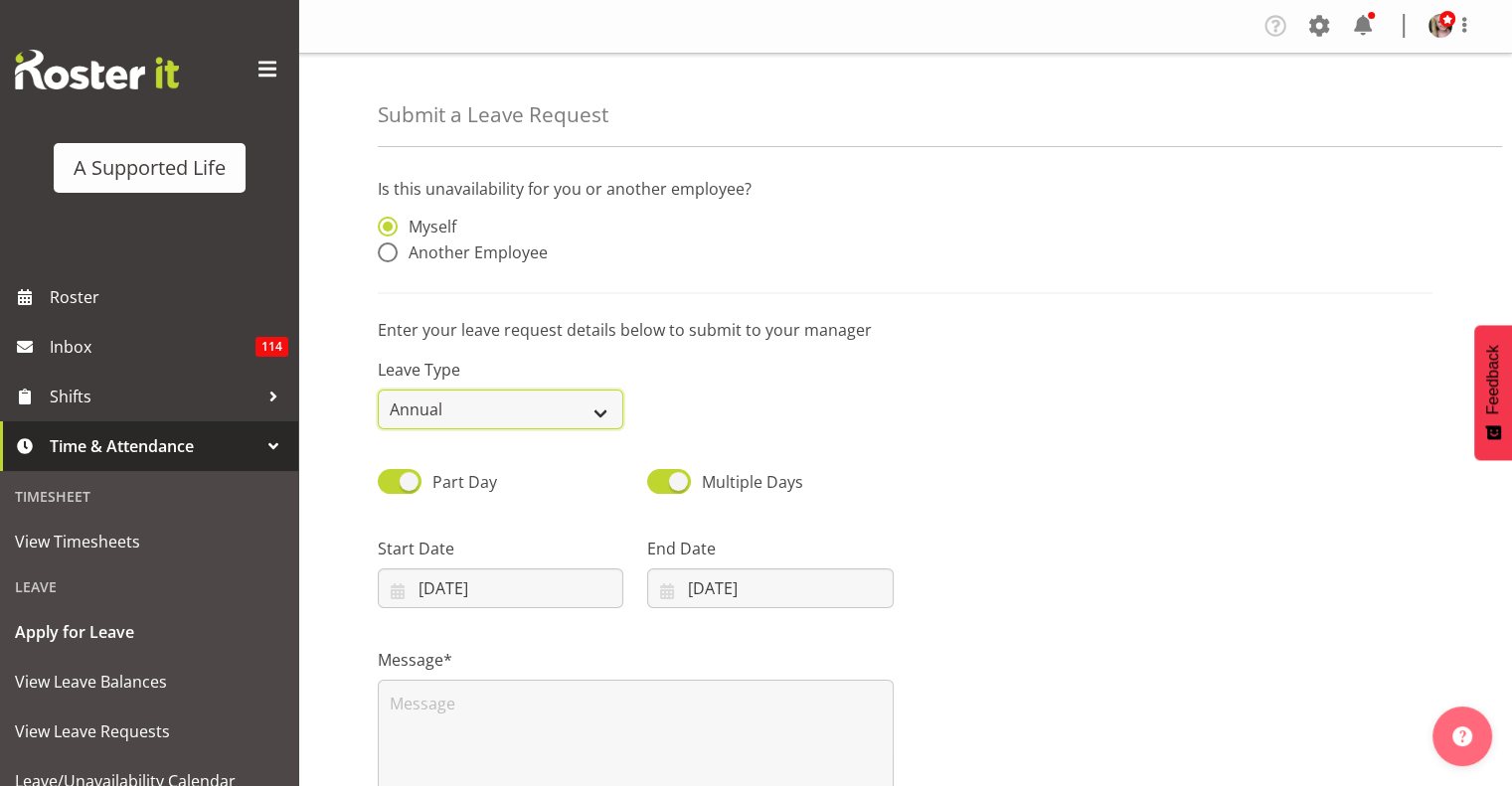 click on "Annual Sick Bereavement Domestic Violence Parental Jury Service Day In Lieu   Other" at bounding box center (500, 409) 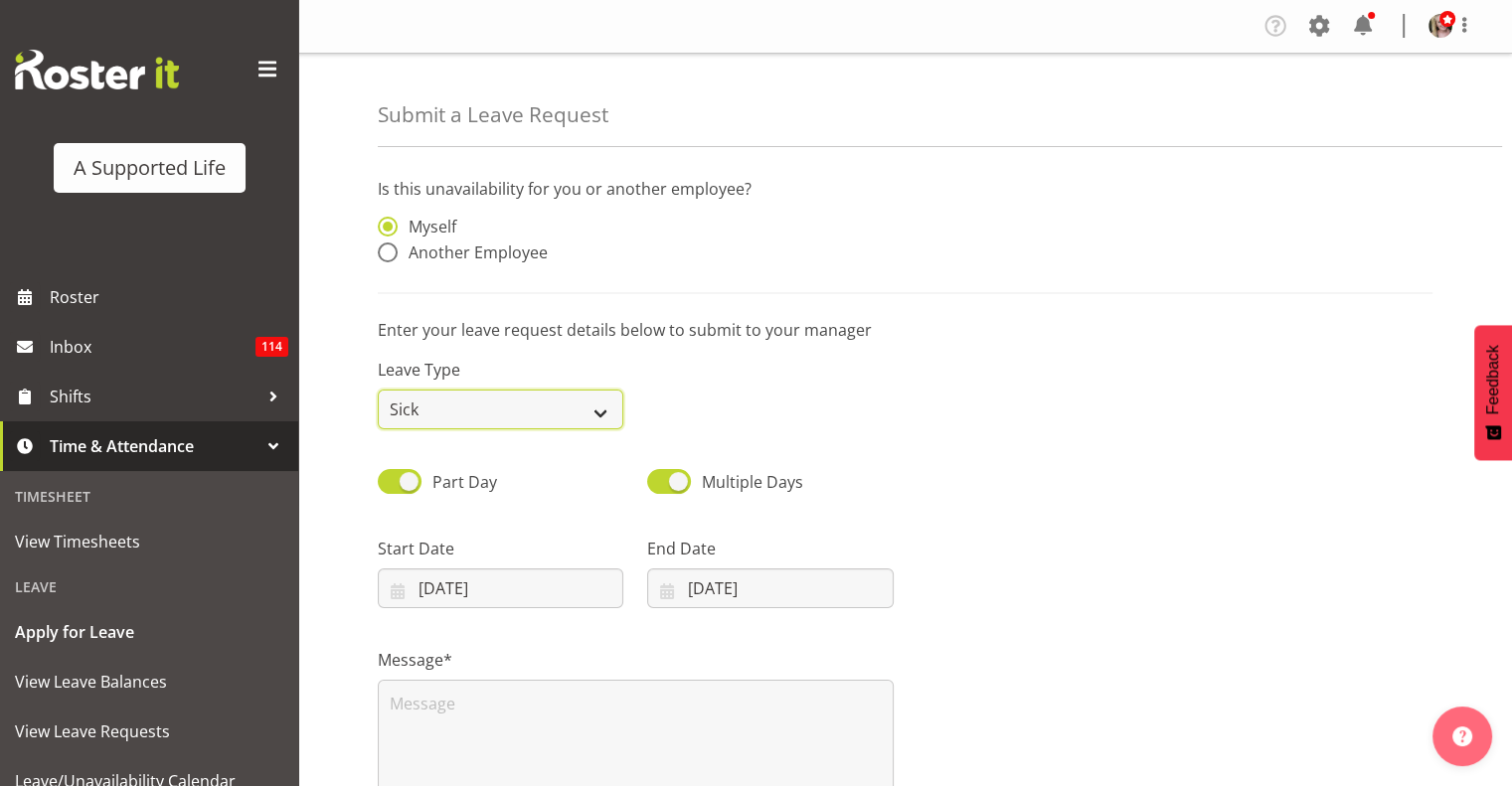 click on "Annual Sick Bereavement Domestic Violence Parental Jury Service Day In Lieu   Other" at bounding box center [500, 409] 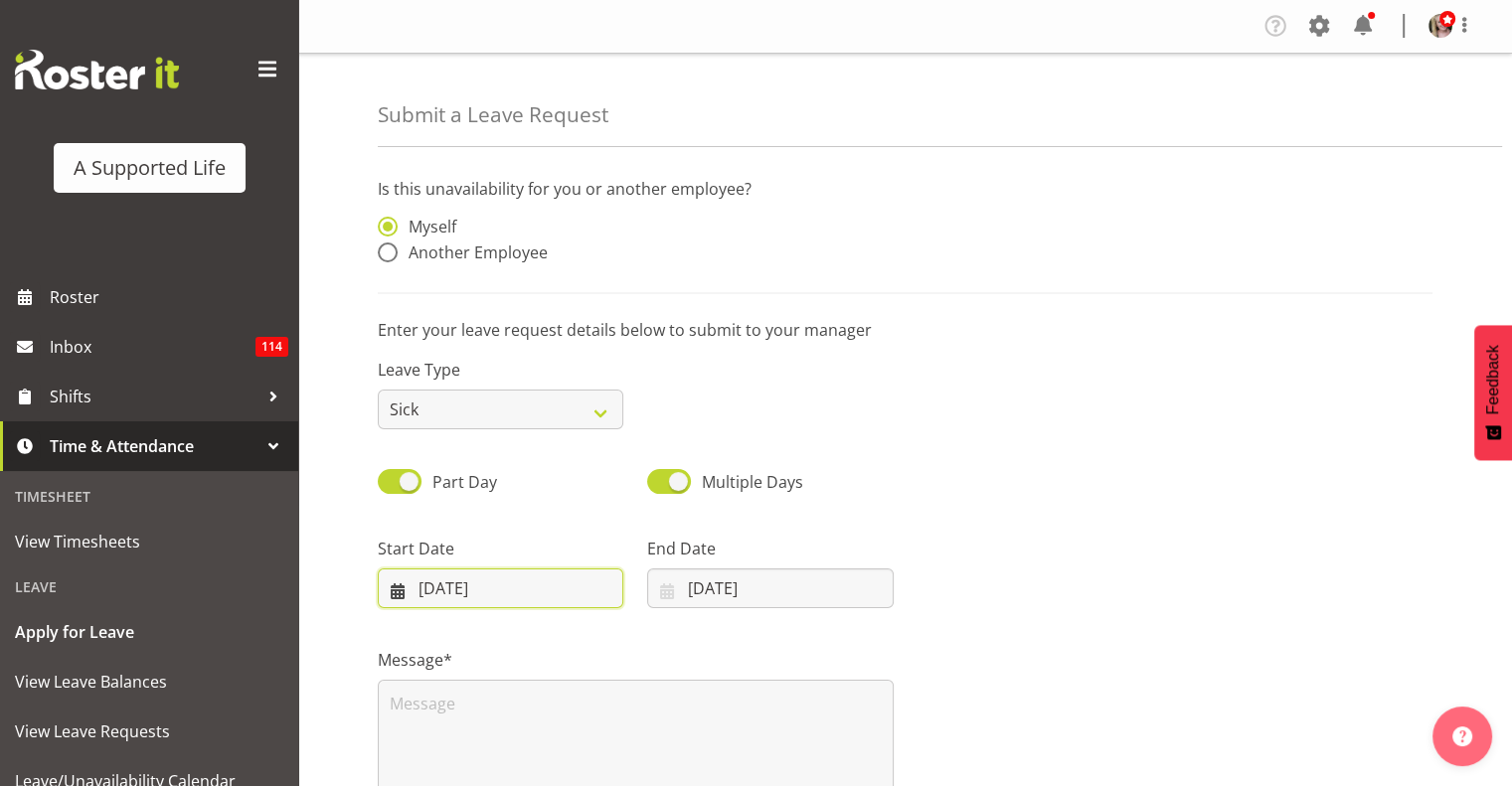 click on "8/7/2025, 6:18 PM" at bounding box center (500, 588) 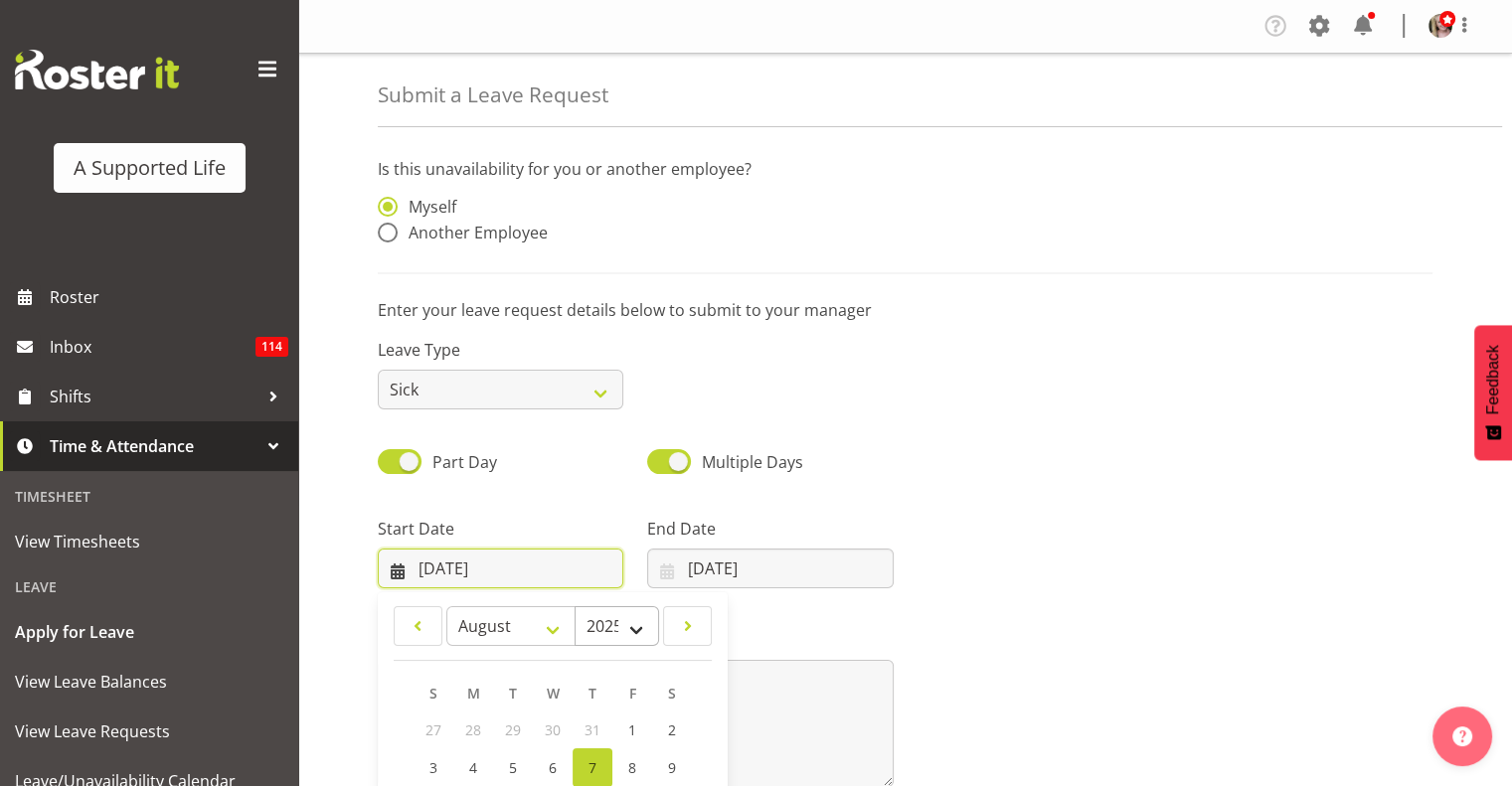 scroll, scrollTop: 57, scrollLeft: 0, axis: vertical 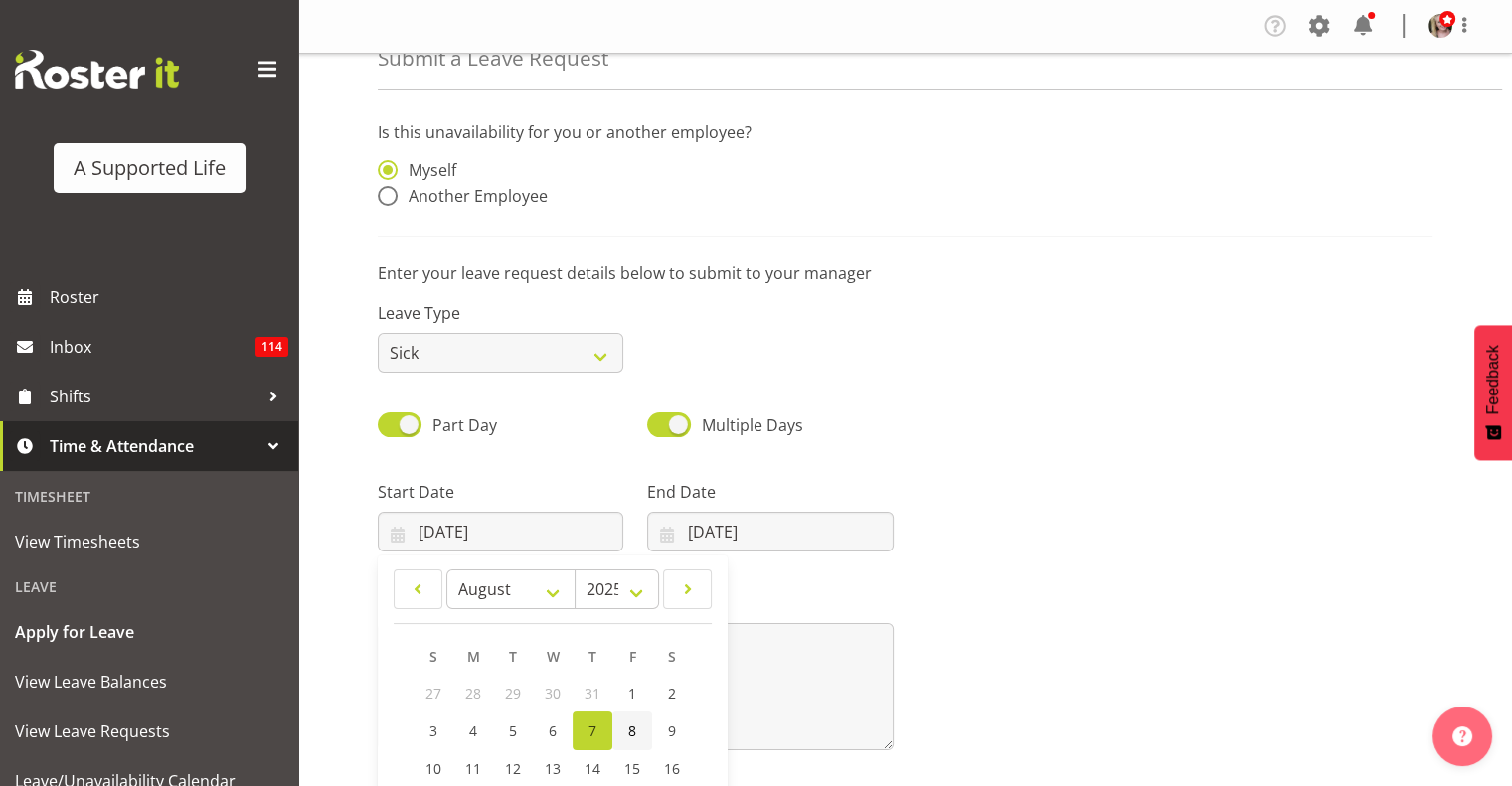 click on "8" at bounding box center (632, 730) 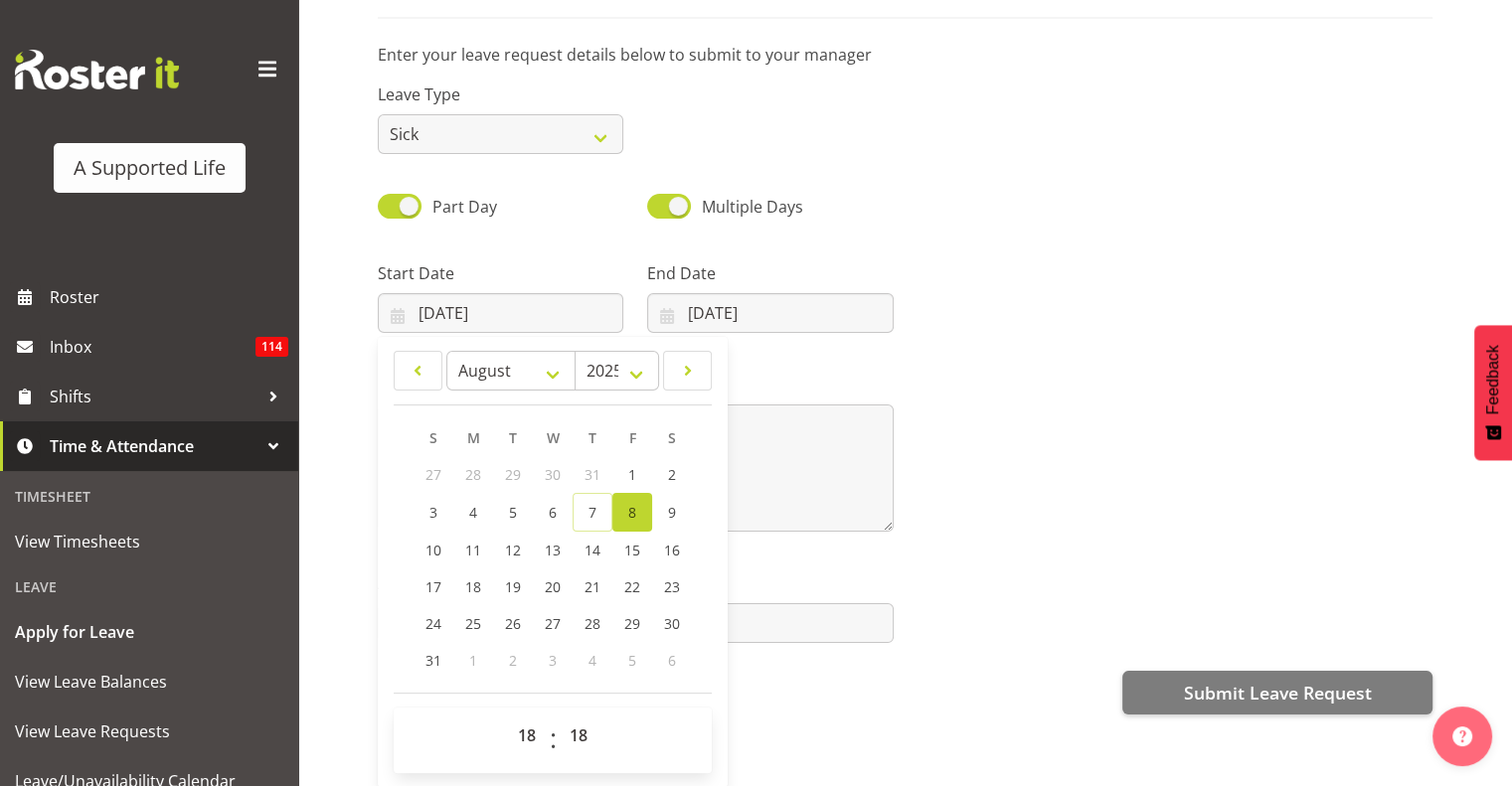 scroll, scrollTop: 235, scrollLeft: 0, axis: vertical 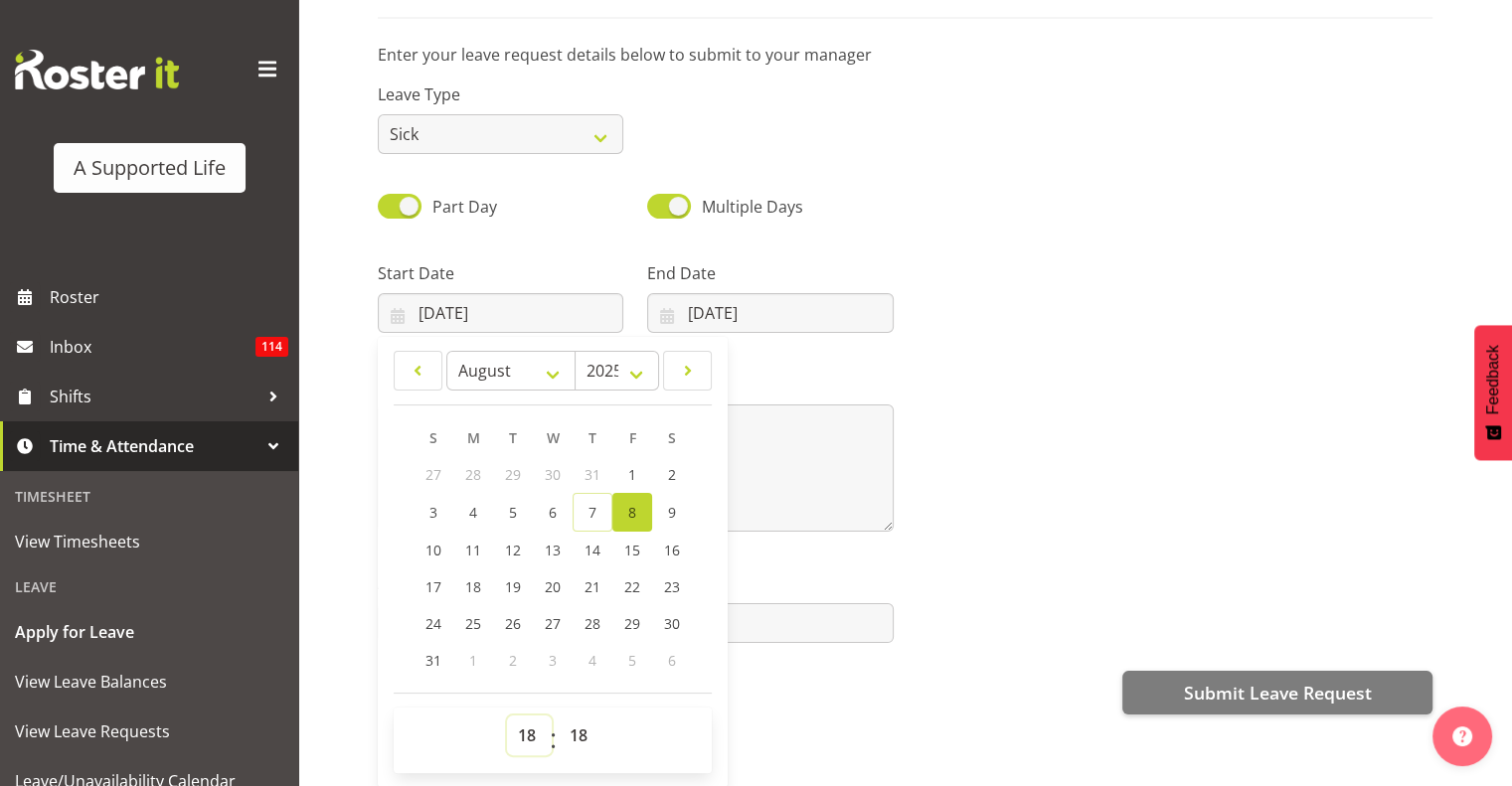 click on "00   01   02   03   04   05   06   07   08   09   10   11   12   13   14   15   16   17   18   19   20   21   22   23" at bounding box center [529, 735] 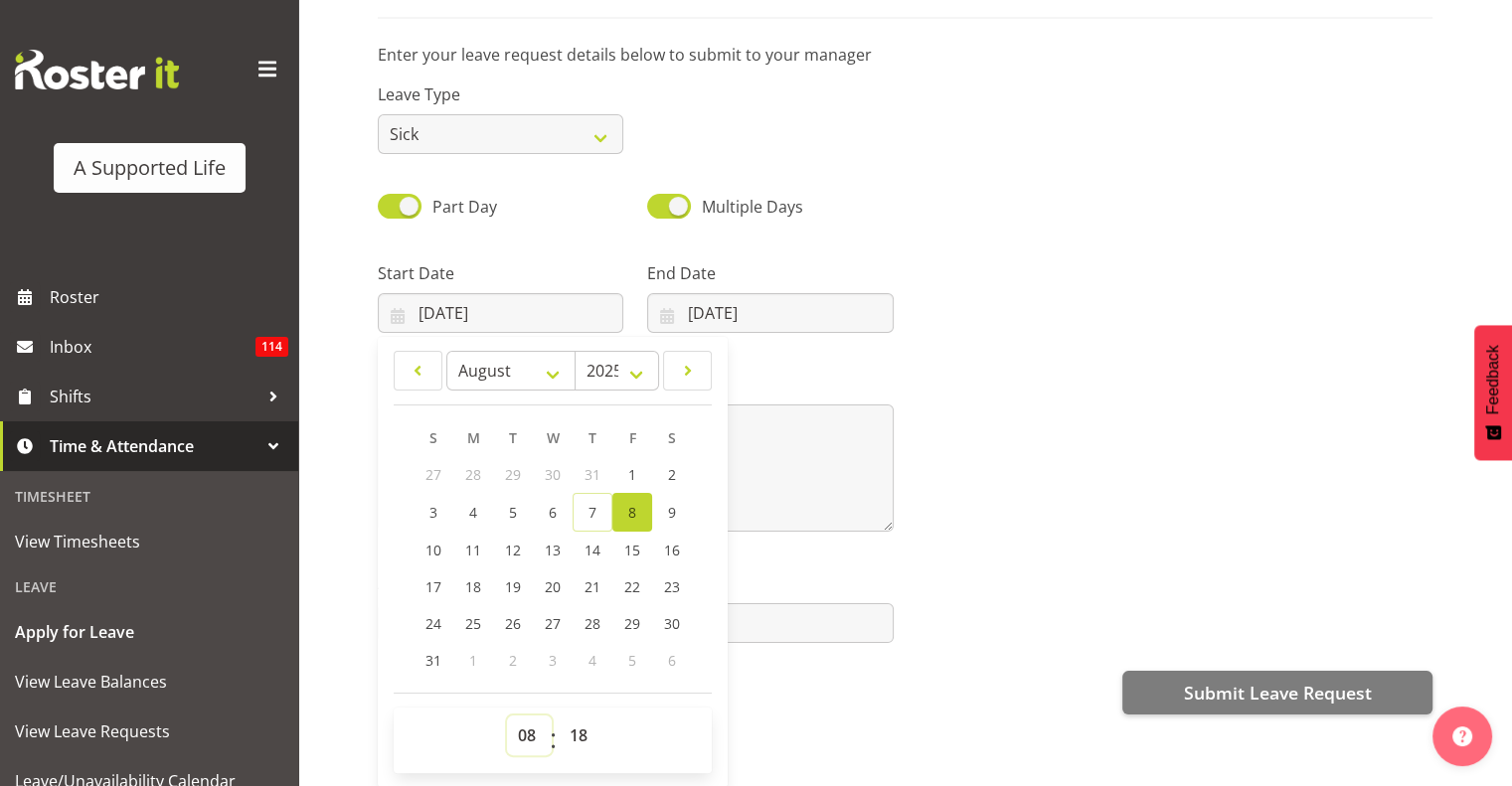 click on "00   01   02   03   04   05   06   07   08   09   10   11   12   13   14   15   16   17   18   19   20   21   22   23" at bounding box center [529, 735] 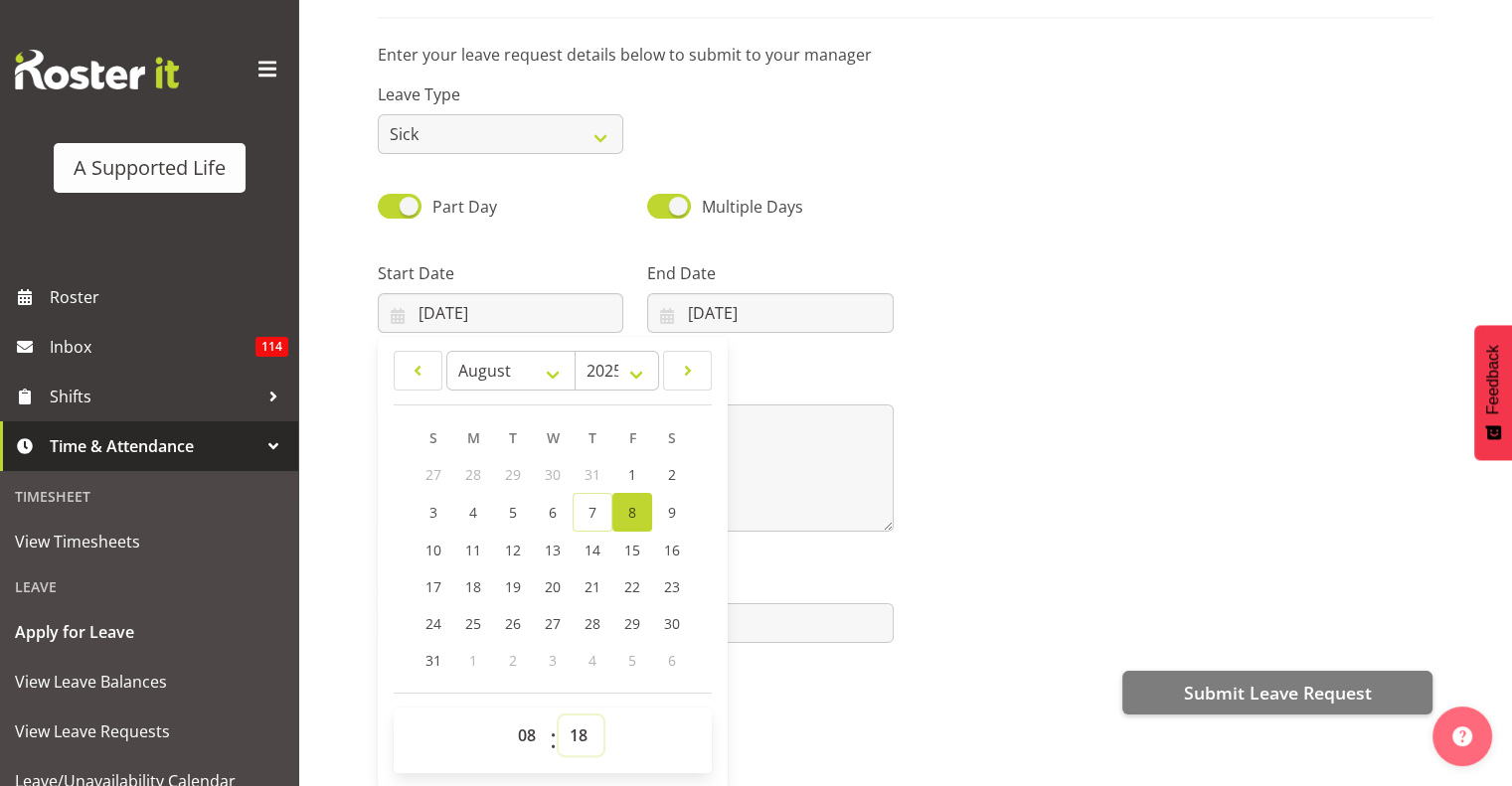 drag, startPoint x: 589, startPoint y: 732, endPoint x: 587, endPoint y: 702, distance: 30.066593 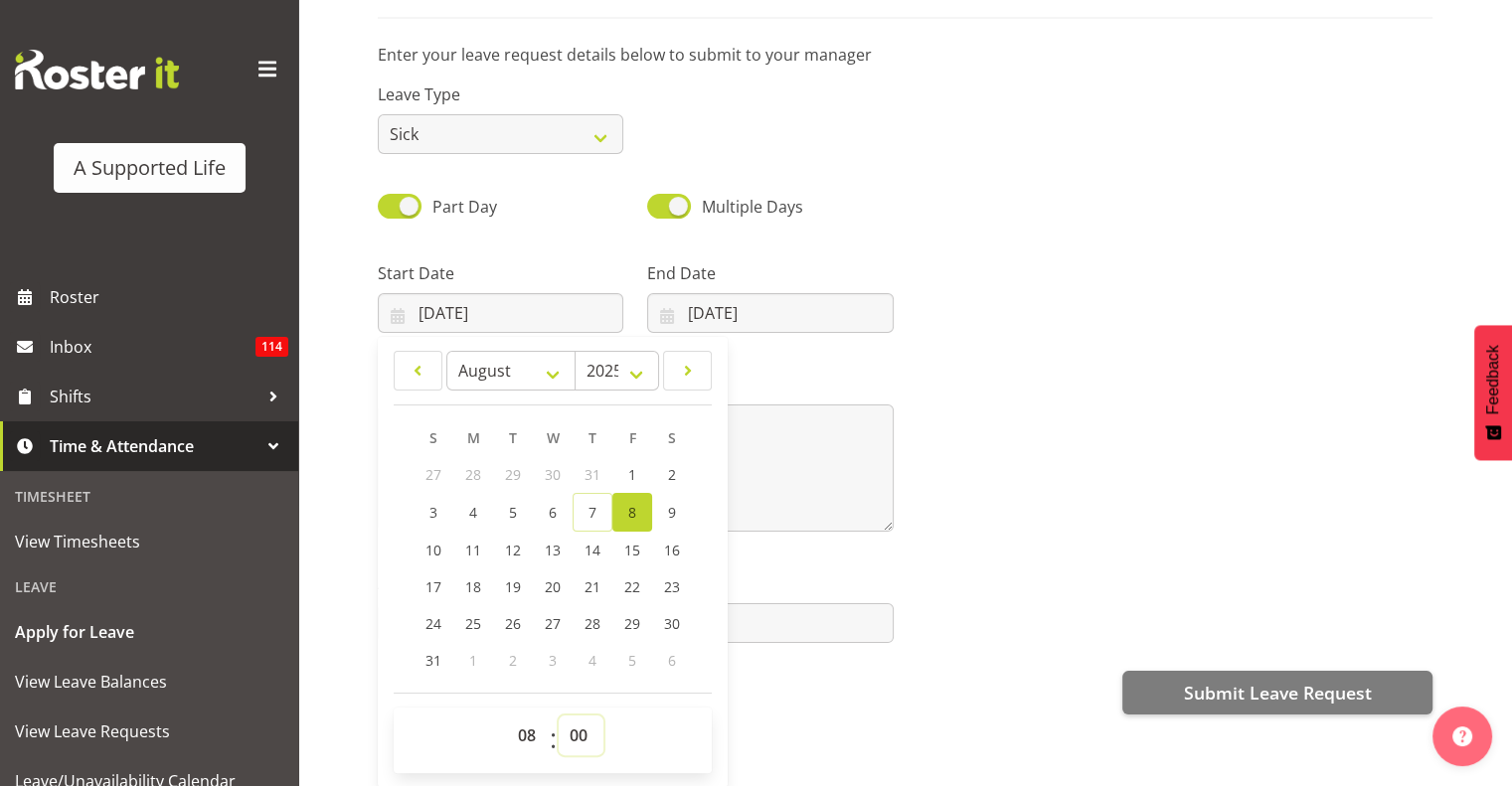 click on "00   01   02   03   04   05   06   07   08   09   10   11   12   13   14   15   16   17   18   19   20   21   22   23   24   25   26   27   28   29   30   31   32   33   34   35   36   37   38   39   40   41   42   43   44   45   46   47   48   49   50   51   52   53   54   55   56   57   58   59" at bounding box center [581, 735] 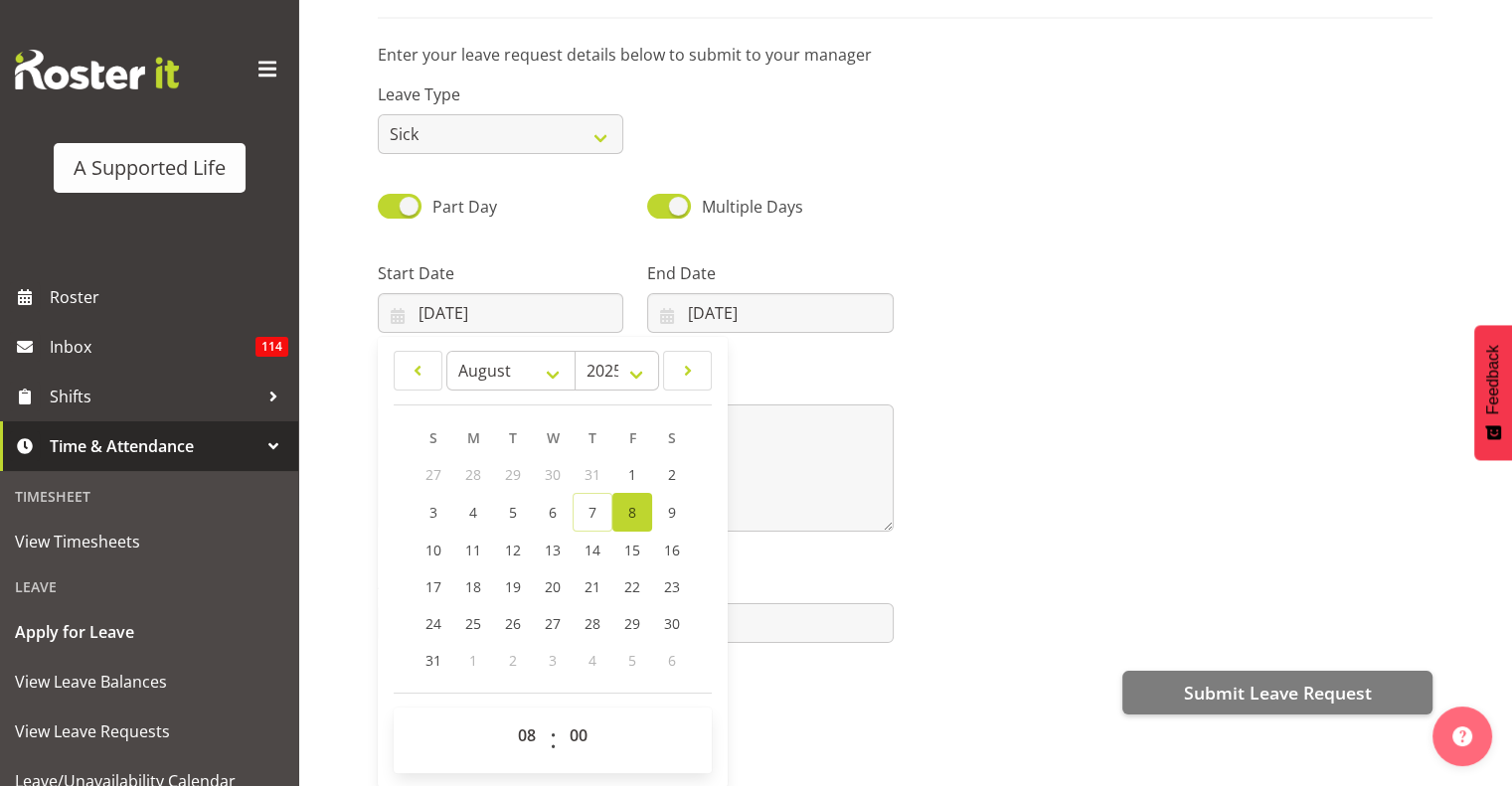 click on "Submit Leave Request" at bounding box center [905, 691] 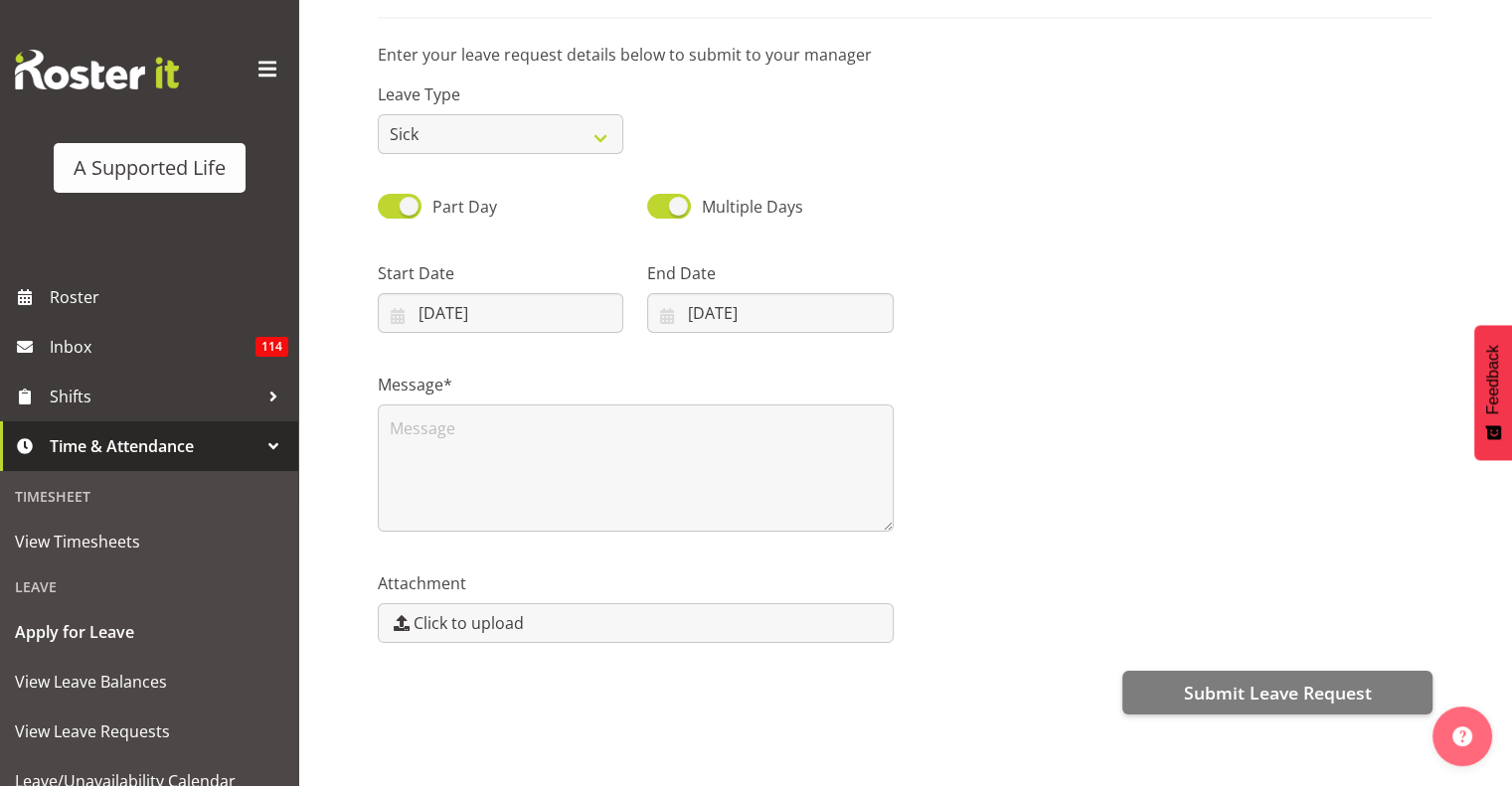 scroll, scrollTop: 0, scrollLeft: 0, axis: both 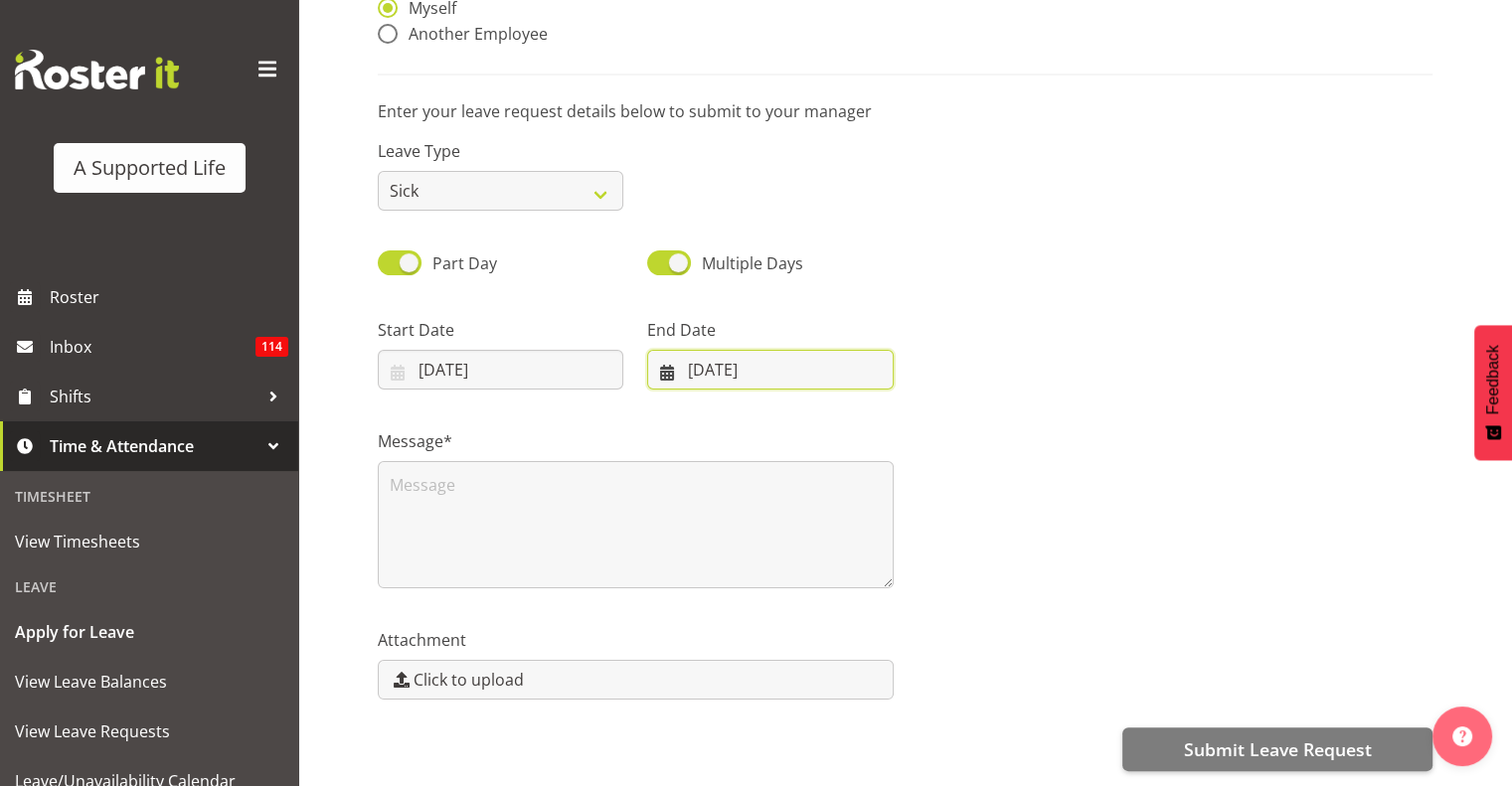 click on "8/7/2025, 6:18 PM" at bounding box center (769, 370) 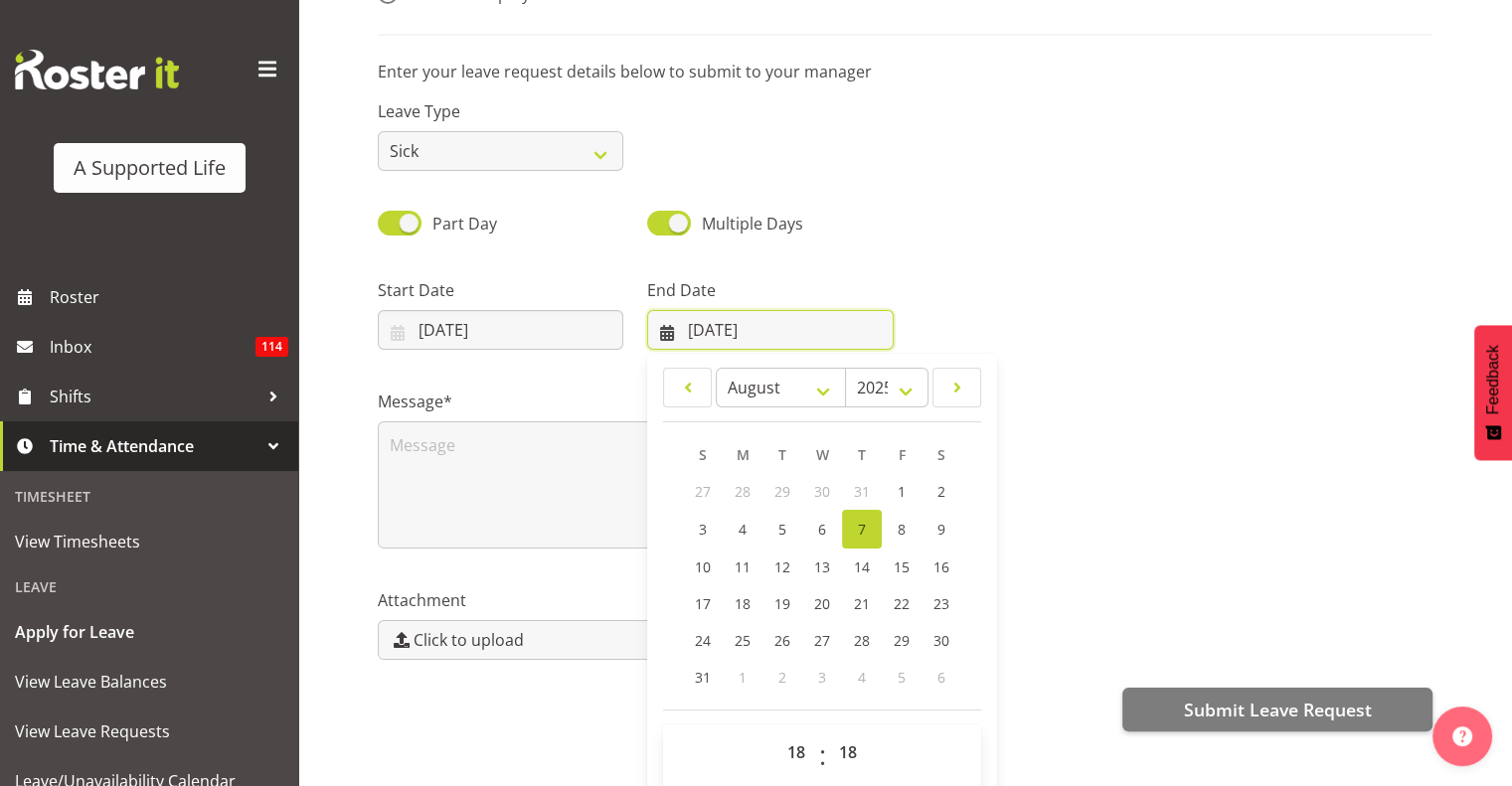 scroll, scrollTop: 57, scrollLeft: 0, axis: vertical 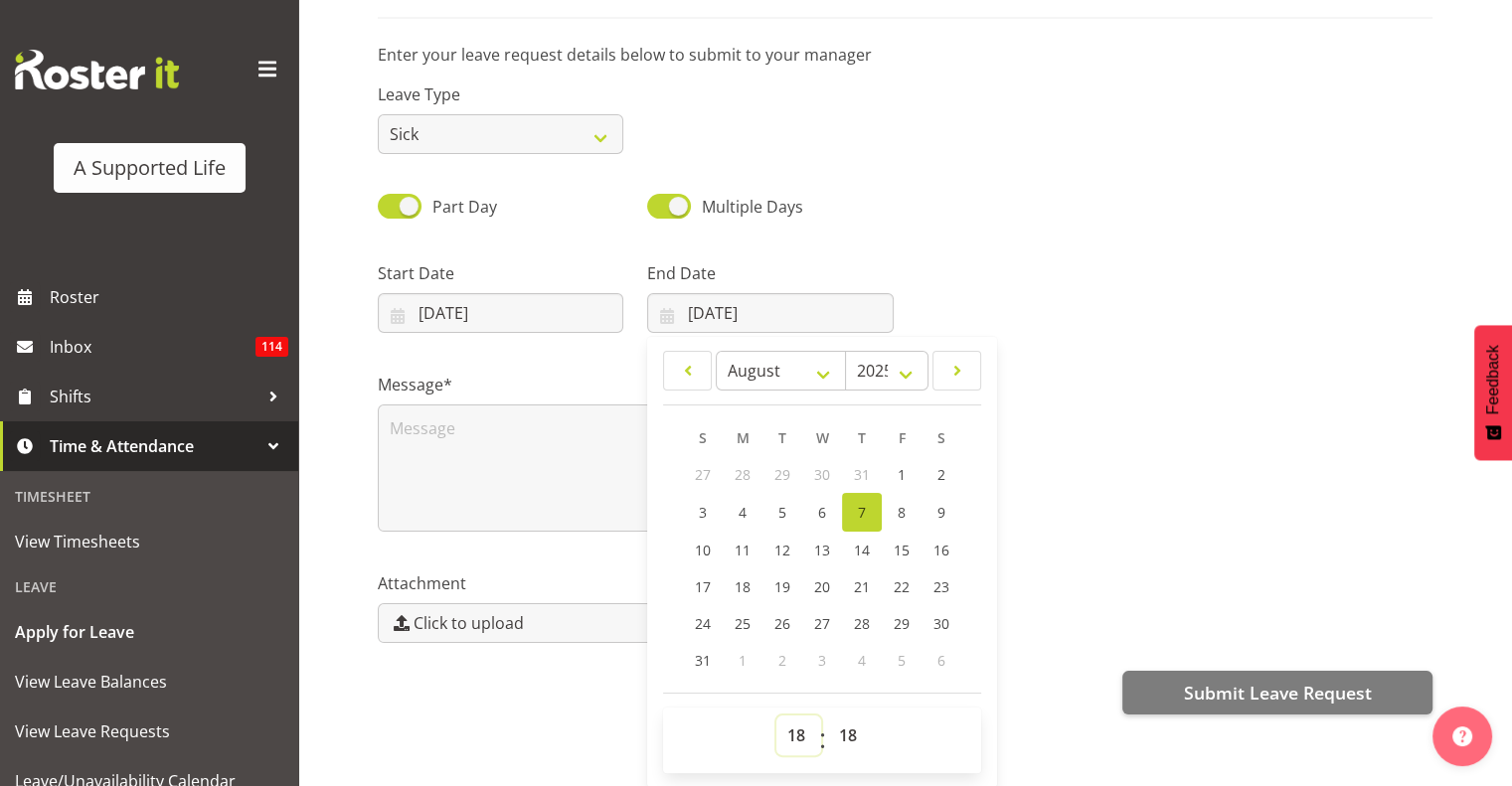 click on "00   01   02   03   04   05   06   07   08   09   10   11   12   13   14   15   16   17   18   19   20   21   22   23" at bounding box center (798, 735) 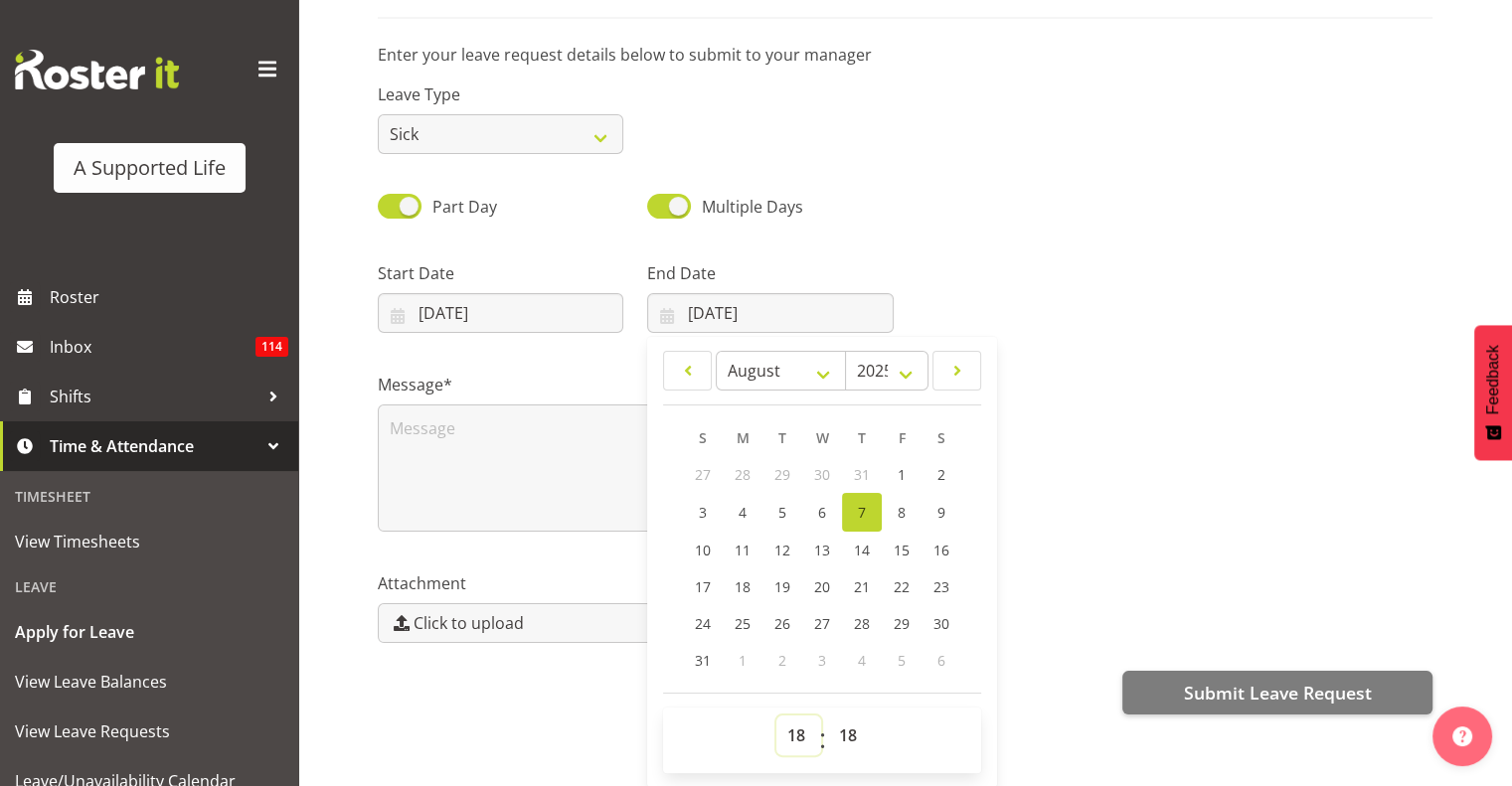 select on "16" 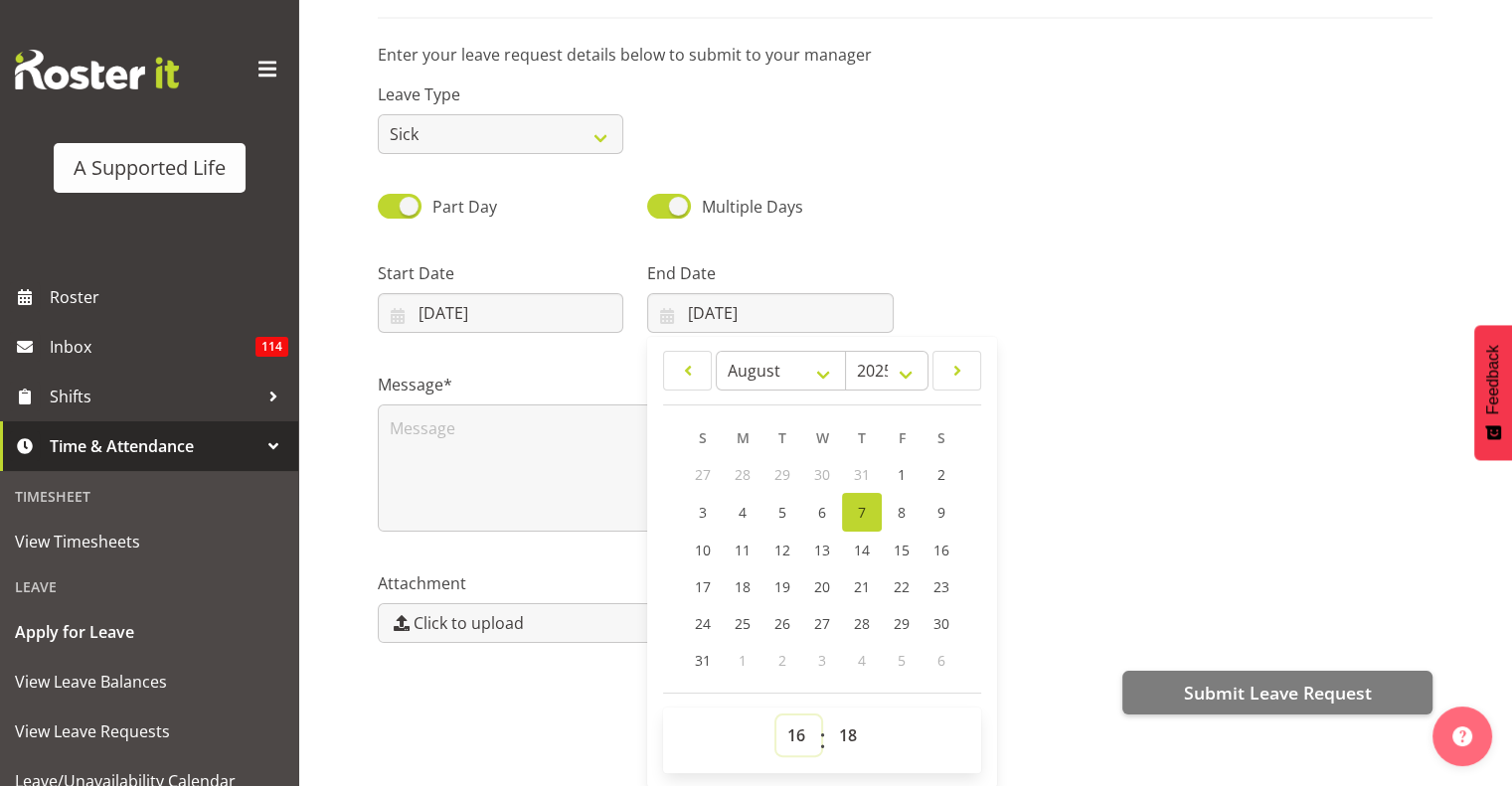click on "00   01   02   03   04   05   06   07   08   09   10   11   12   13   14   15   16   17   18   19   20   21   22   23" at bounding box center (798, 735) 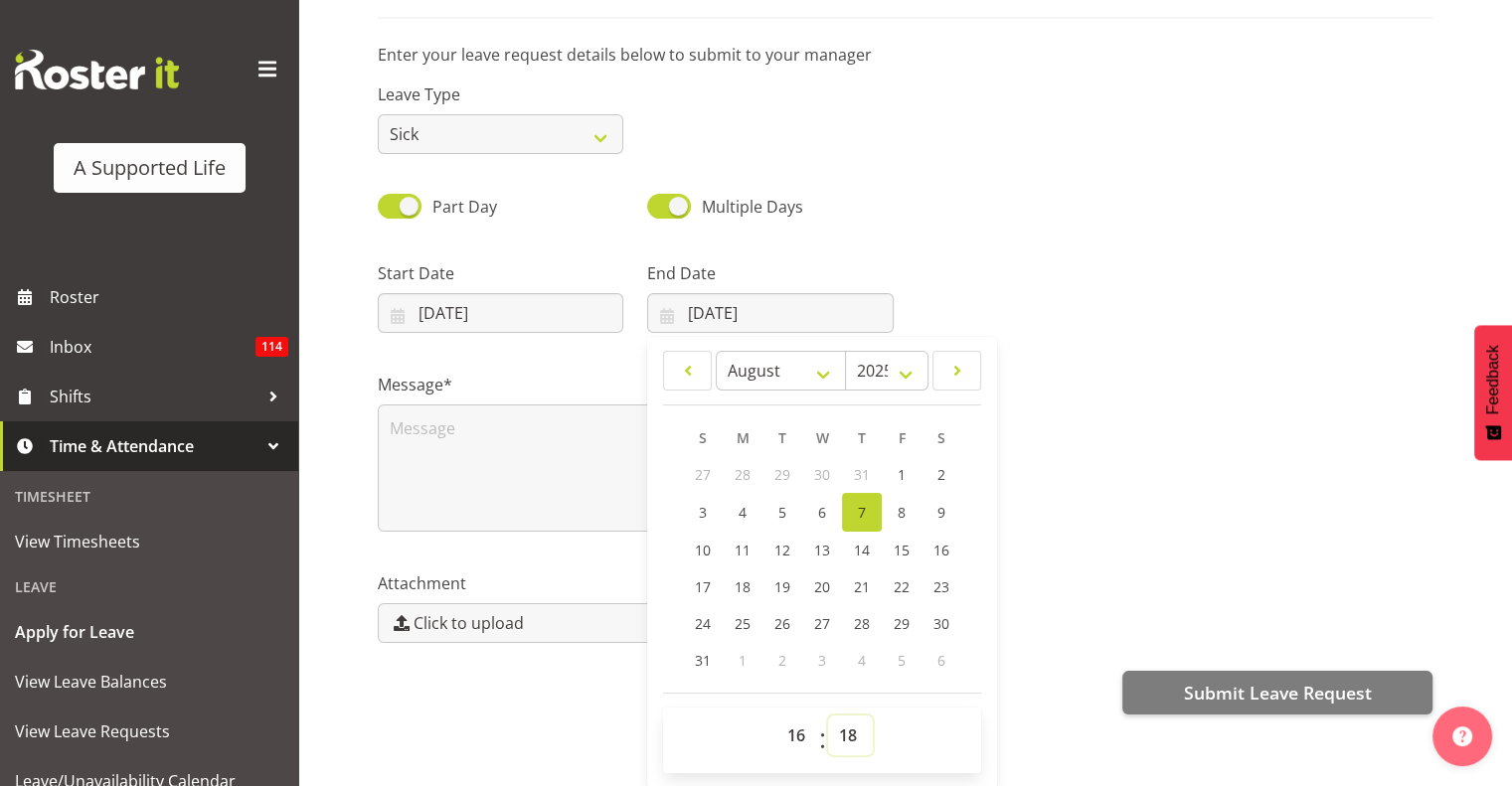 click on "00   01   02   03   04   05   06   07   08   09   10   11   12   13   14   15   16   17   18   19   20   21   22   23   24   25   26   27   28   29   30   31   32   33   34   35   36   37   38   39   40   41   42   43   44   45   46   47   48   49   50   51   52   53   54   55   56   57   58   59" at bounding box center (850, 735) 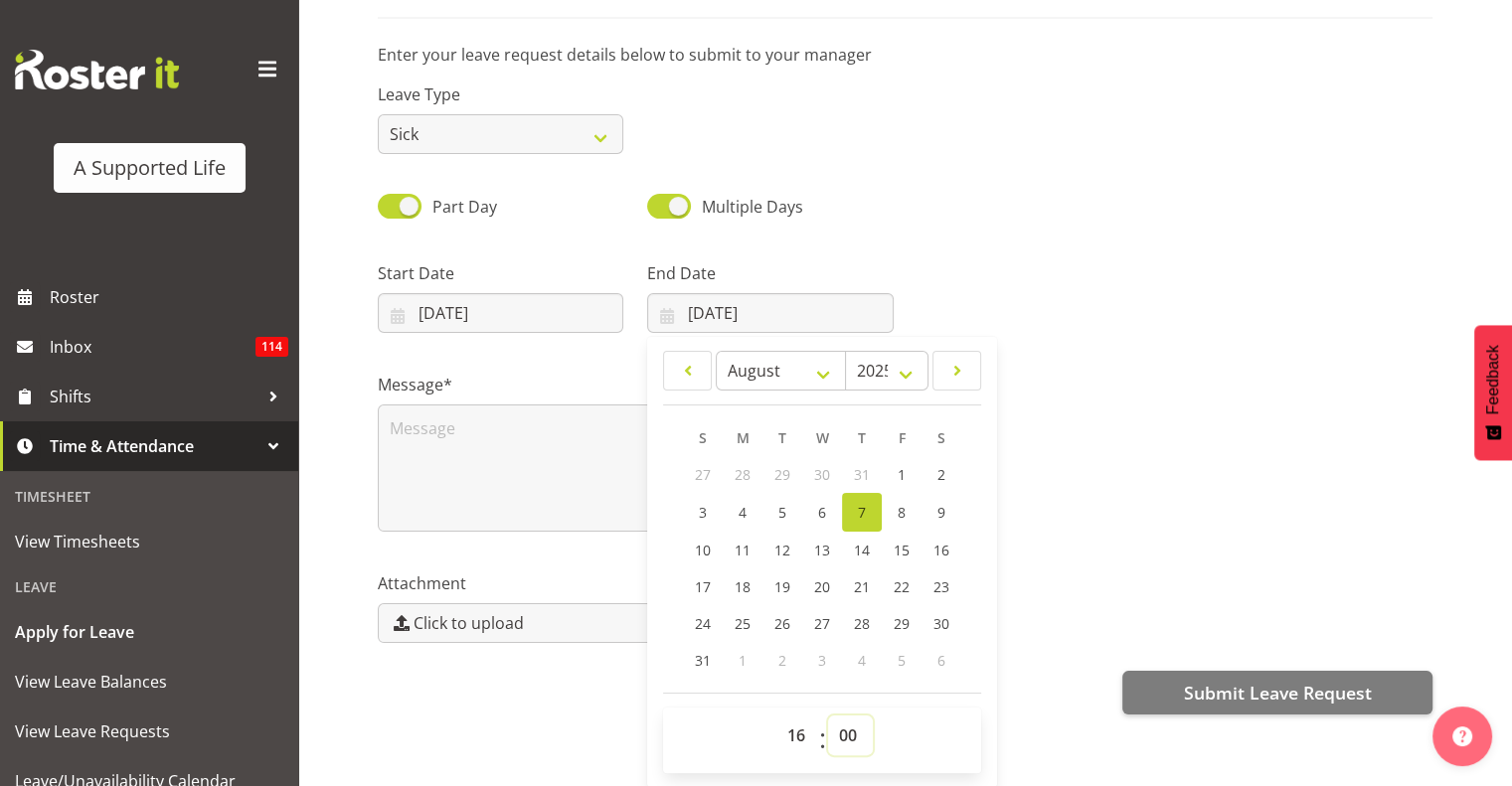 click on "00   01   02   03   04   05   06   07   08   09   10   11   12   13   14   15   16   17   18   19   20   21   22   23   24   25   26   27   28   29   30   31   32   33   34   35   36   37   38   39   40   41   42   43   44   45   46   47   48   49   50   51   52   53   54   55   56   57   58   59" at bounding box center [850, 735] 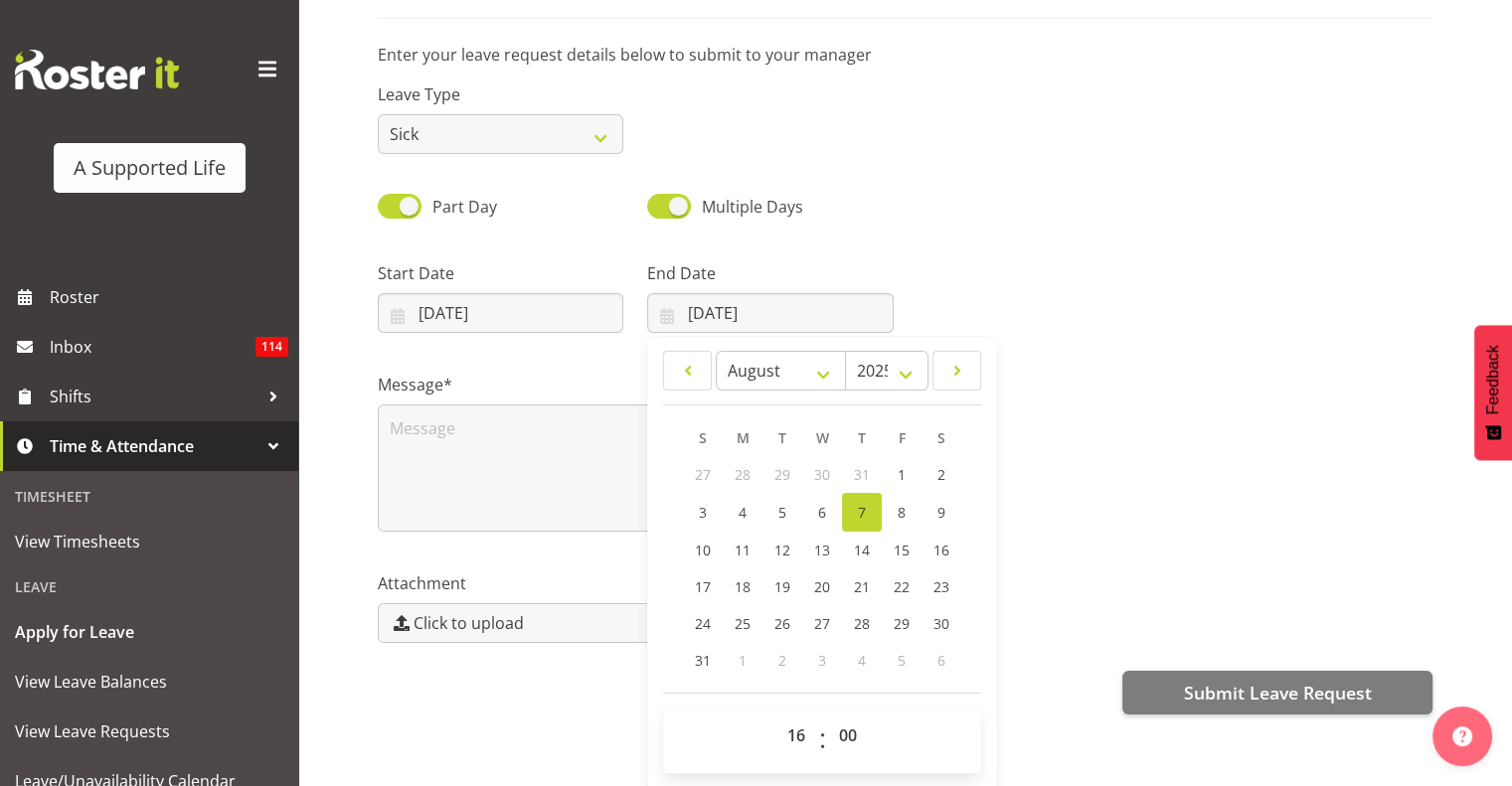 click on "Message*" at bounding box center (905, 444) 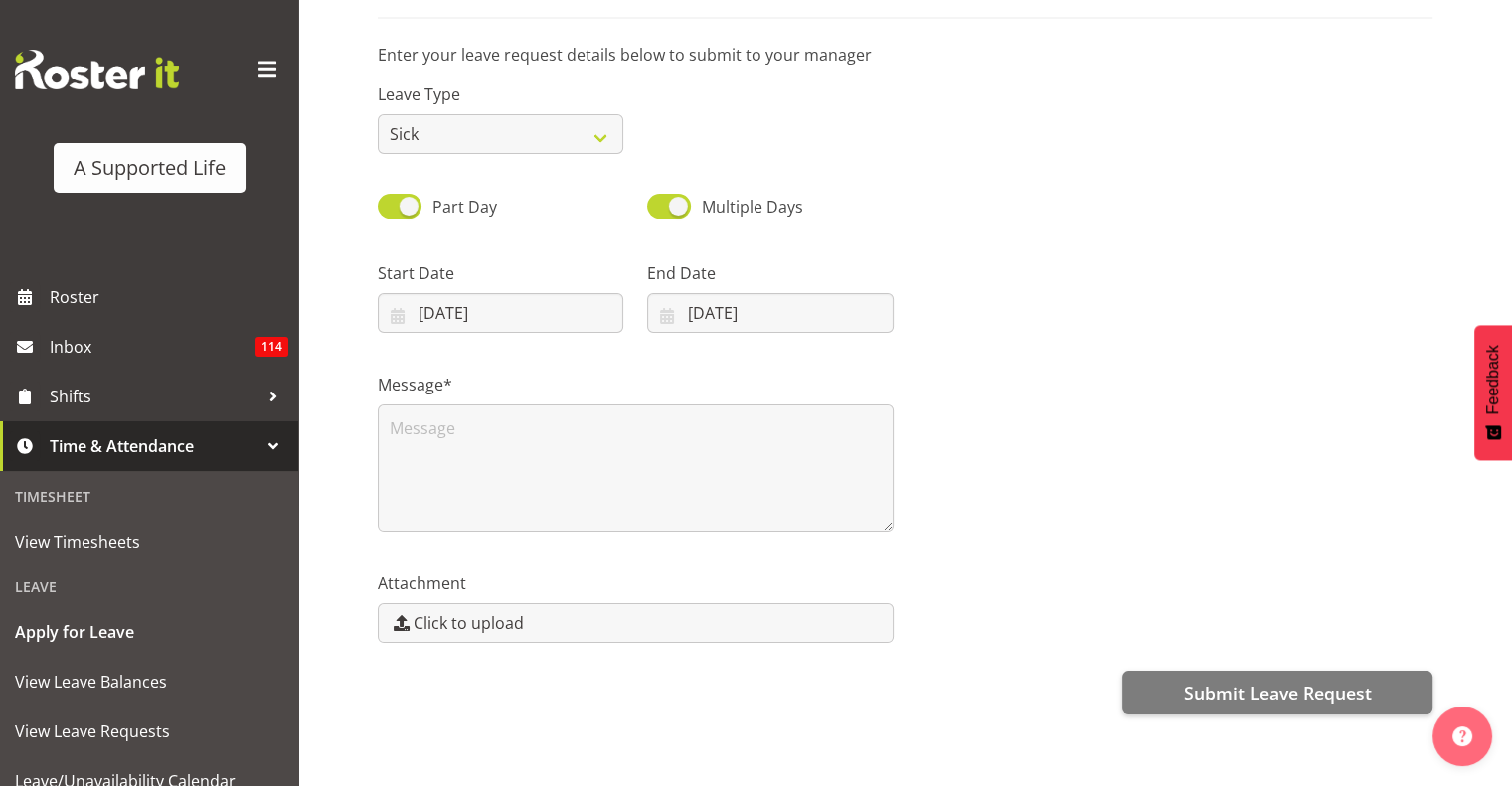 scroll, scrollTop: 0, scrollLeft: 0, axis: both 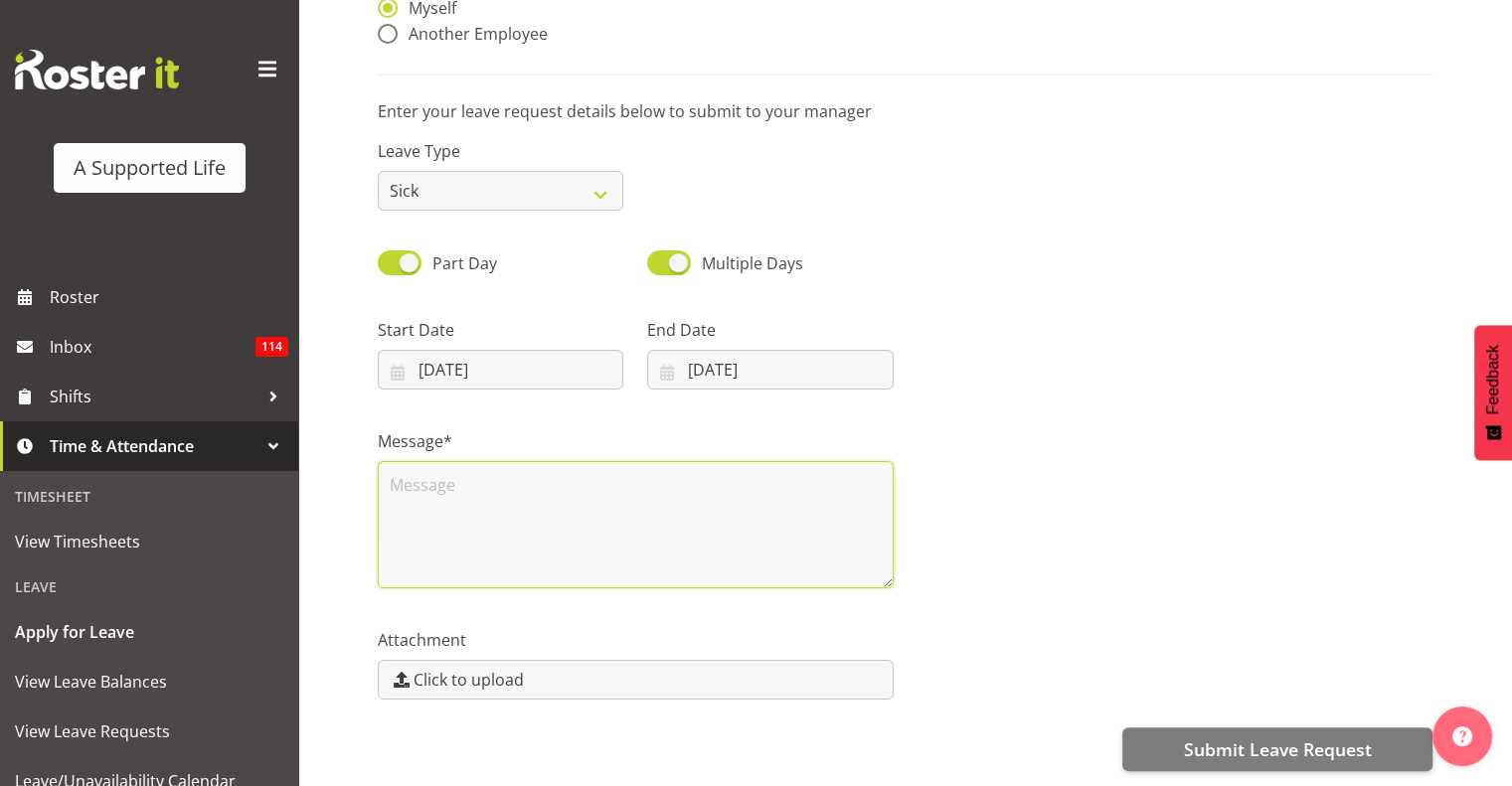 click at bounding box center (635, 525) 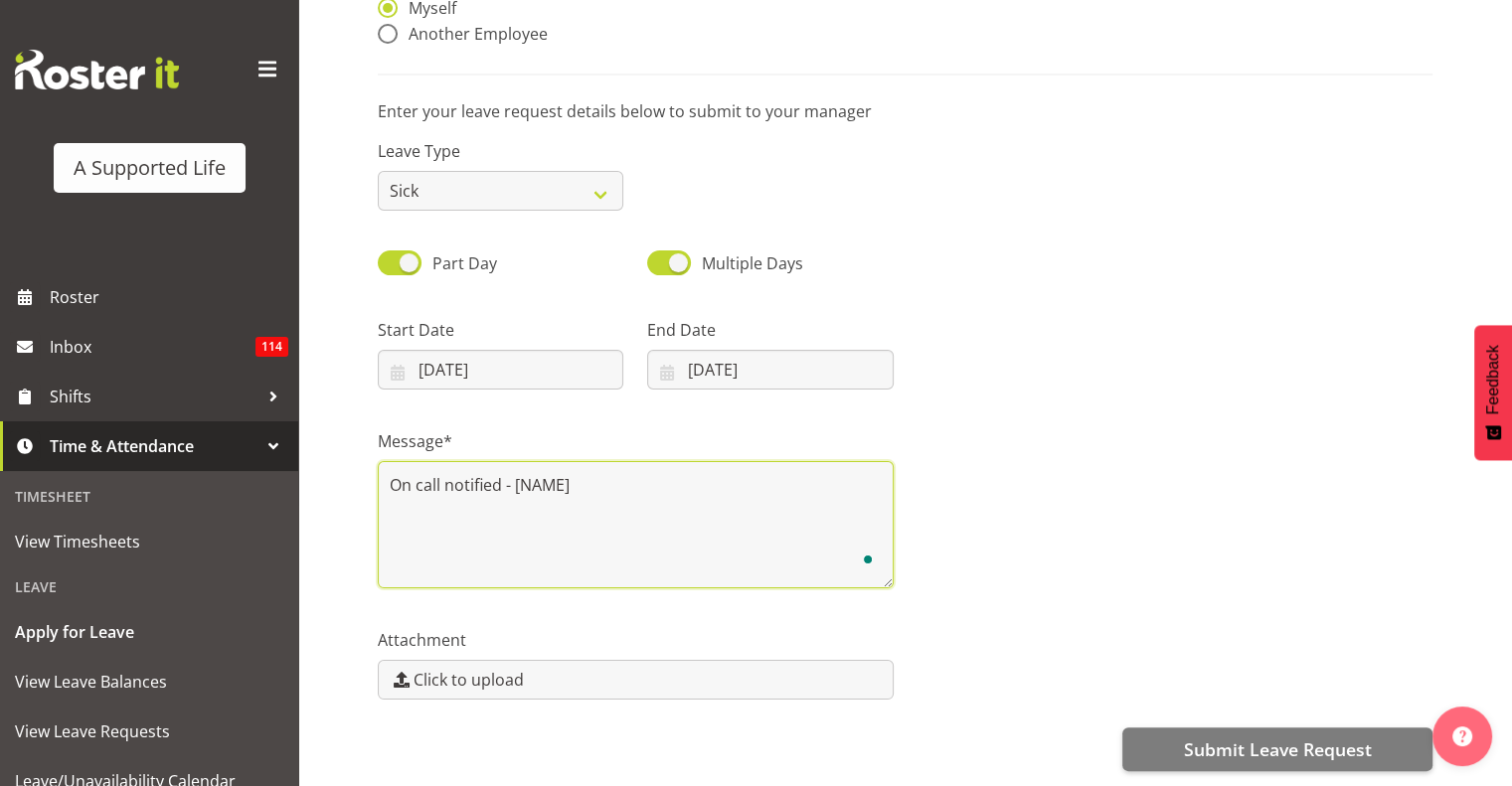 scroll, scrollTop: 0, scrollLeft: 0, axis: both 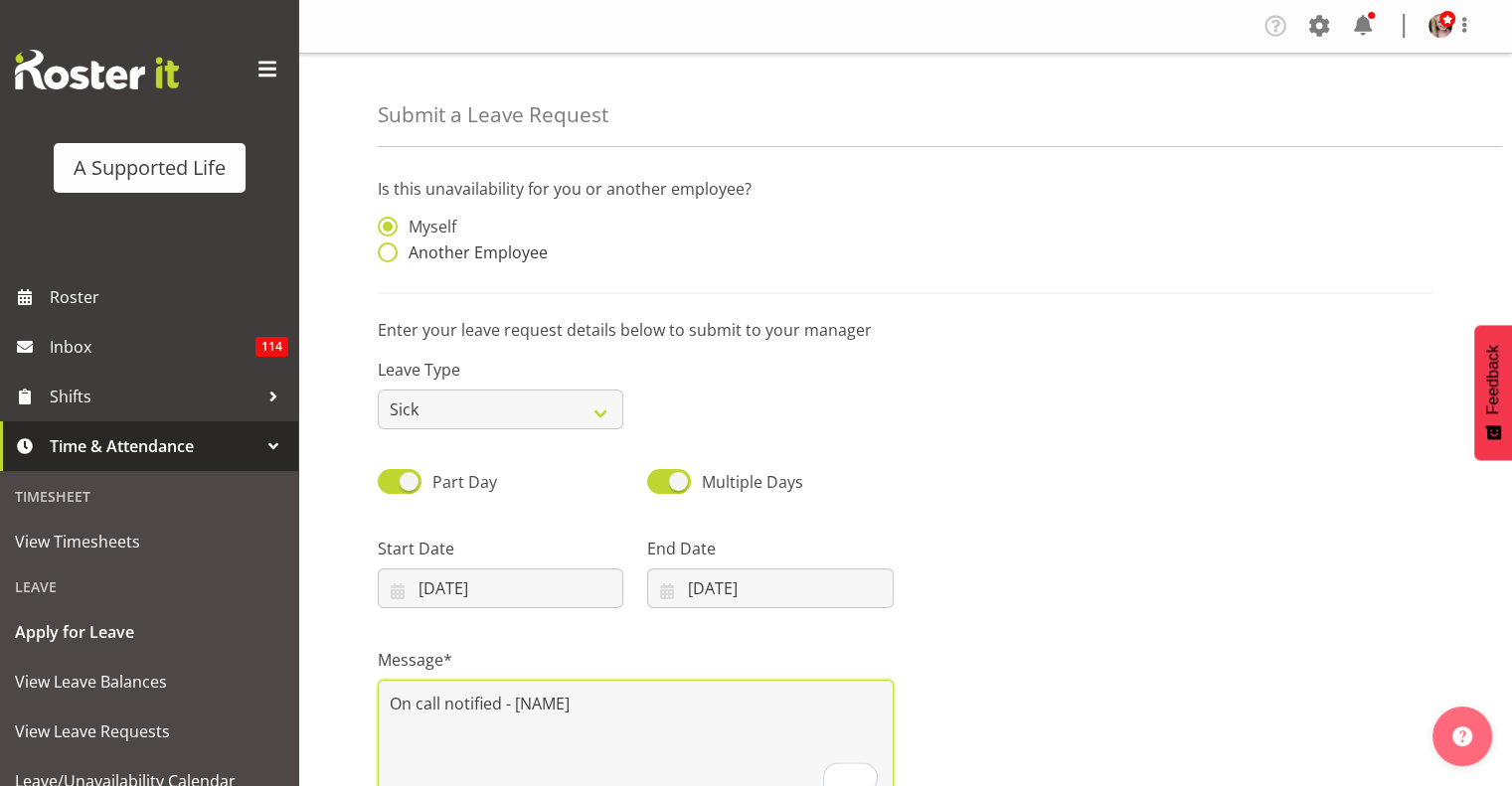type on "On call notified - Sick" 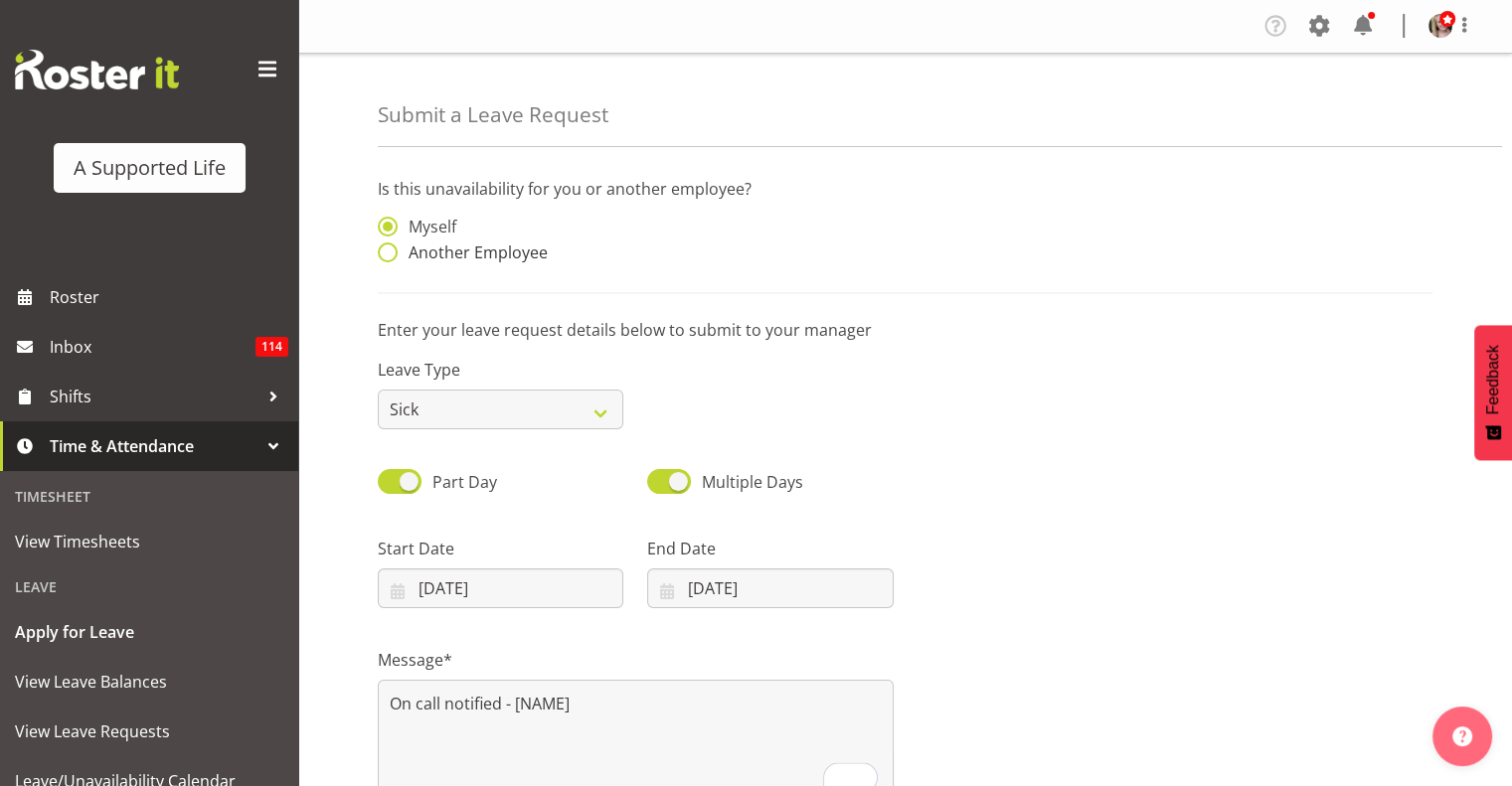 click on "Another Employee" at bounding box center (472, 252) 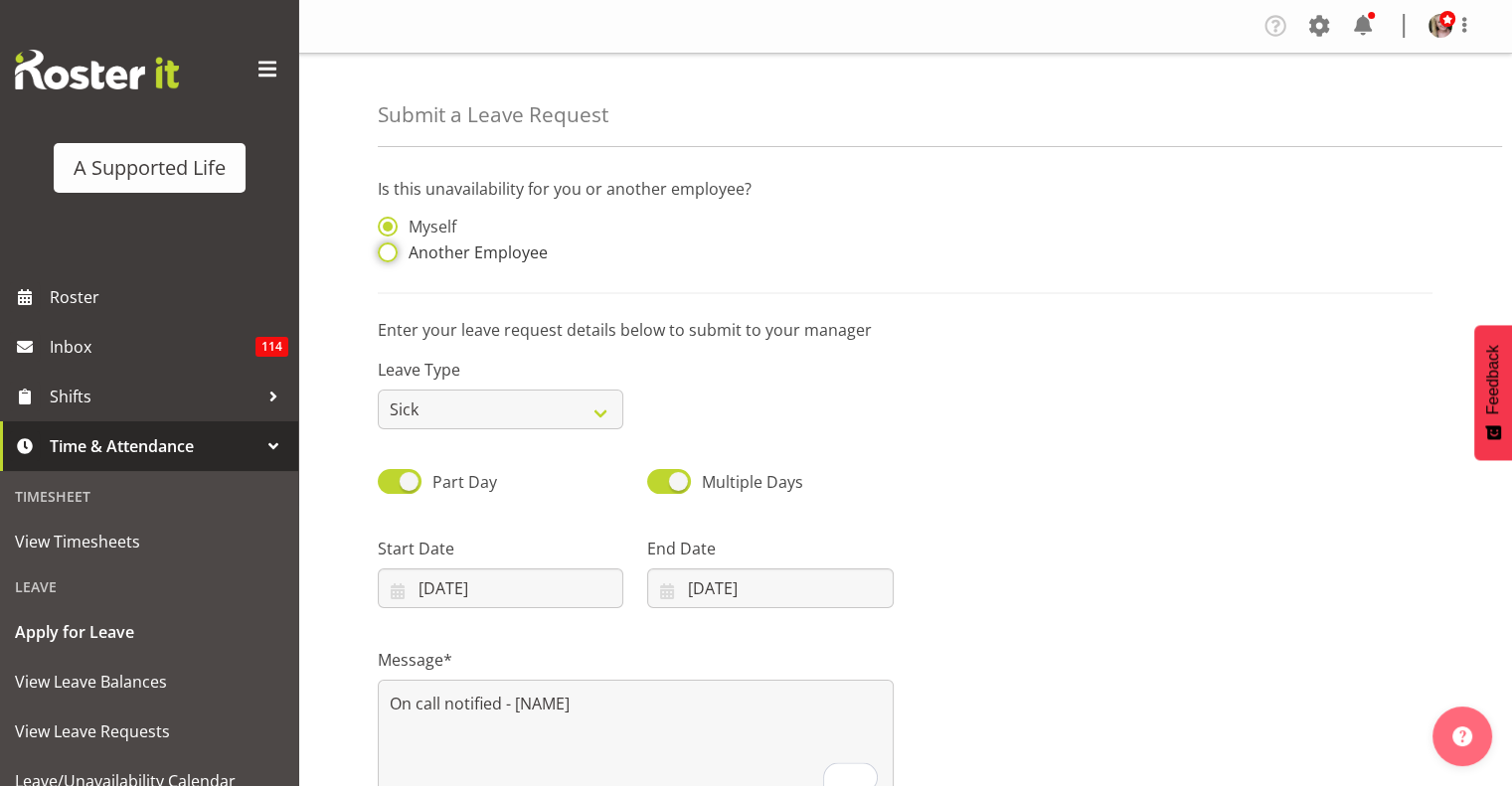 click on "Another Employee" at bounding box center (384, 252) 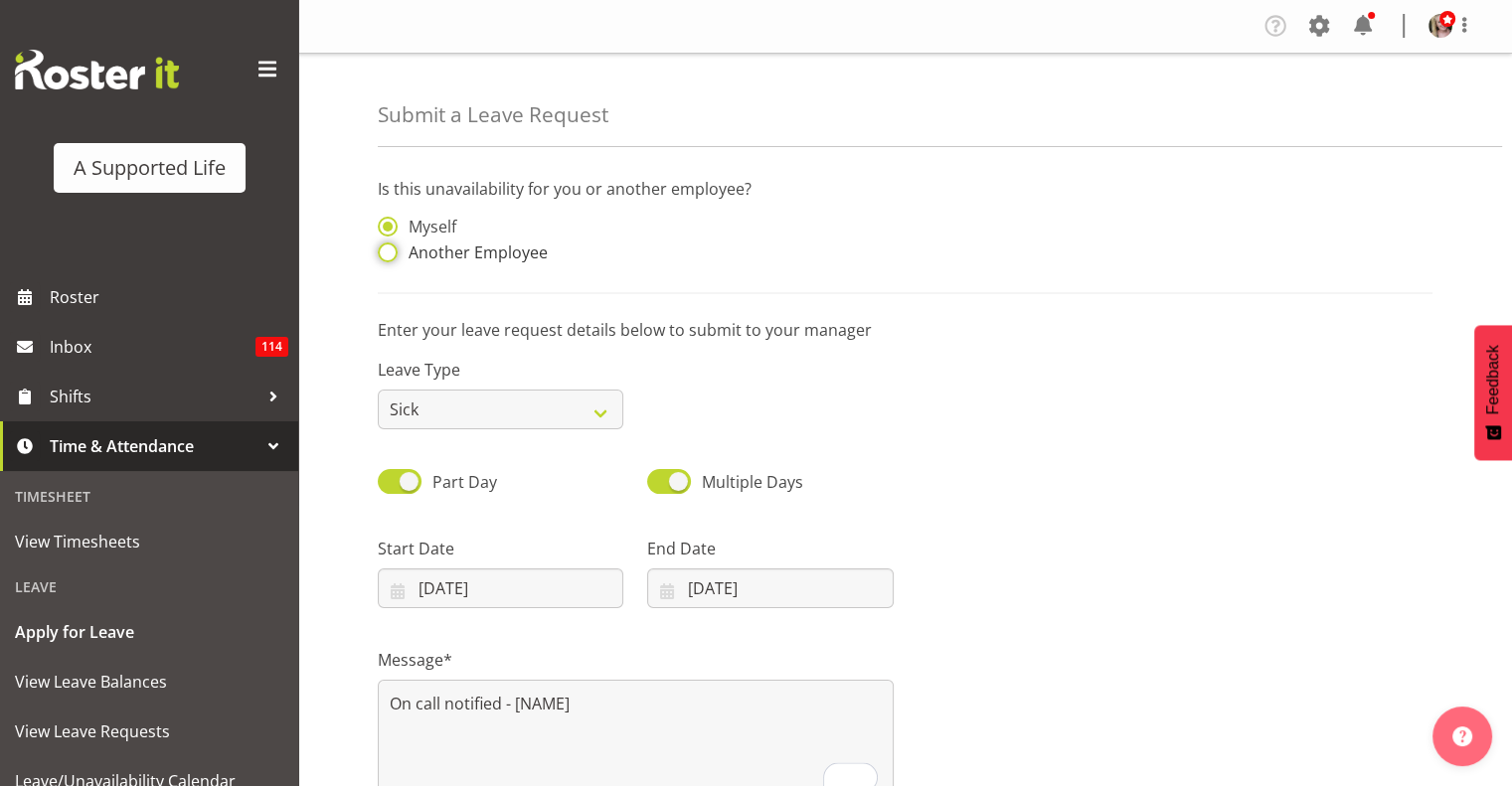 radio on "true" 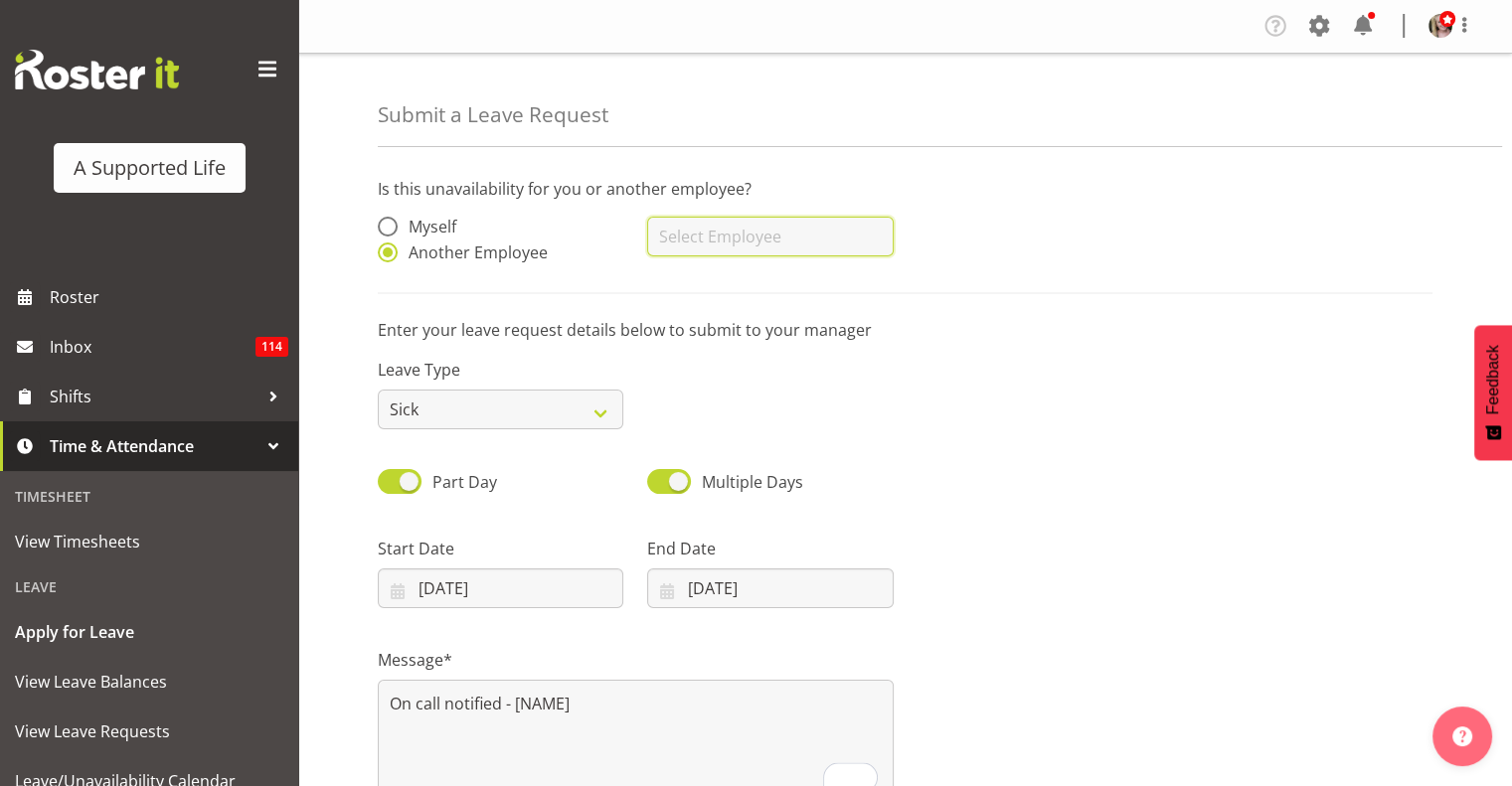click at bounding box center [769, 236] 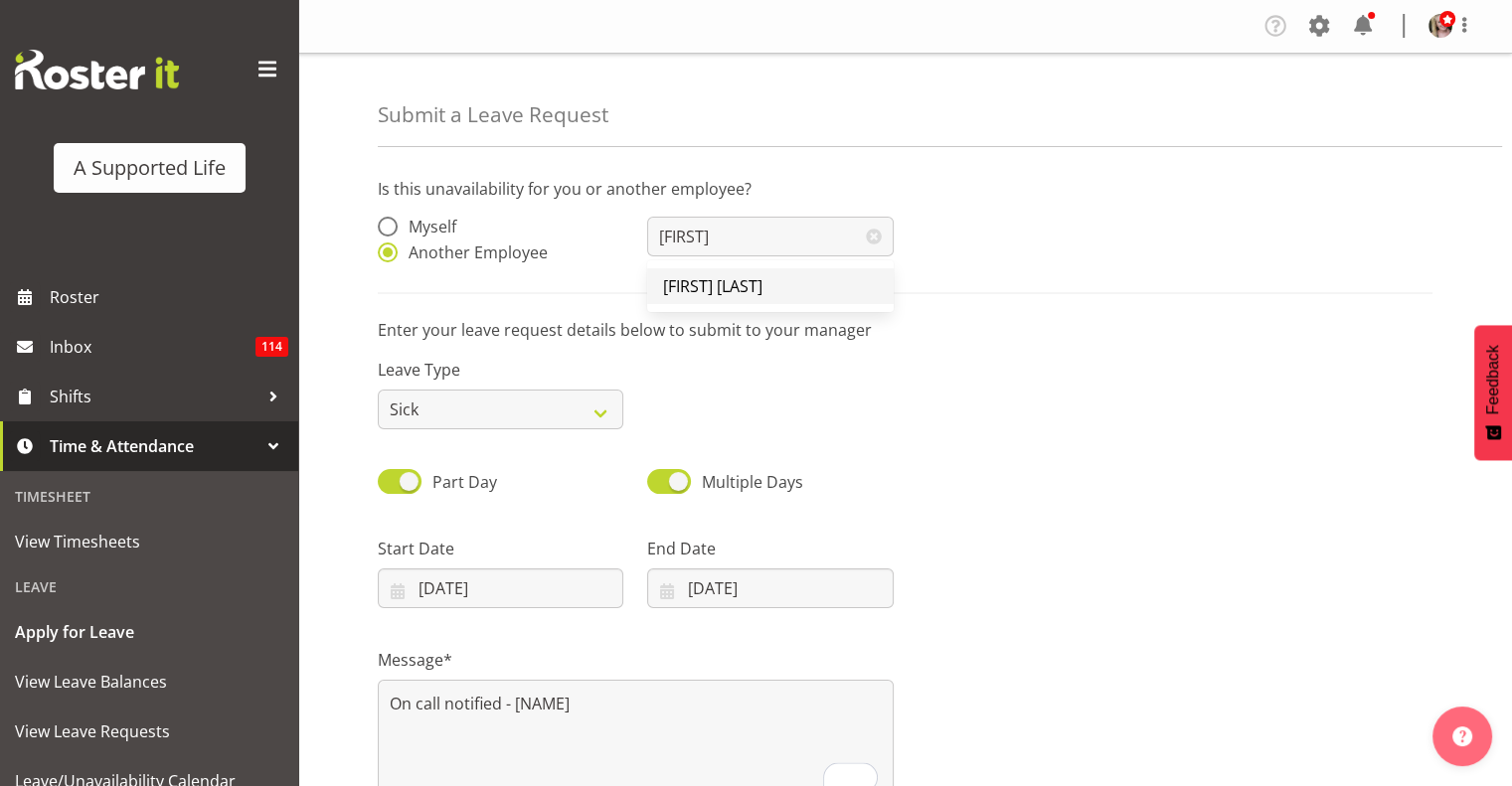 click on "[FIRST] [LAST]" at bounding box center (713, 286) 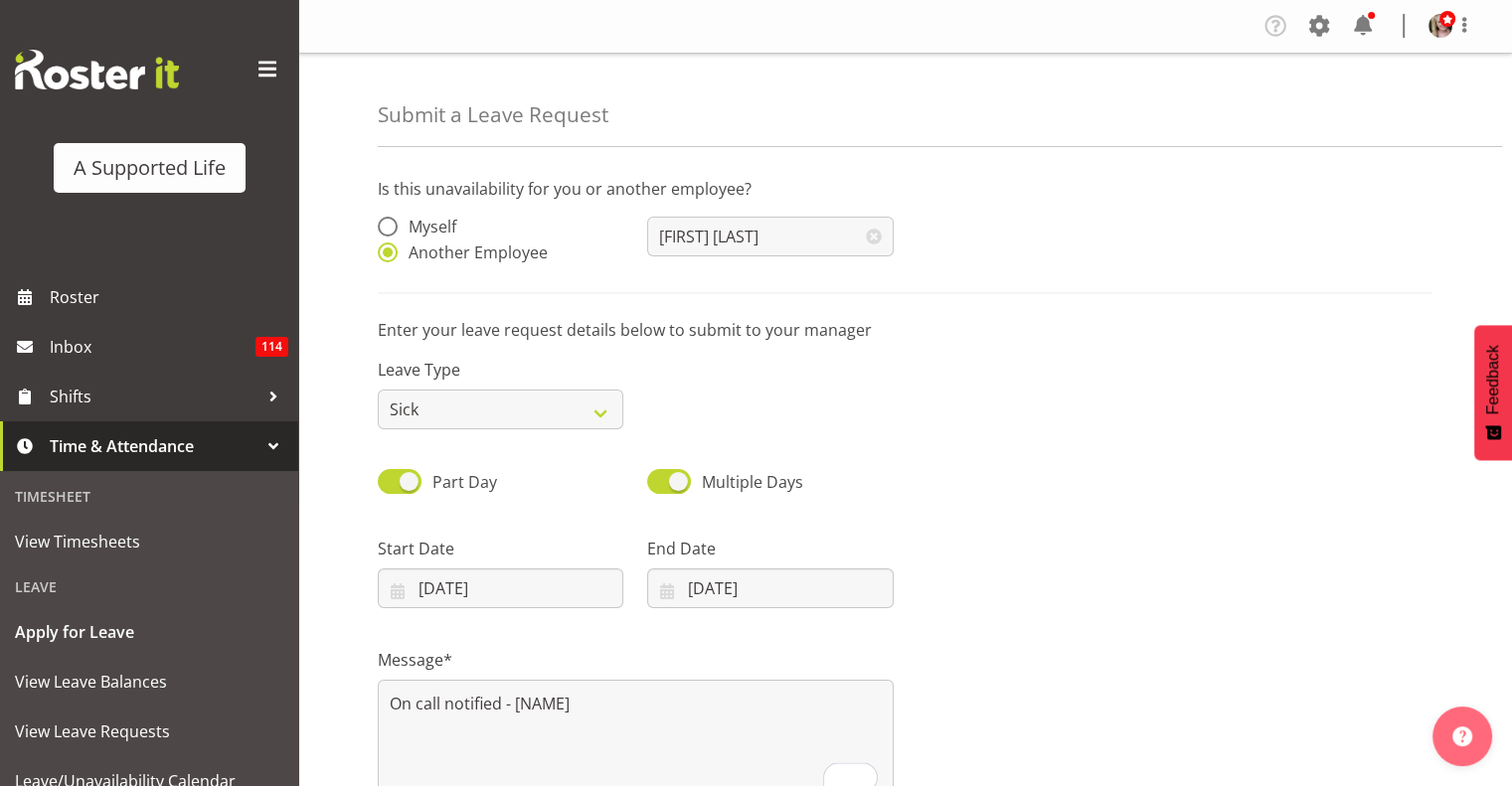 click on "Part Day
Multiple Days" at bounding box center [905, 475] 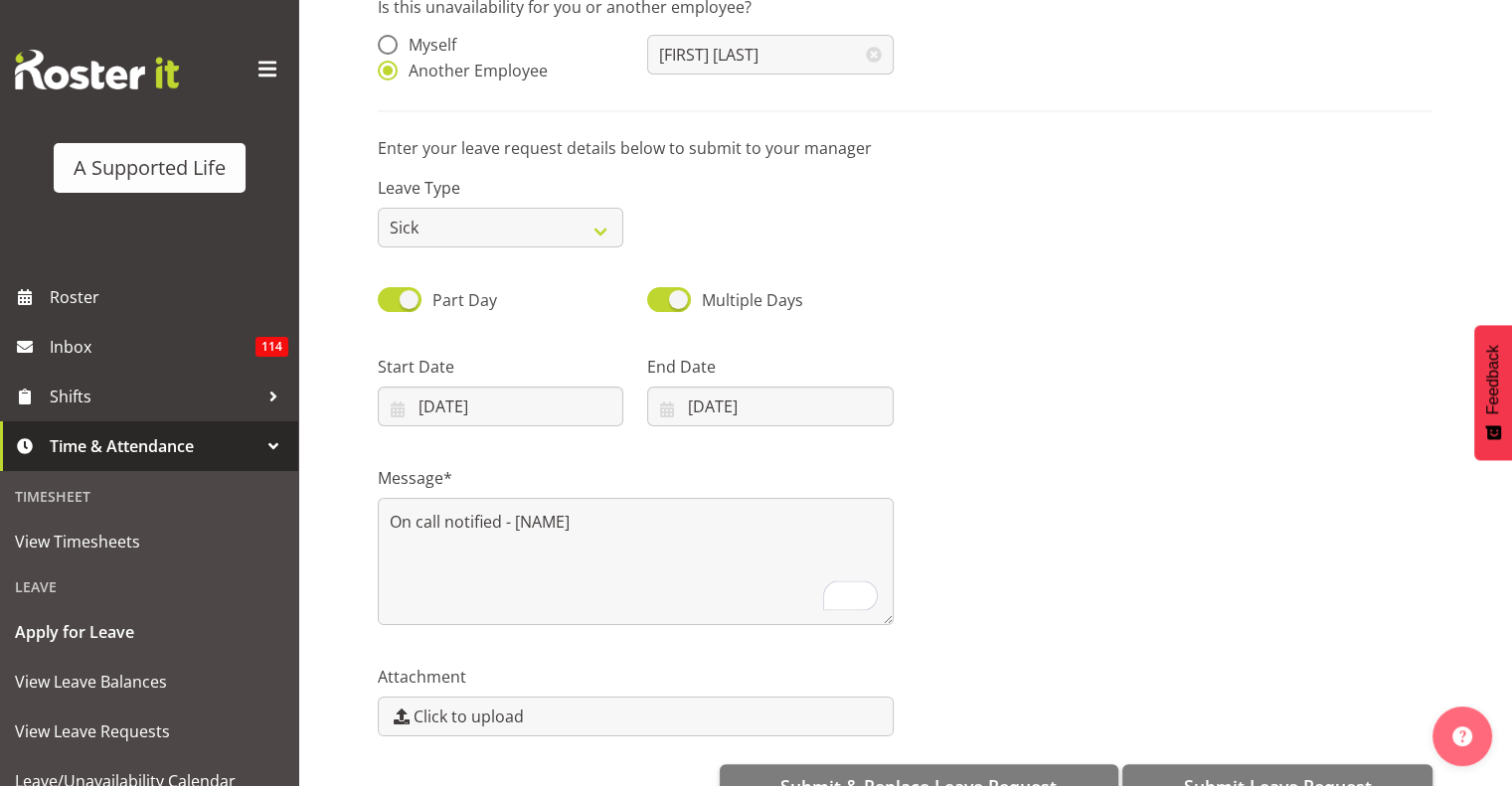 scroll, scrollTop: 235, scrollLeft: 0, axis: vertical 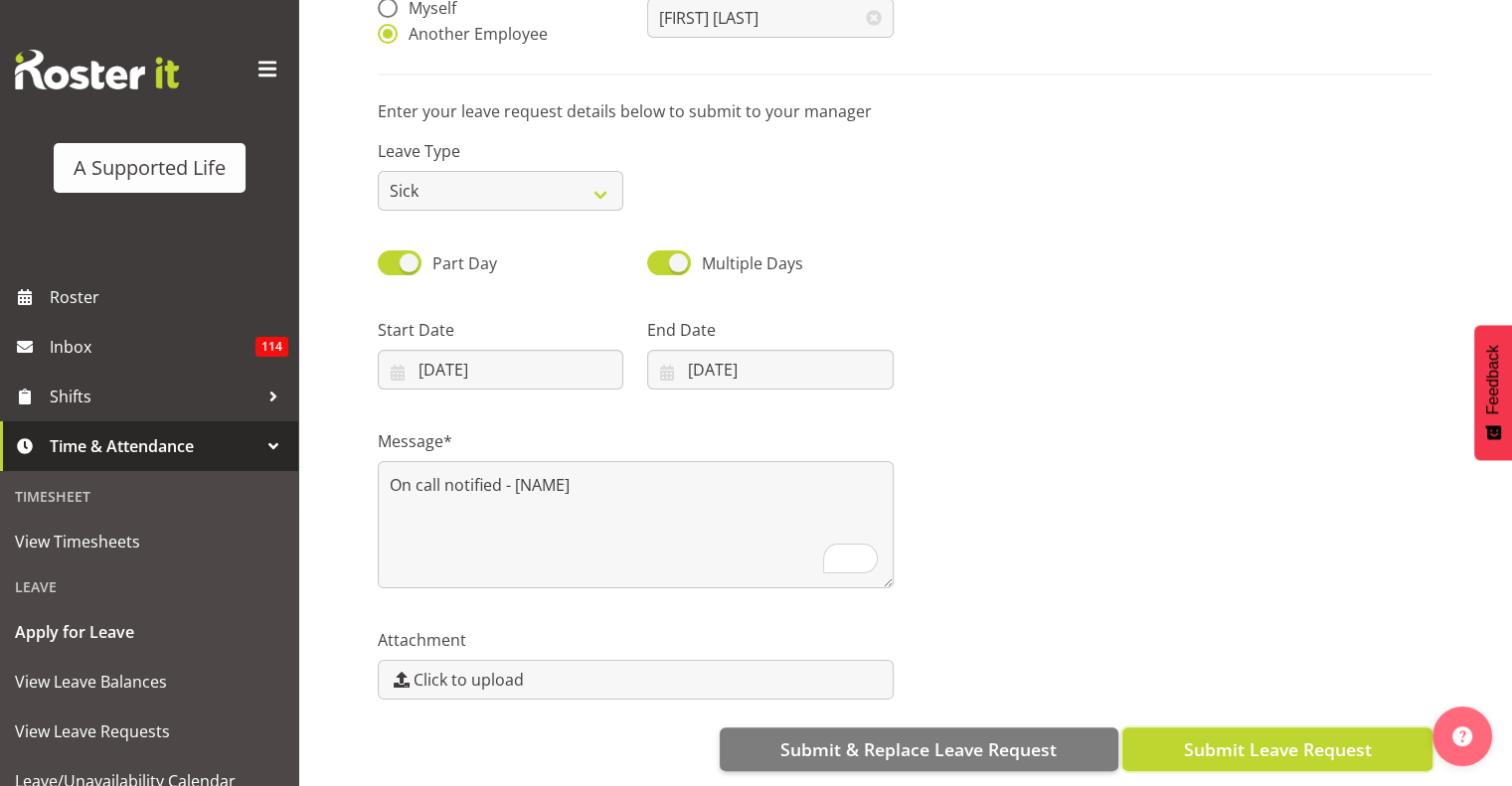 click on "Submit Leave Request" at bounding box center [1276, 749] 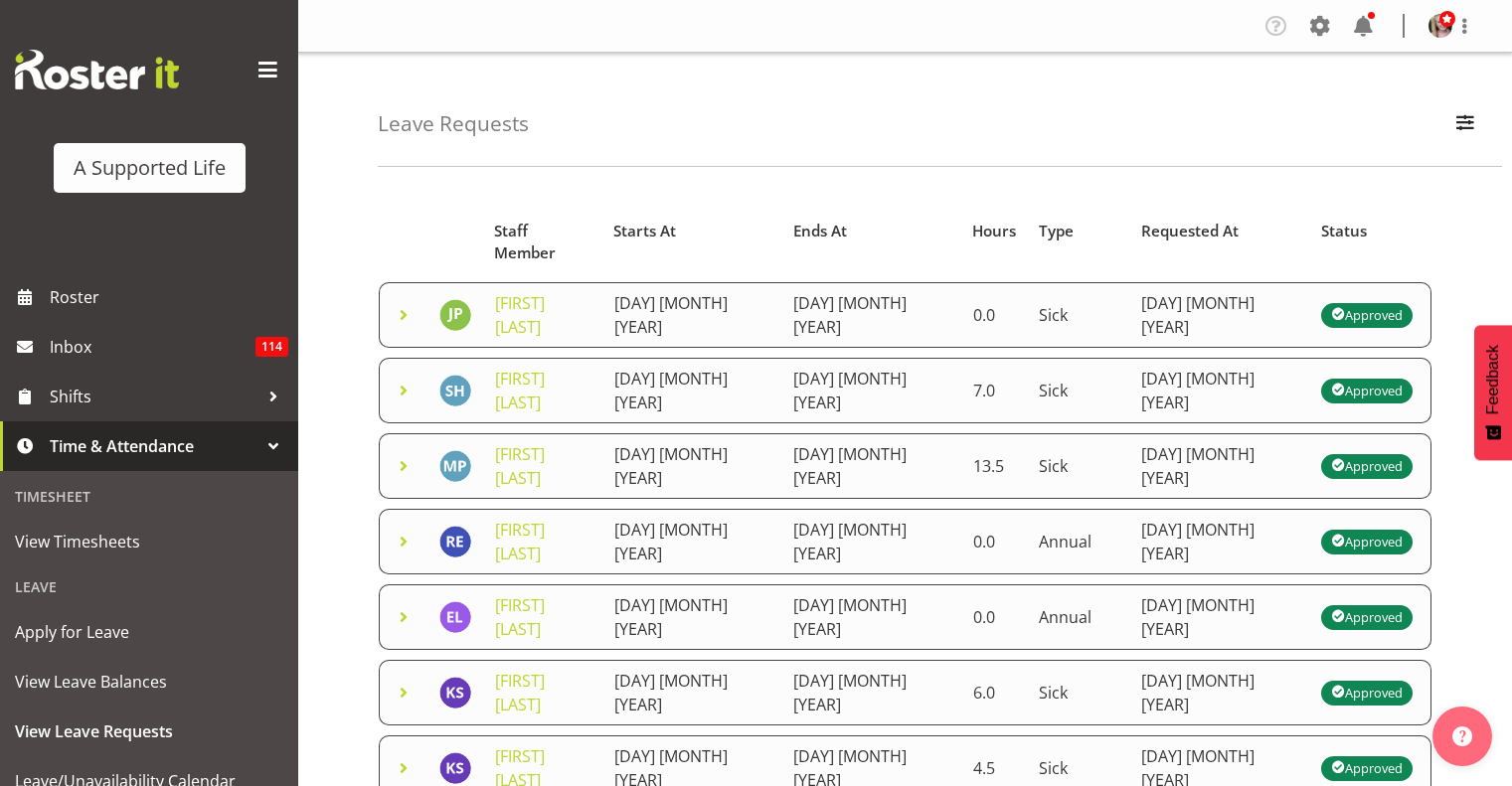 scroll, scrollTop: 0, scrollLeft: 0, axis: both 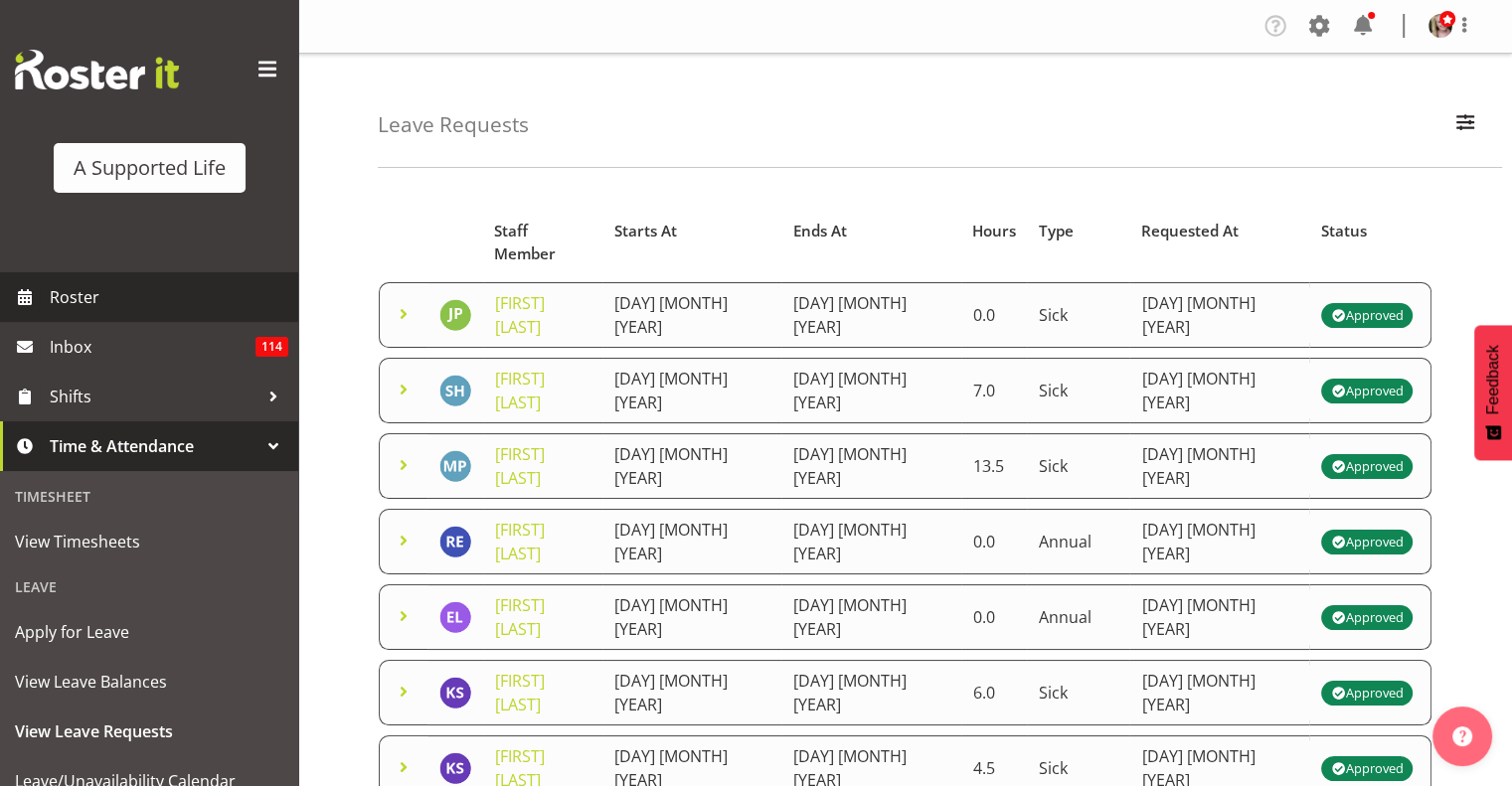 click on "Roster" at bounding box center [169, 297] 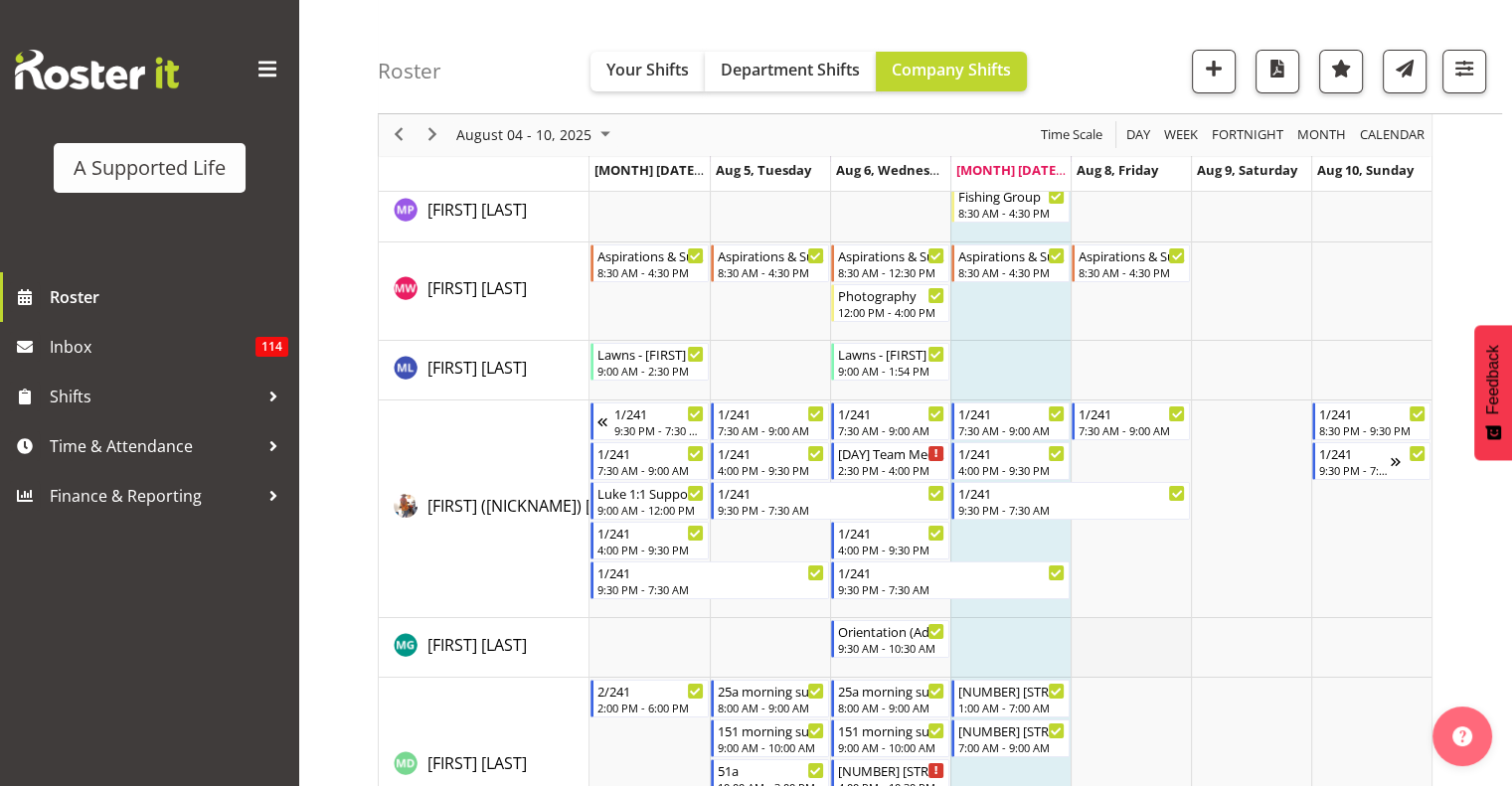 scroll, scrollTop: 7353, scrollLeft: 0, axis: vertical 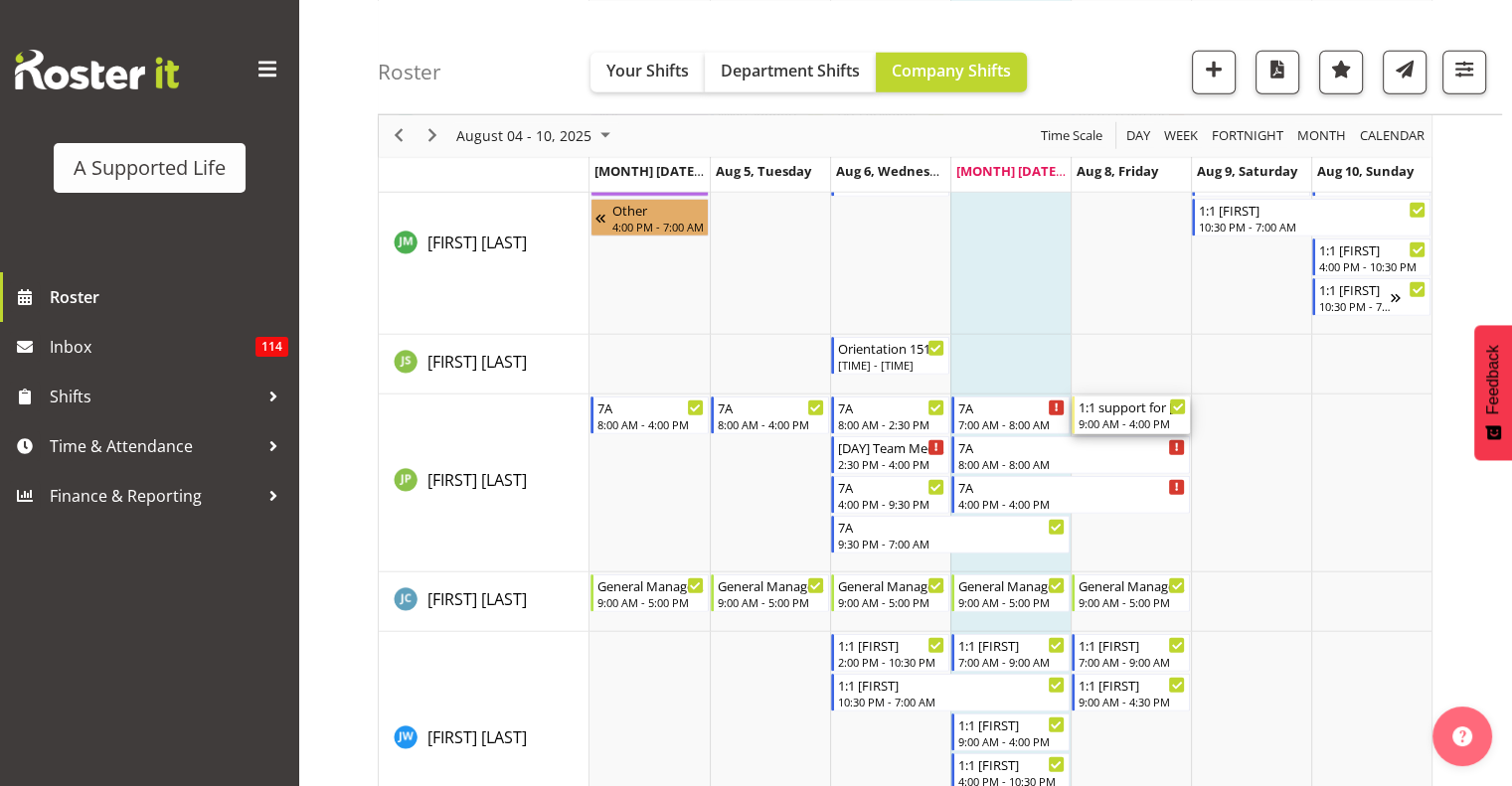 click on "1:1 support for [NAME]" at bounding box center (1132, 406) 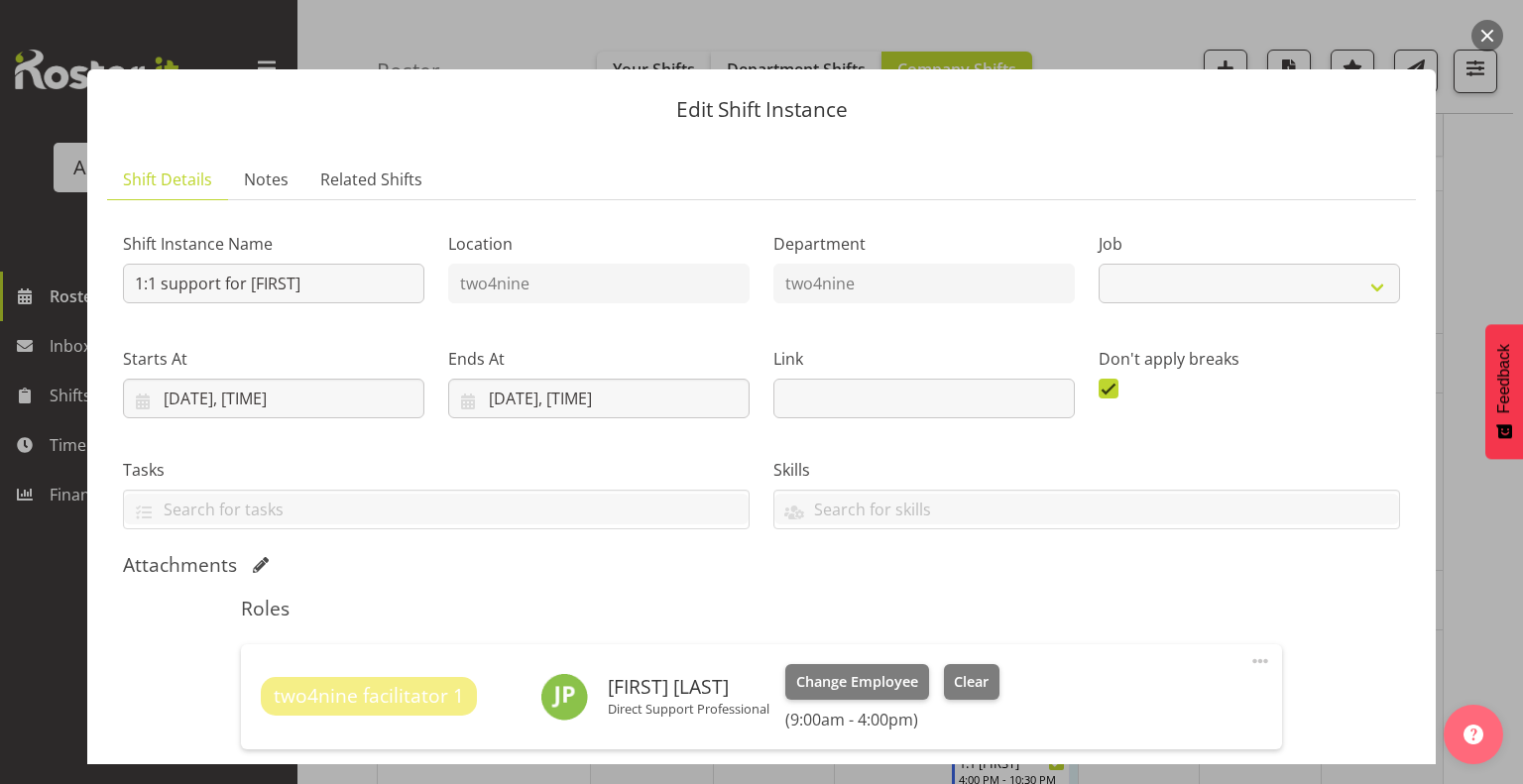 select on "4117" 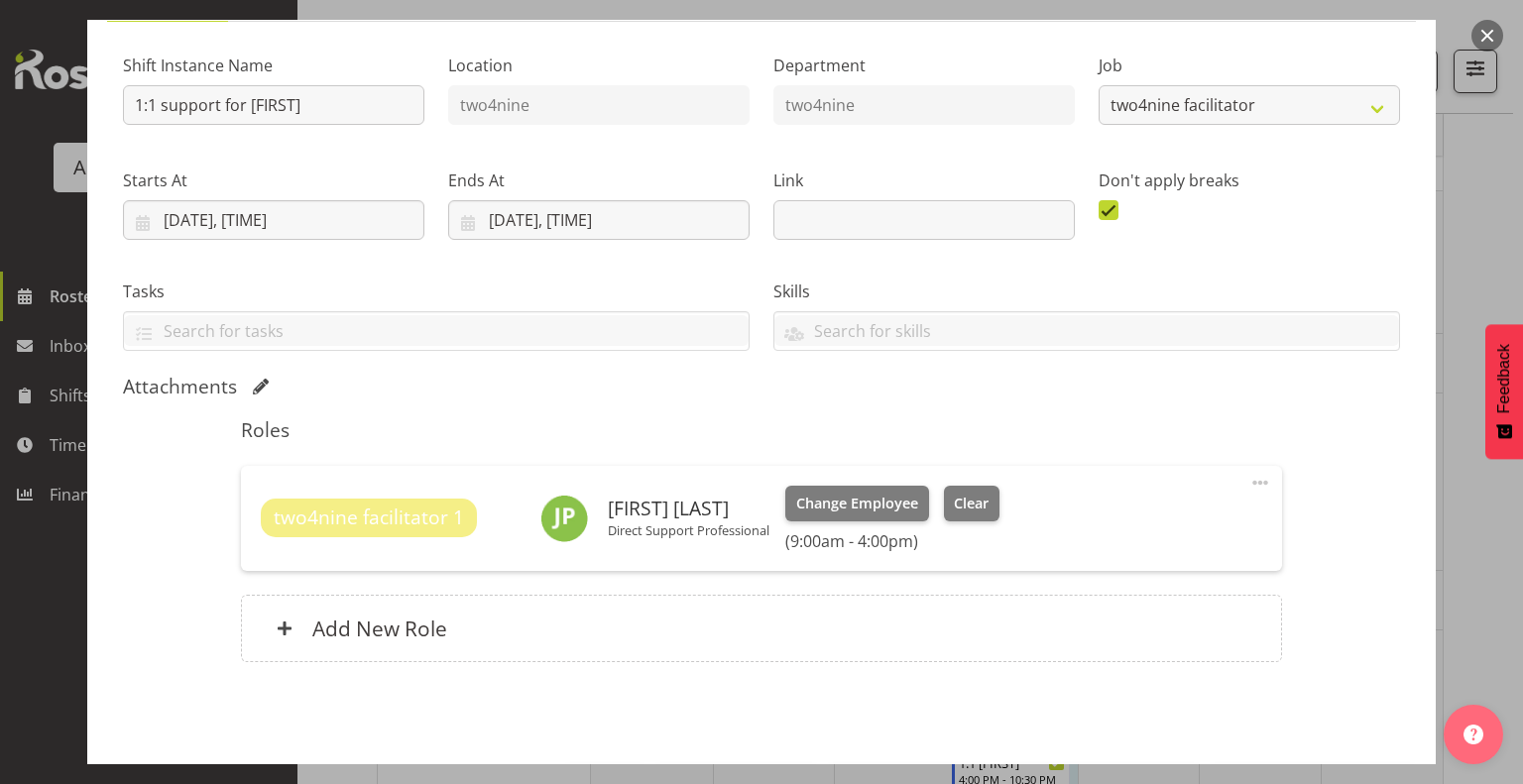 scroll, scrollTop: 198, scrollLeft: 0, axis: vertical 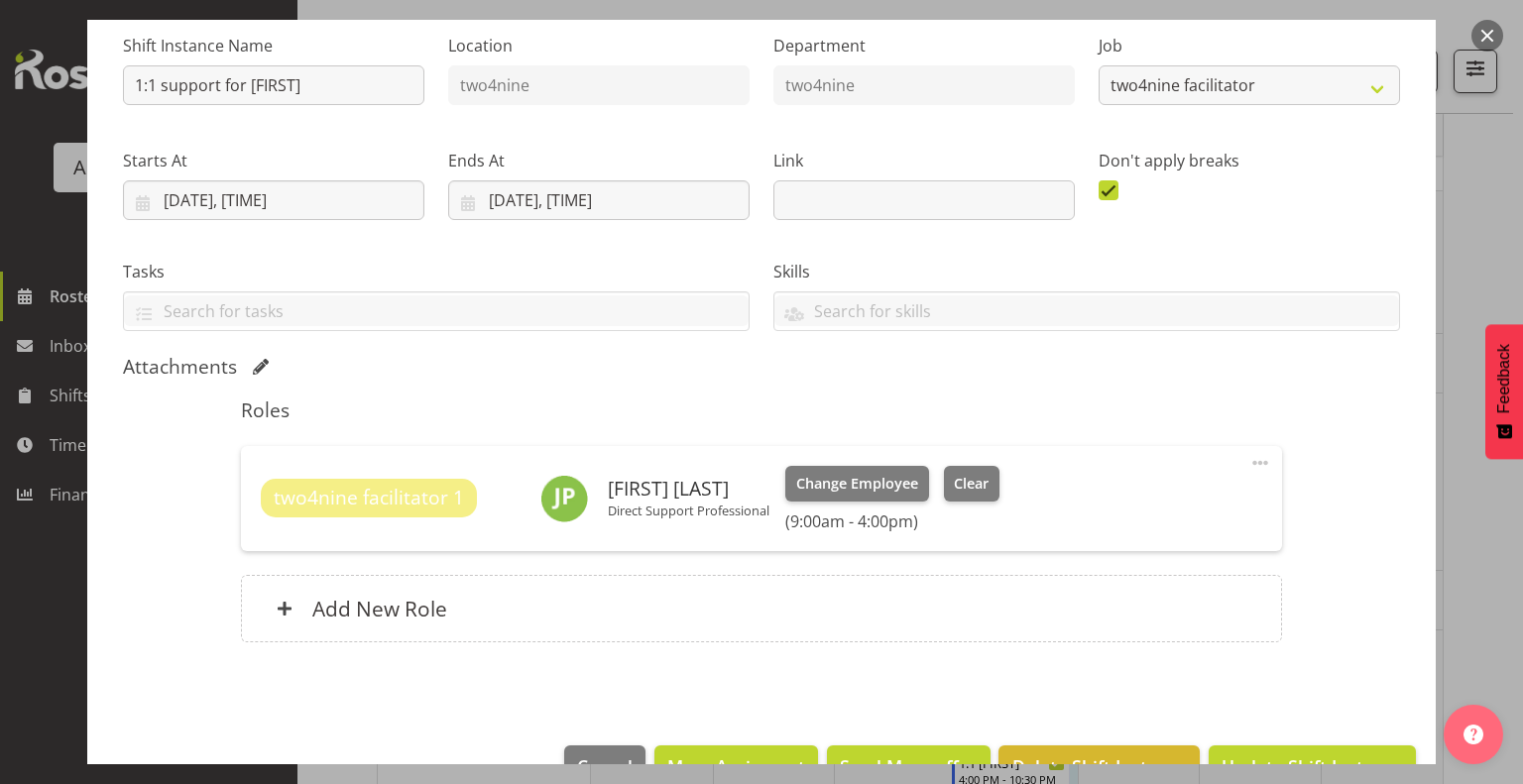 click at bounding box center (1487, 36) 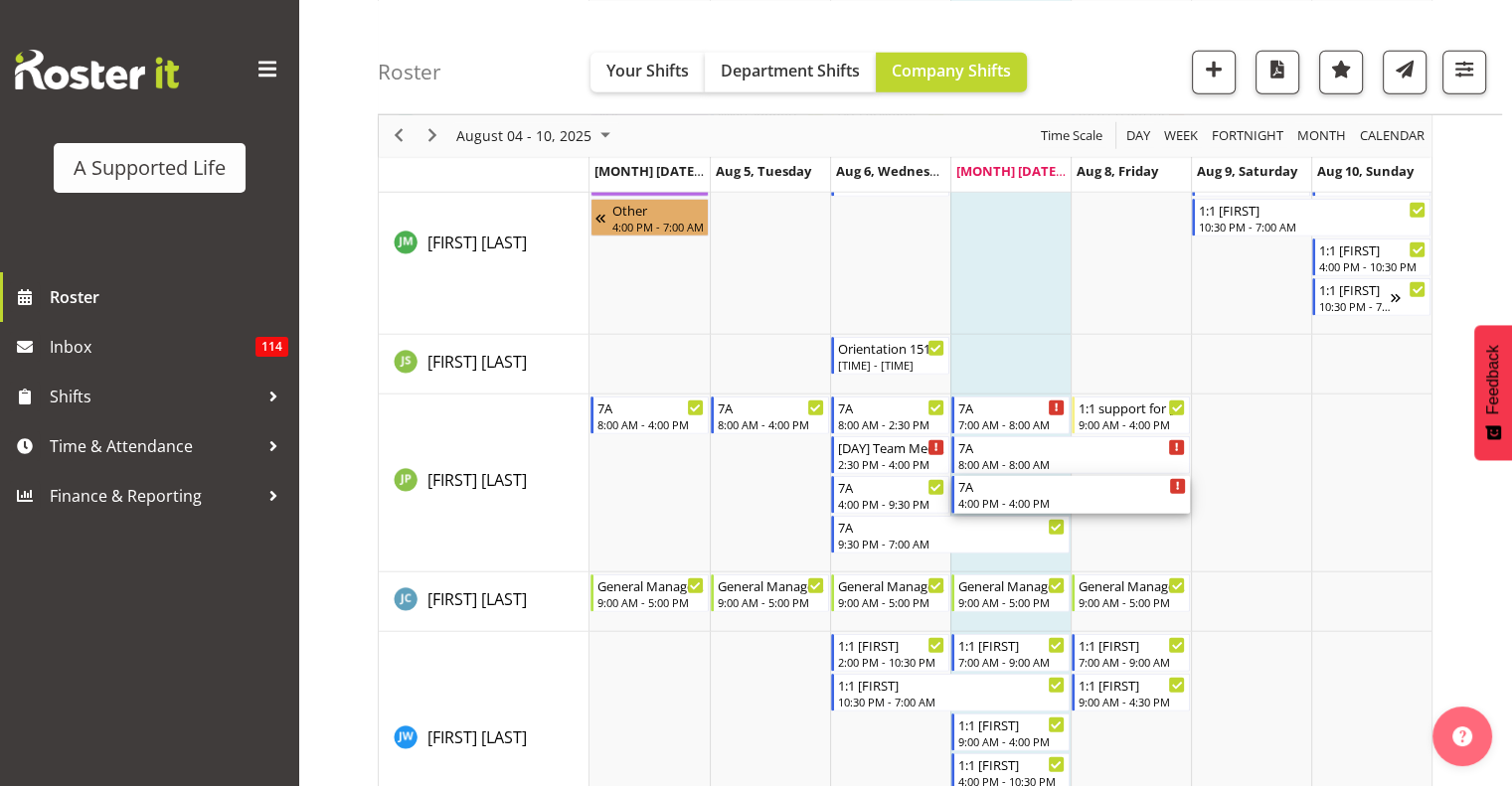 click on "4:00 PM - 4:00 PM" at bounding box center (1072, 503) 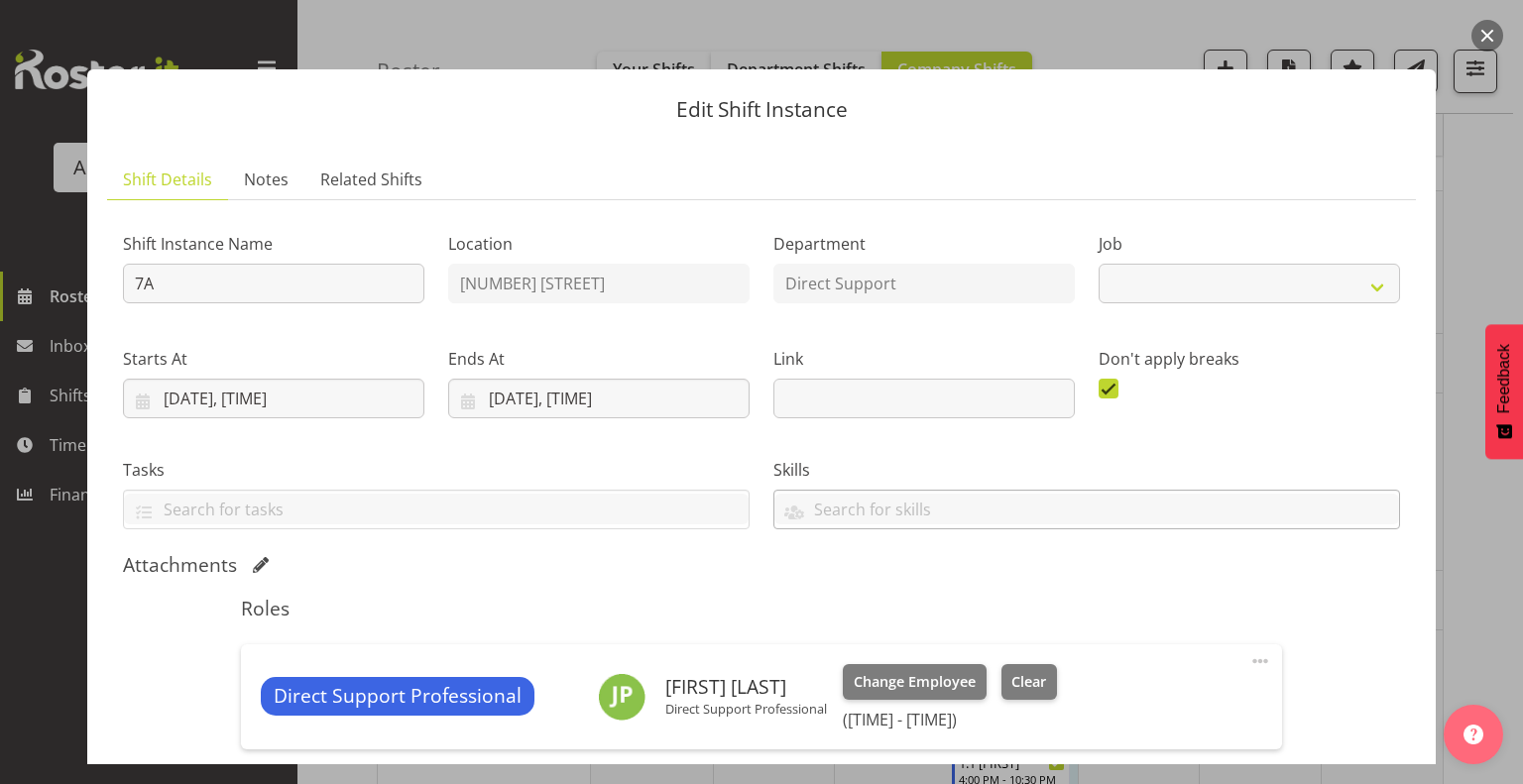 select on "4112" 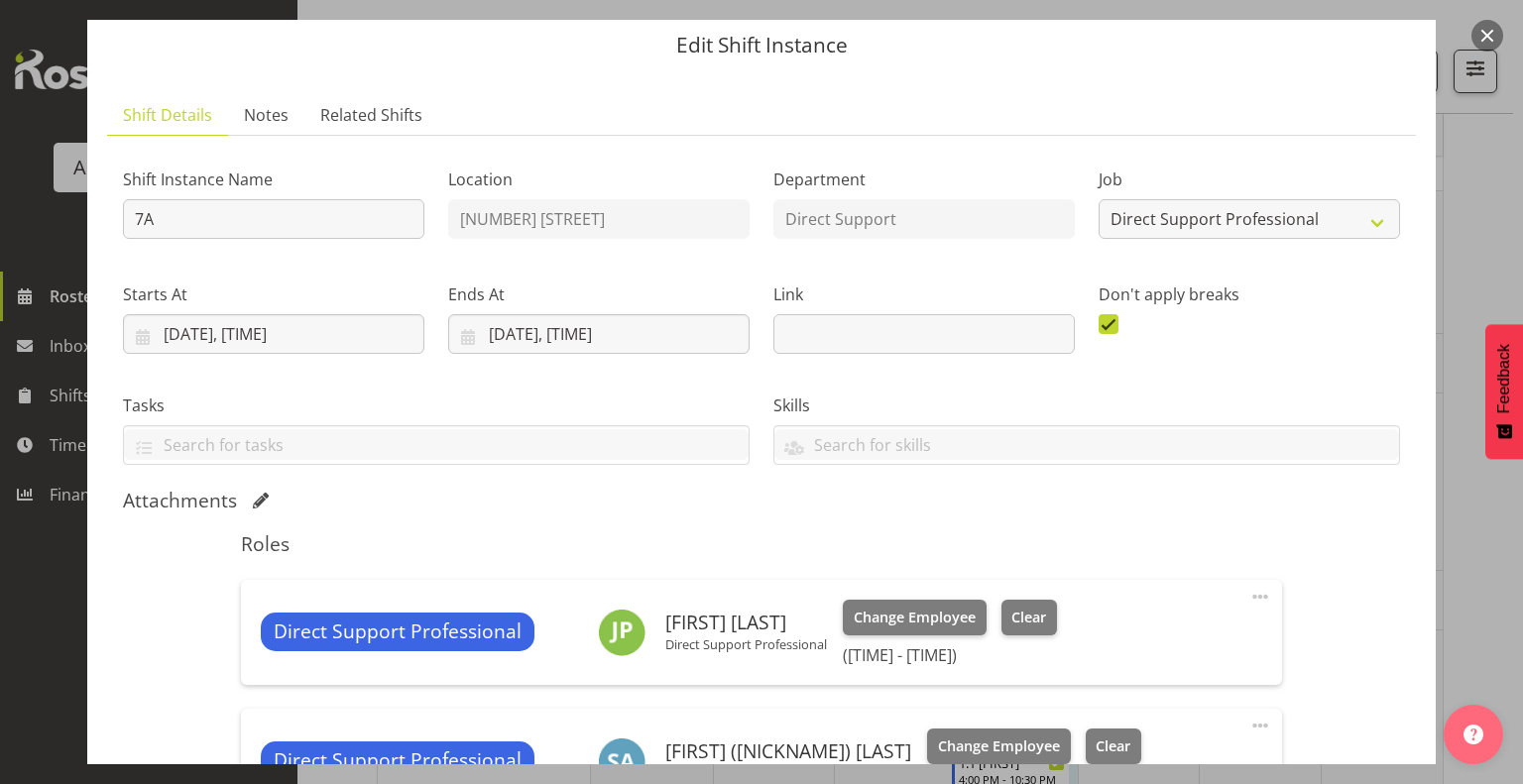 scroll, scrollTop: 0, scrollLeft: 0, axis: both 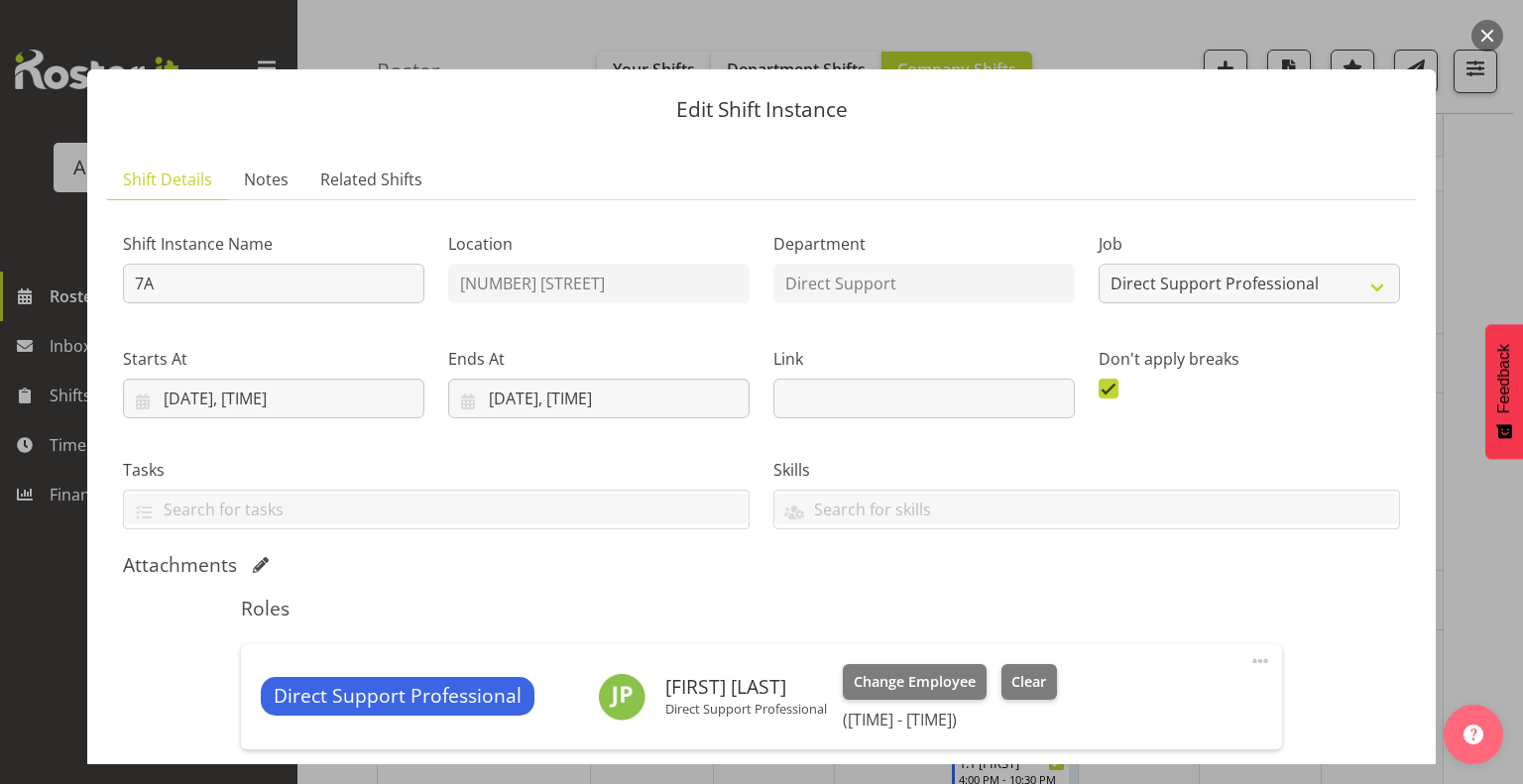 click at bounding box center (1487, 36) 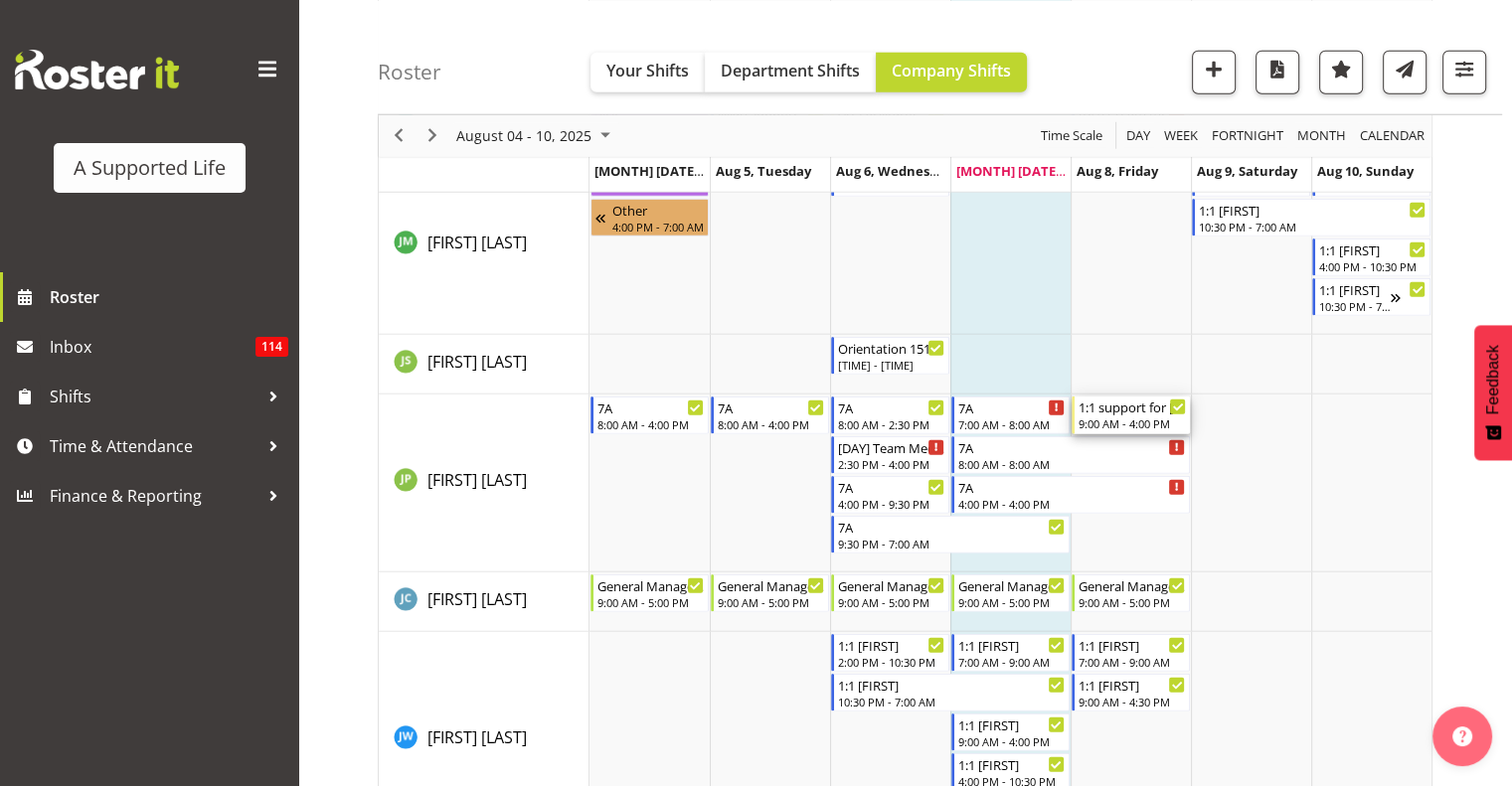 click on "1:1 support for [NAME]" at bounding box center [1132, 406] 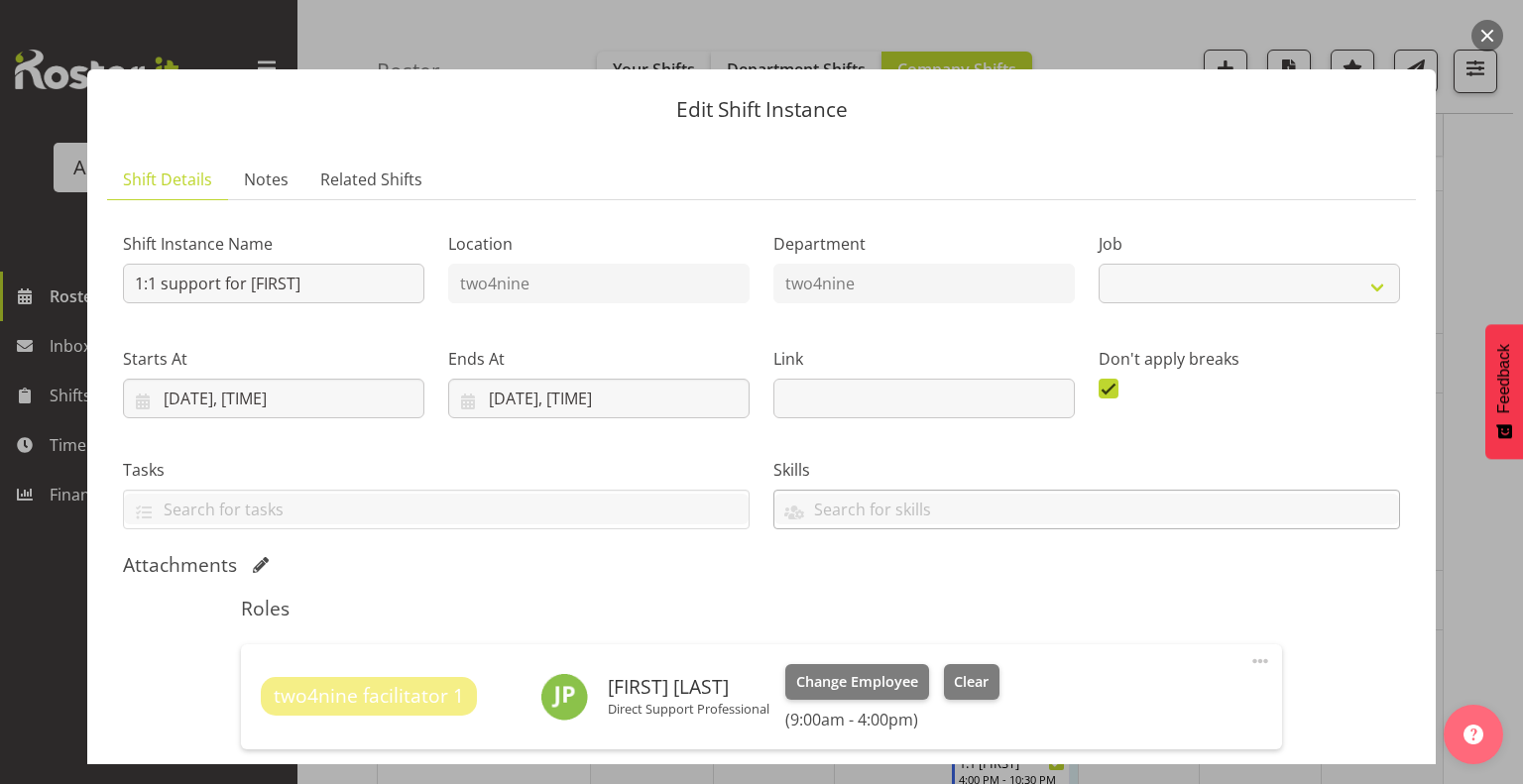 select on "4117" 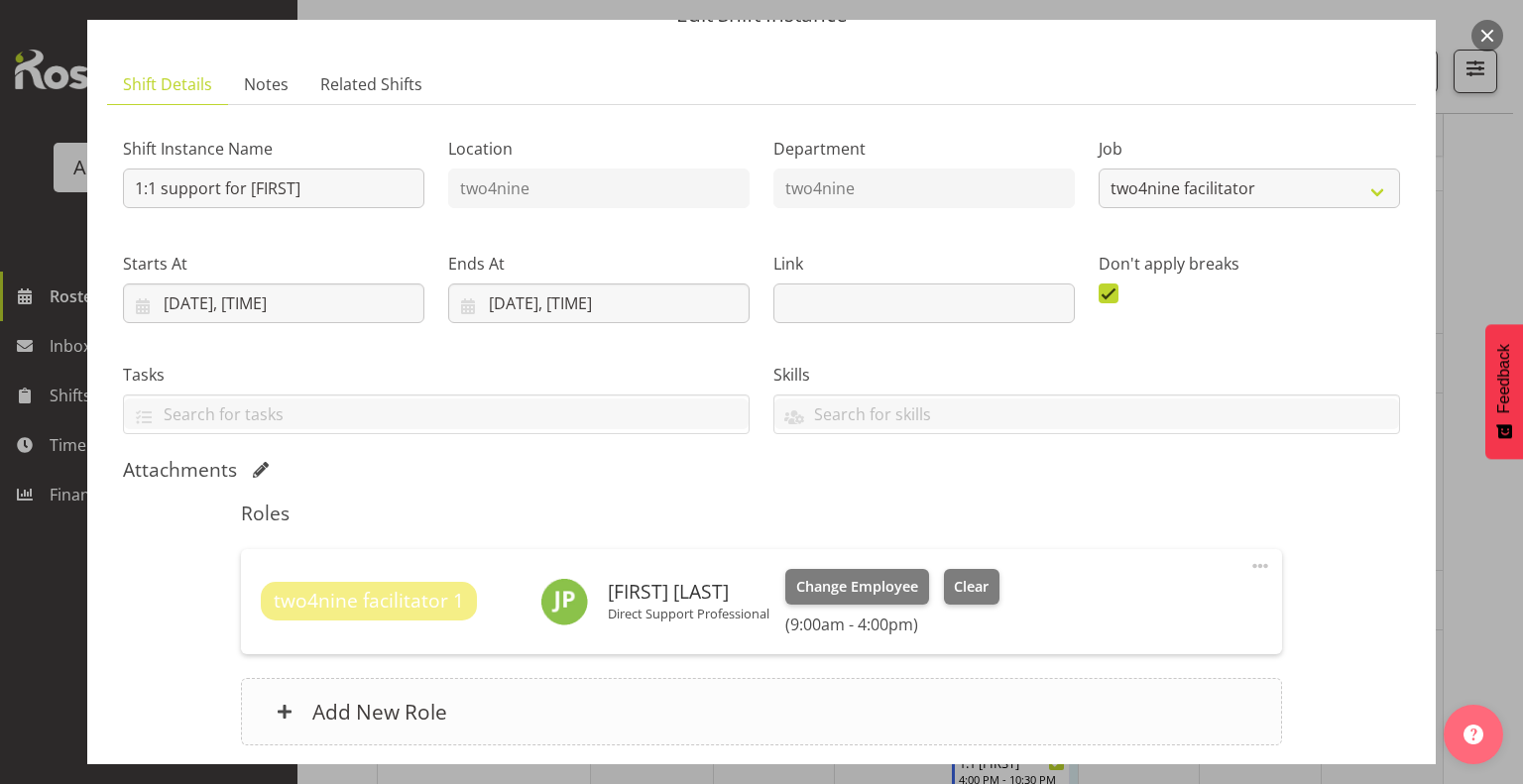 scroll, scrollTop: 198, scrollLeft: 0, axis: vertical 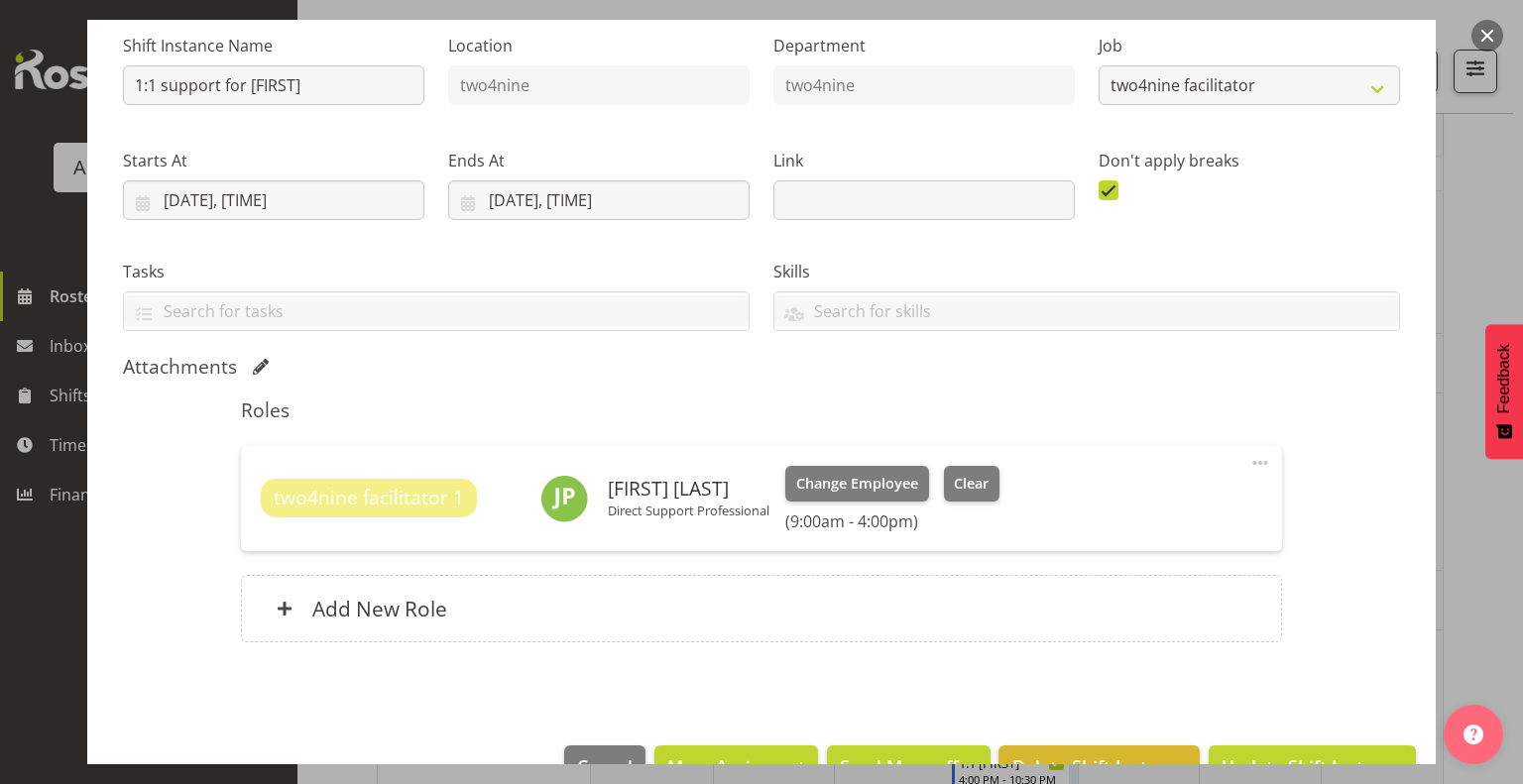 click at bounding box center [1260, 463] 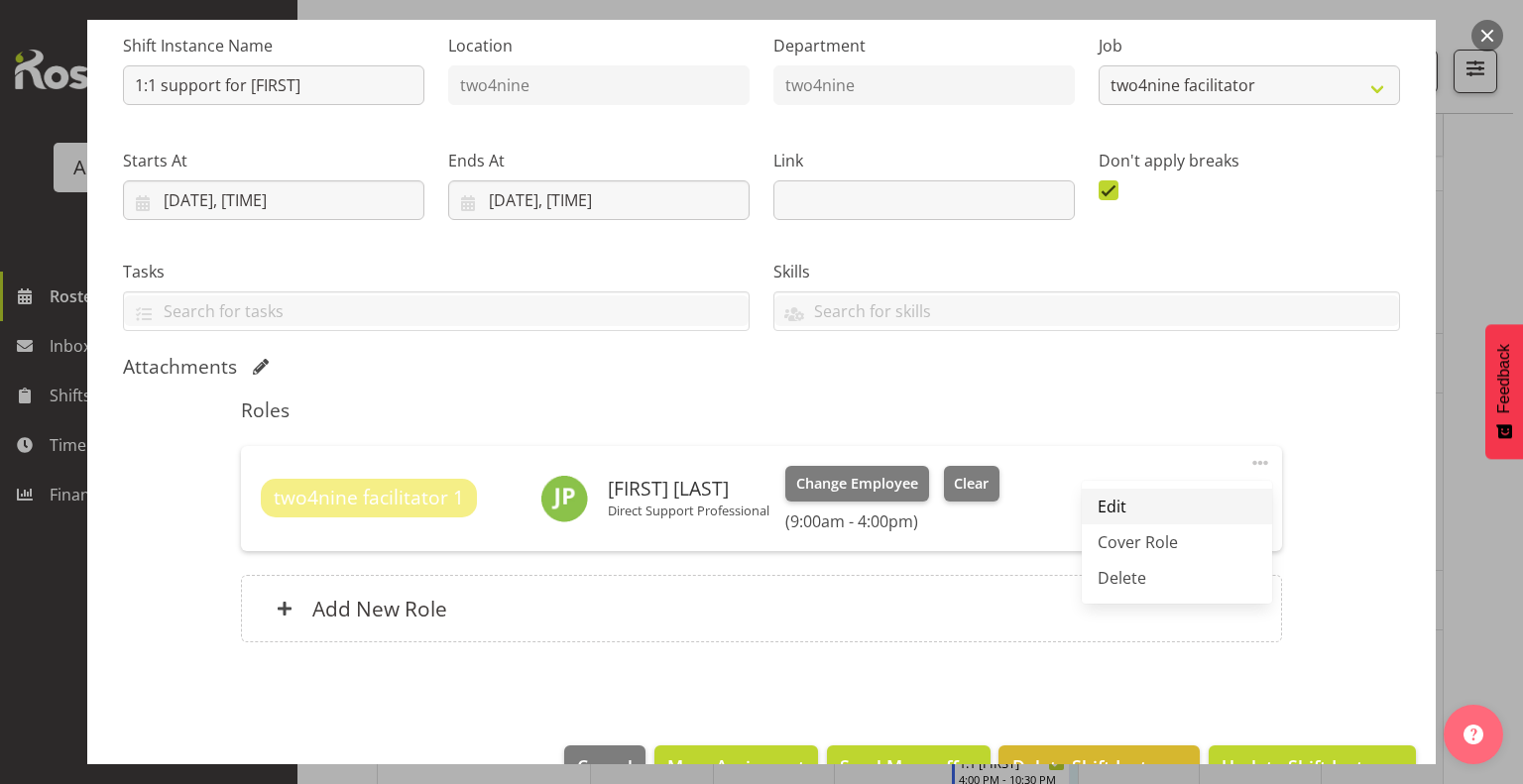 click on "Edit" at bounding box center [1177, 506] 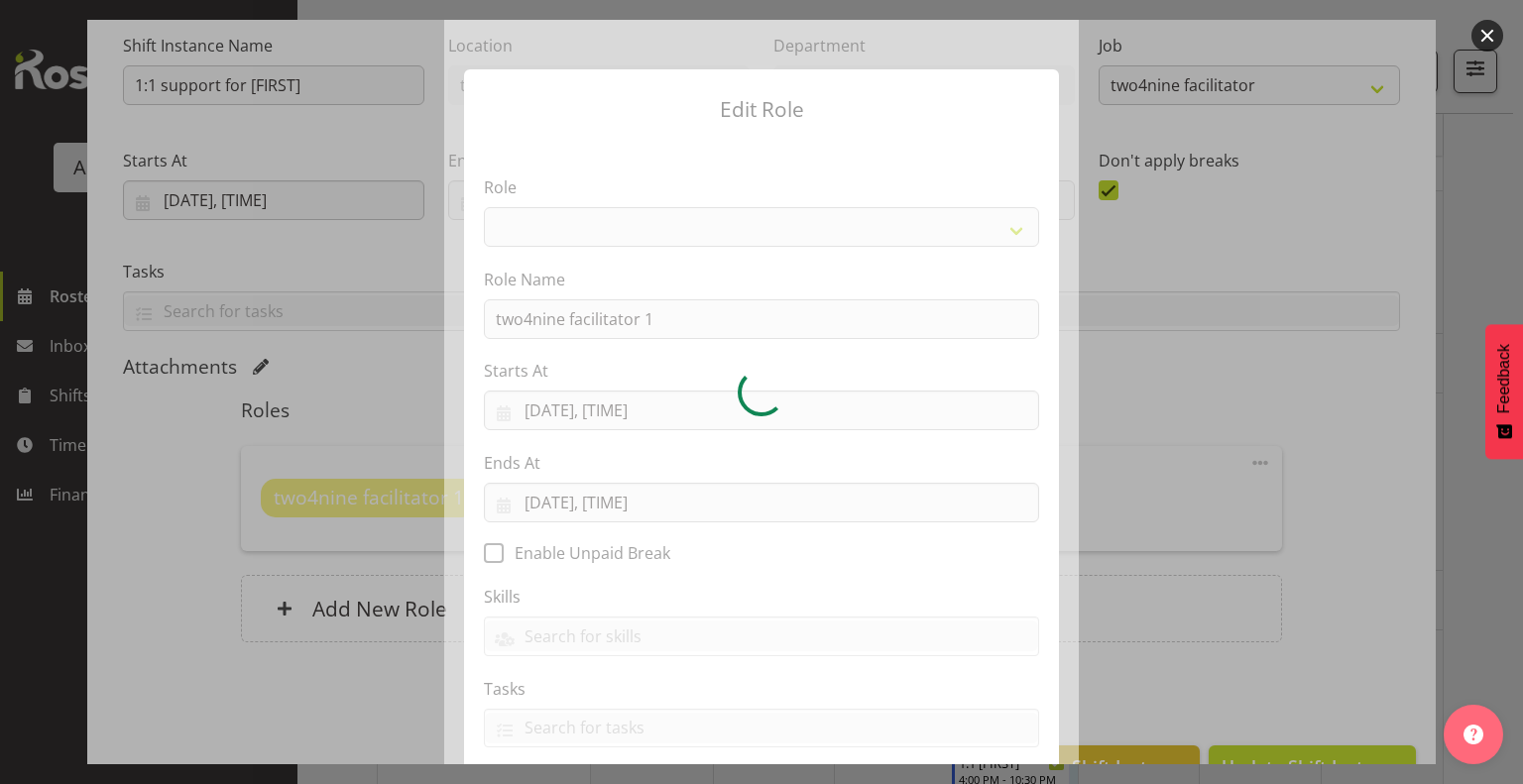 select on "1041" 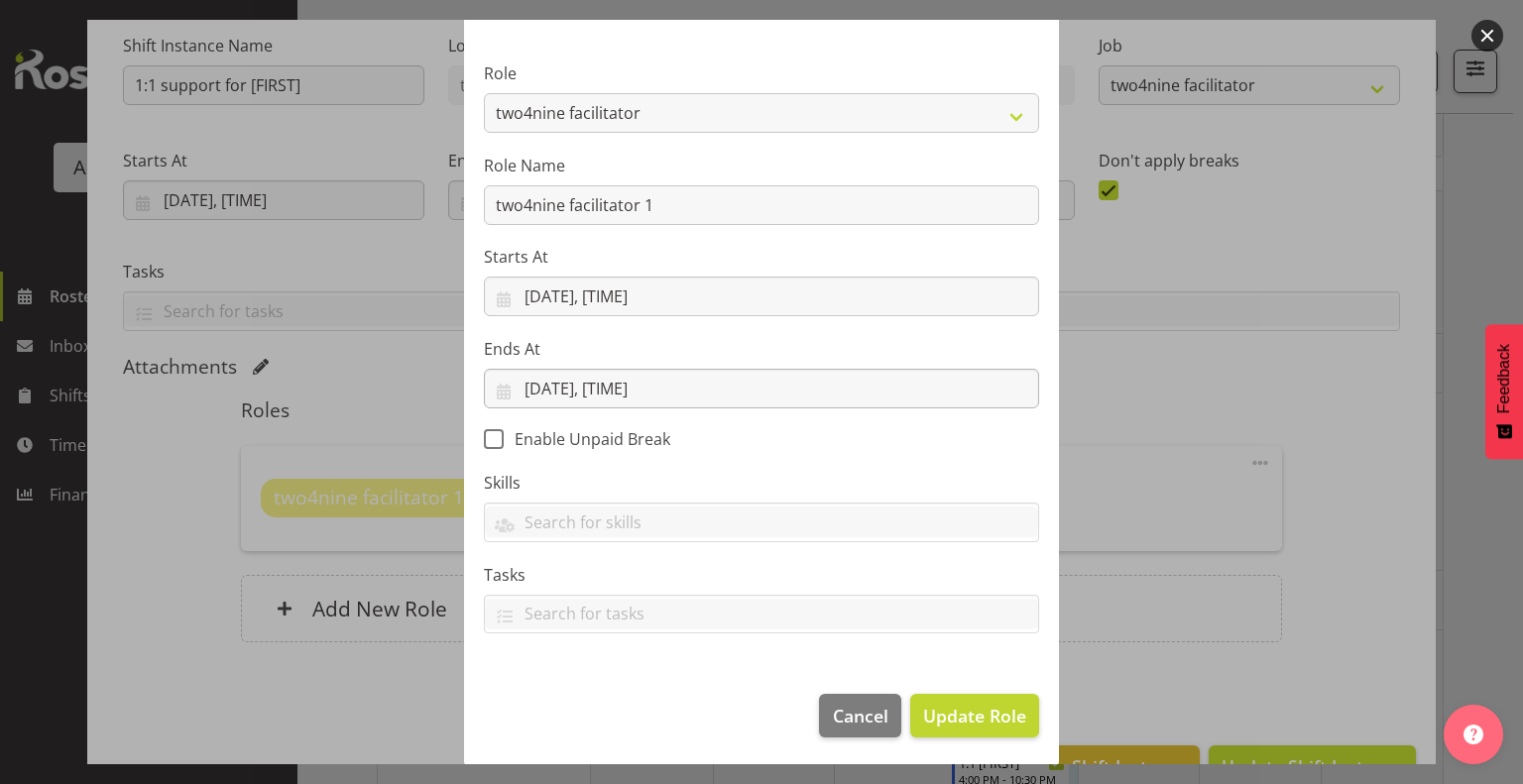 scroll, scrollTop: 116, scrollLeft: 0, axis: vertical 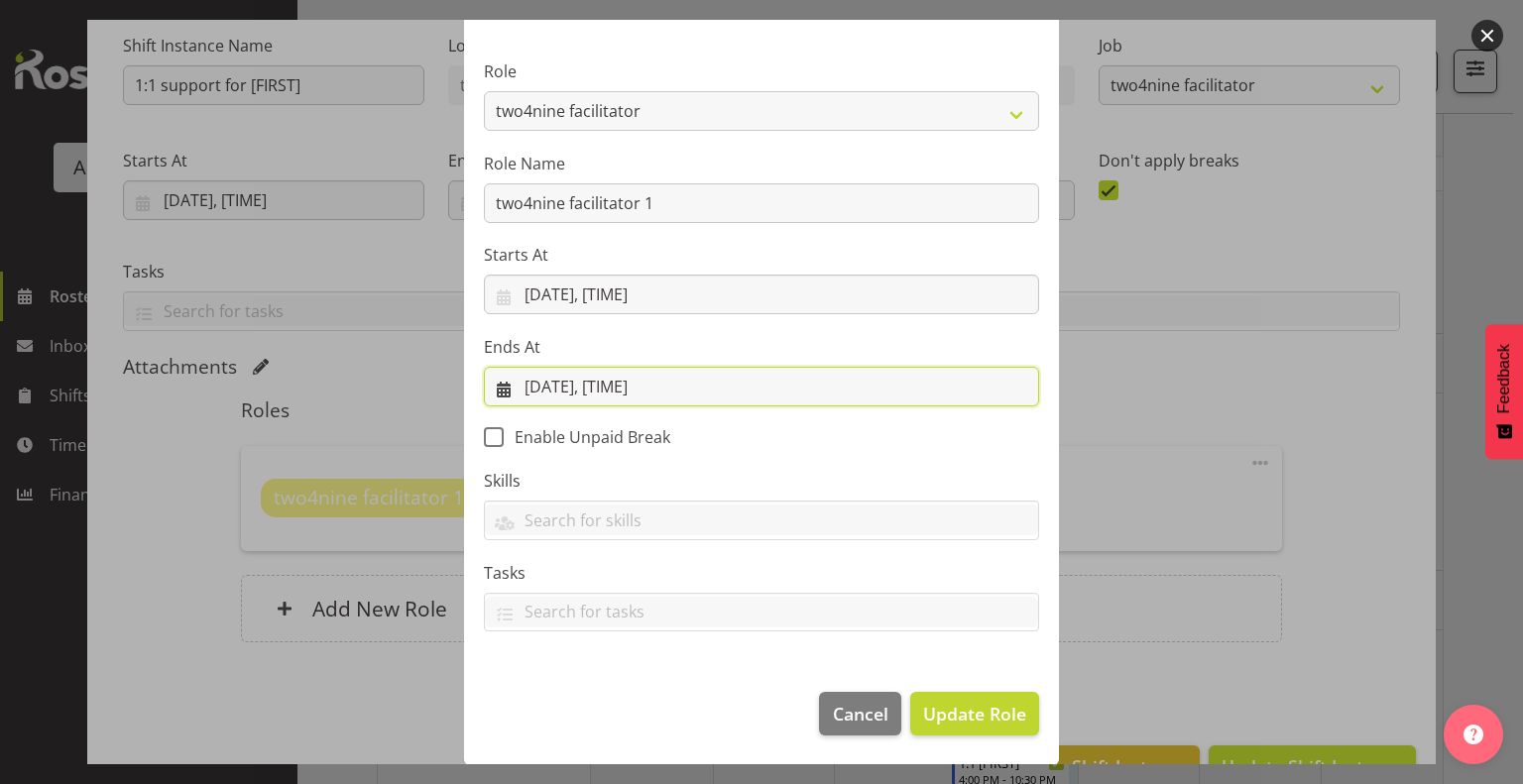 click on "8/8/2025, 4:00 PM" at bounding box center (762, 387) 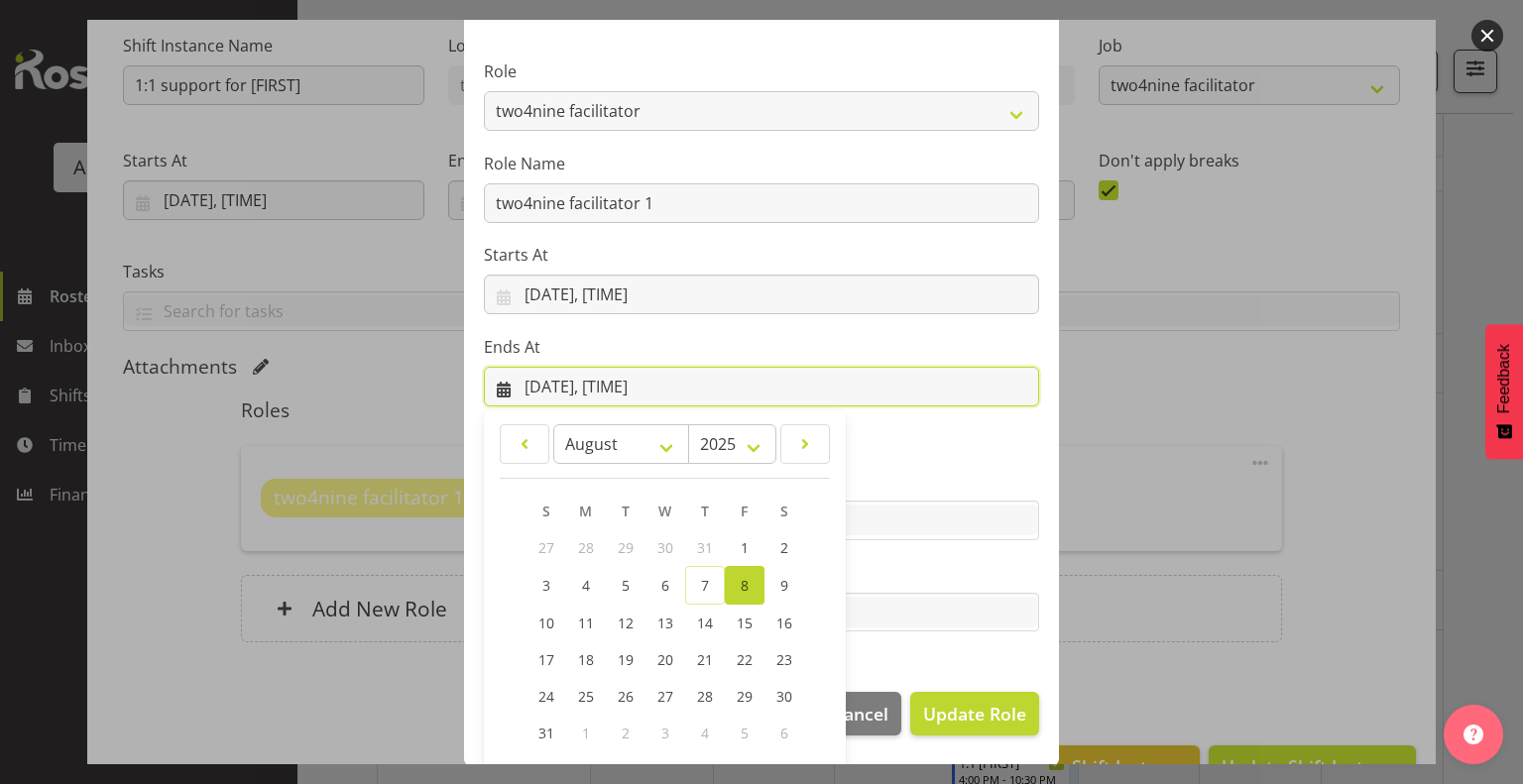 click on "8/8/2025, 4:00 PM" at bounding box center (762, 387) 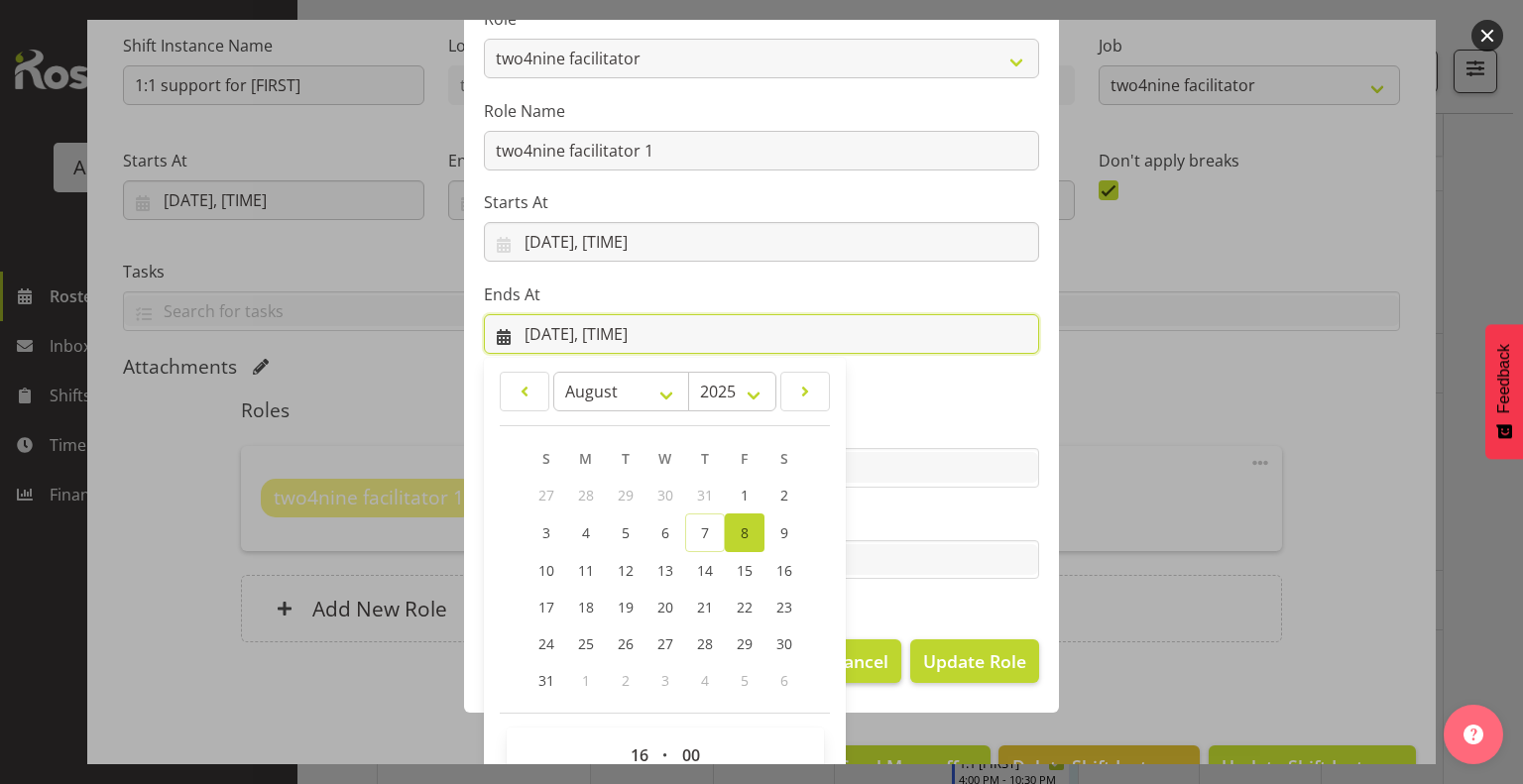 scroll, scrollTop: 210, scrollLeft: 0, axis: vertical 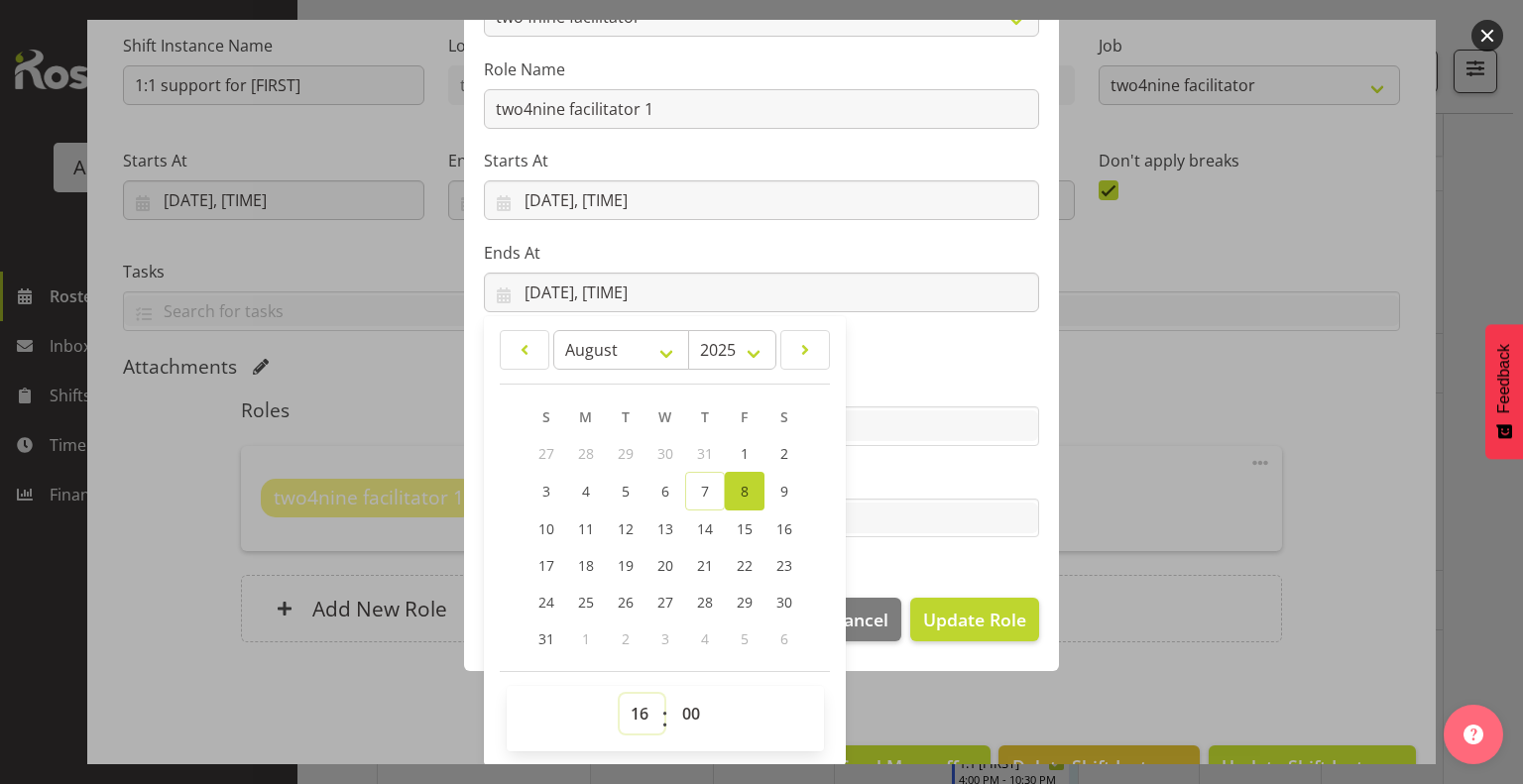 click on "00   01   02   03   04   05   06   07   08   09   10   11   12   13   14   15   16   17   18   19   20   21   22   23" at bounding box center [642, 714] 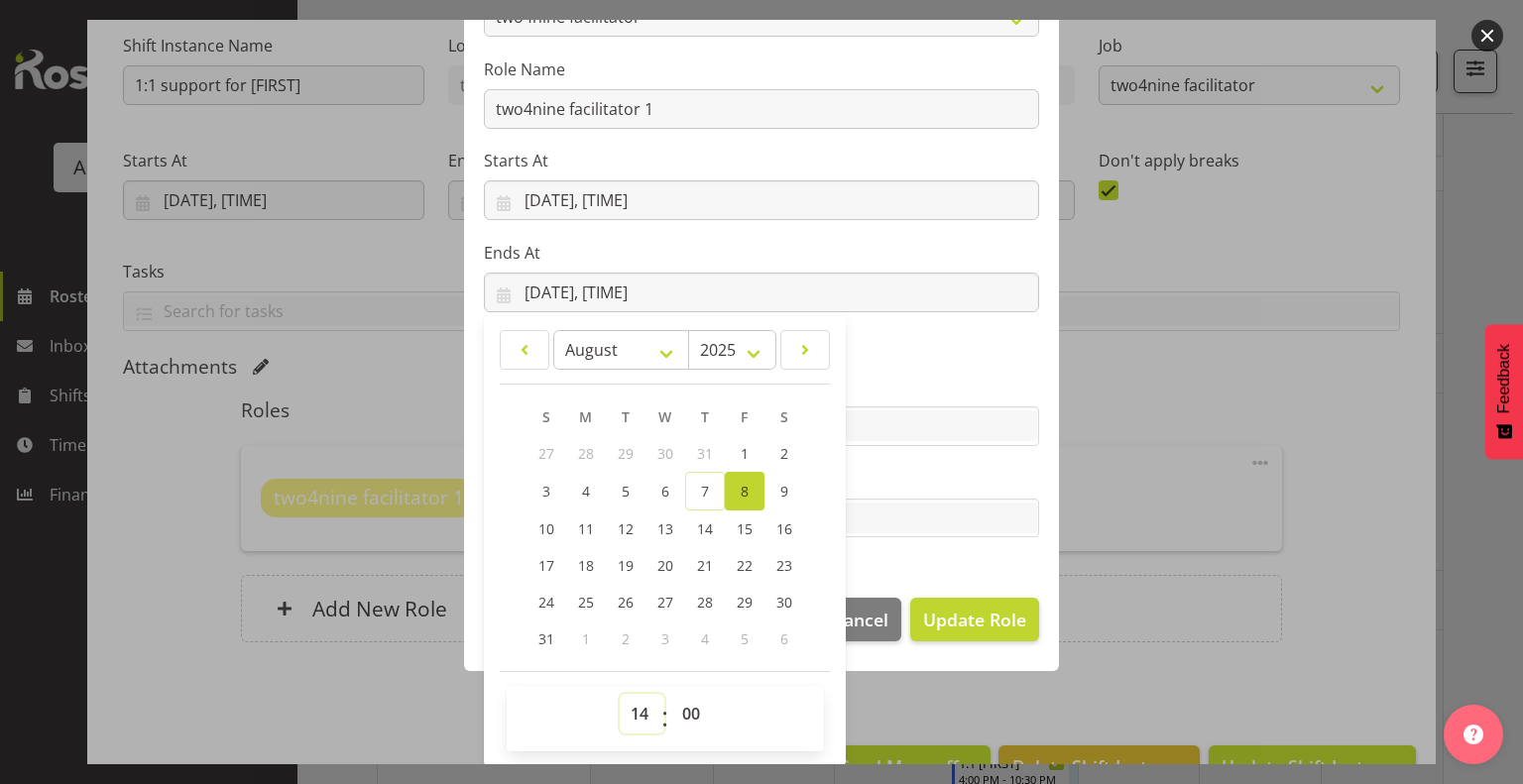 click on "00   01   02   03   04   05   06   07   08   09   10   11   12   13   14   15   16   17   18   19   20   21   22   23" at bounding box center [642, 714] 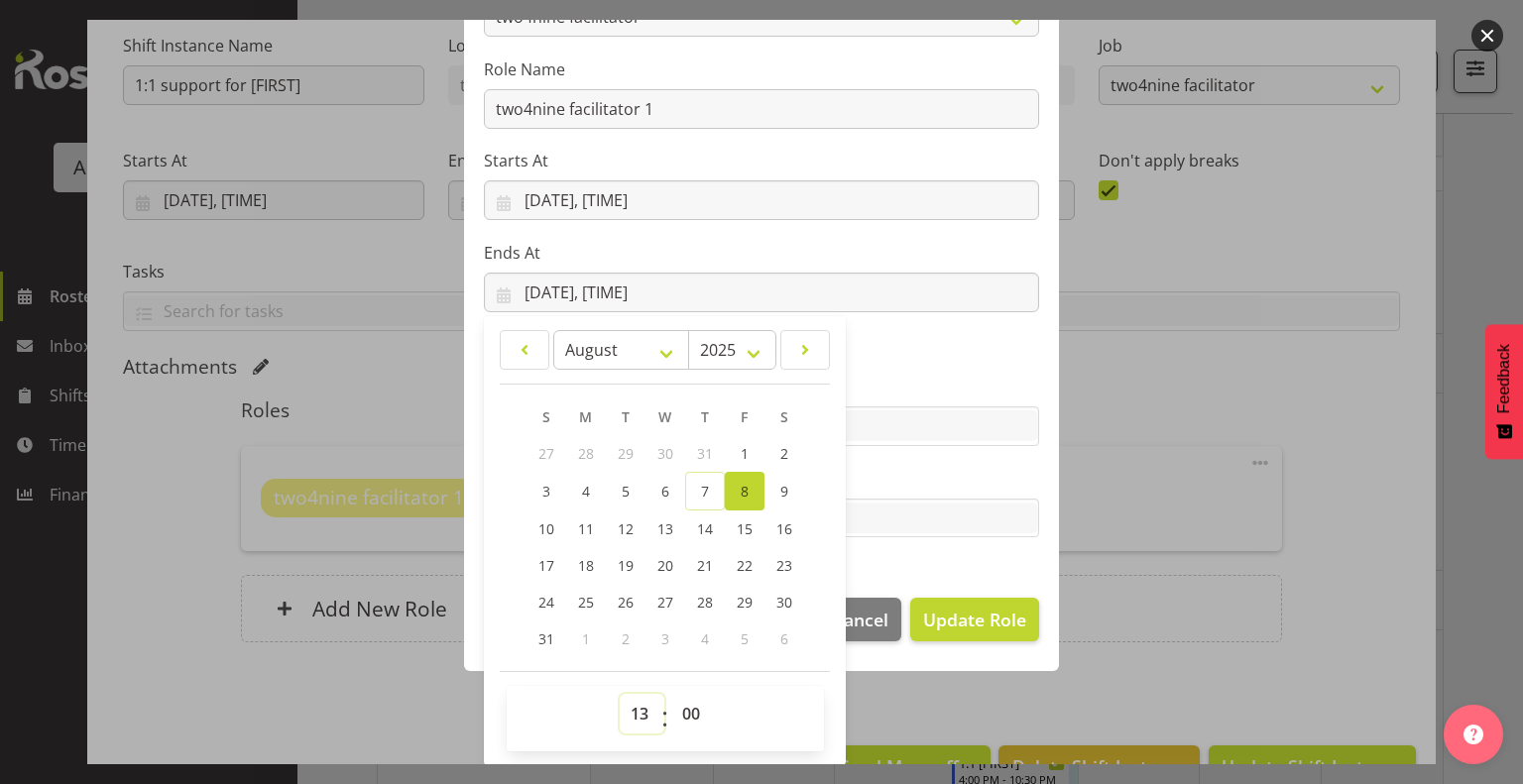 click on "00   01   02   03   04   05   06   07   08   09   10   11   12   13   14   15   16   17   18   19   20   21   22   23" at bounding box center [642, 714] 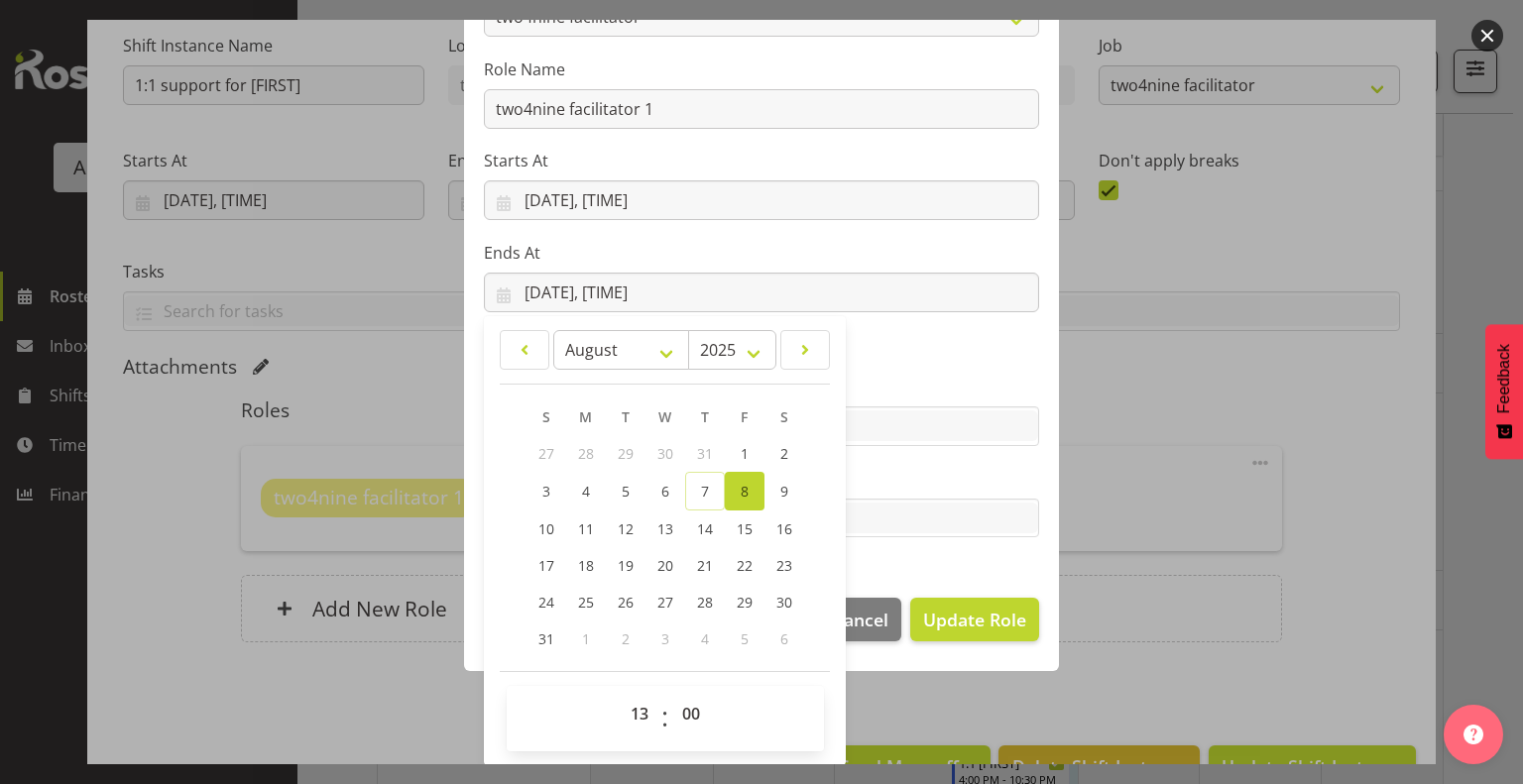 click on "Role Accounts and Payroll Admin Support Aspirations & Support Facilitator Chief Executive Cleaning Crew Community Connections Co-Ordinator CPAP Check Direct Support Professional Full Time Reliever Garden Crew General Manager - Operations Sleepover Support and Development Leader Support Co-Ordinator Training two4nine facilitator   Role Name two4nine facilitator 1
Starts At
8/8/2025, 9:00 AM  January   February   March   April   May   June   July   August   September   October   November   December   2035   2034   2033   2032   2031   2030   2029   2028   2027   2026   2025   2024   2023   2022   2021   2020   2019   2018   2017   2016   2015   2014   2013   2012   2011   2010   2009   2008   2007   2006   2005   2004   2003   2002   2001   2000   1999   1998   1997   1996   1995   1994   1993   1992   1991   1990   1989   1988   1987   1986   1985   1984   1983   1982   1981   1980   1979   1978   1977   1976   1975   1974   1973   1972   1971   1970   1969   1968   1967   1966   1965  S" at bounding box center [762, 254] 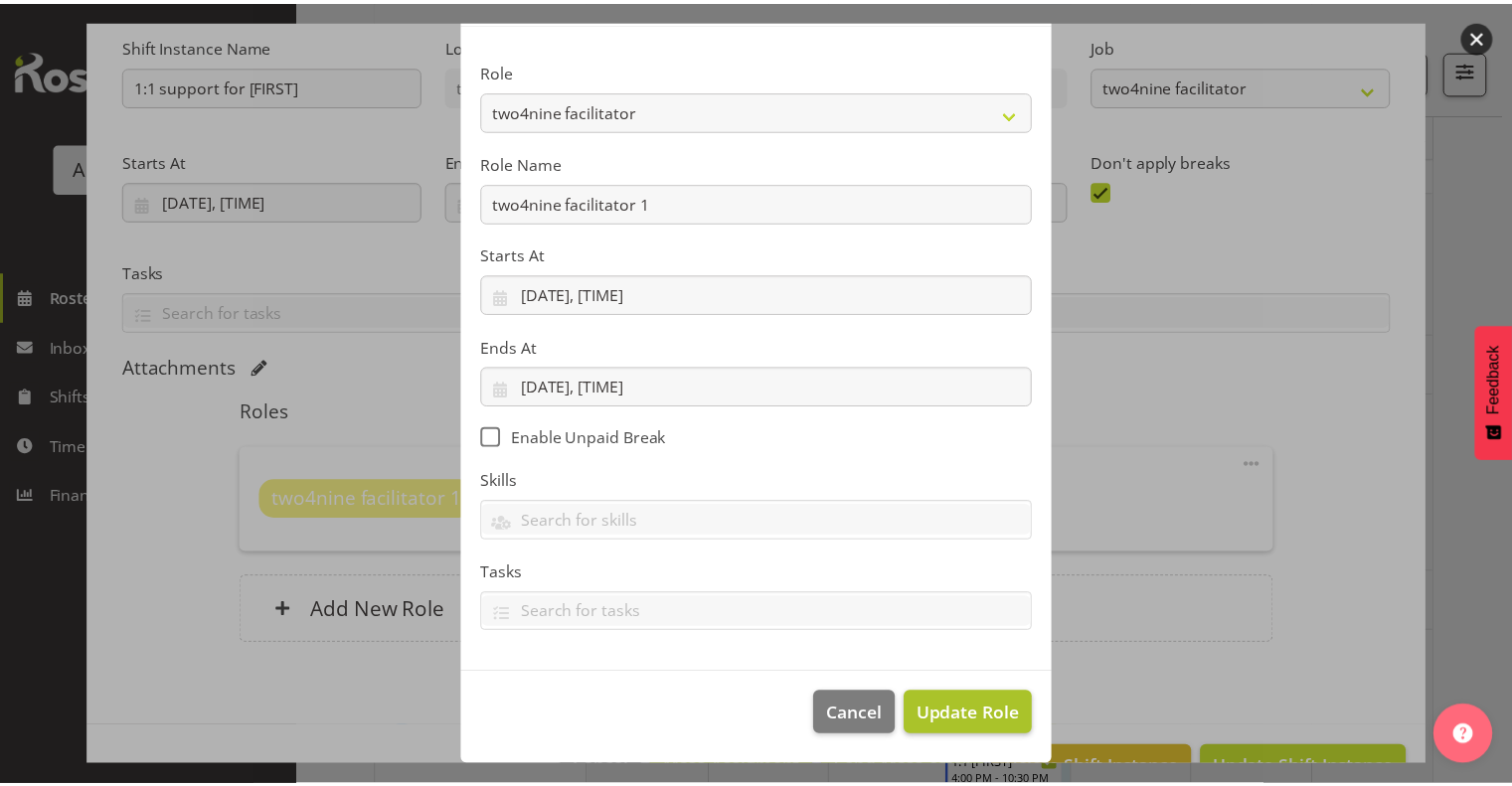 scroll, scrollTop: 116, scrollLeft: 0, axis: vertical 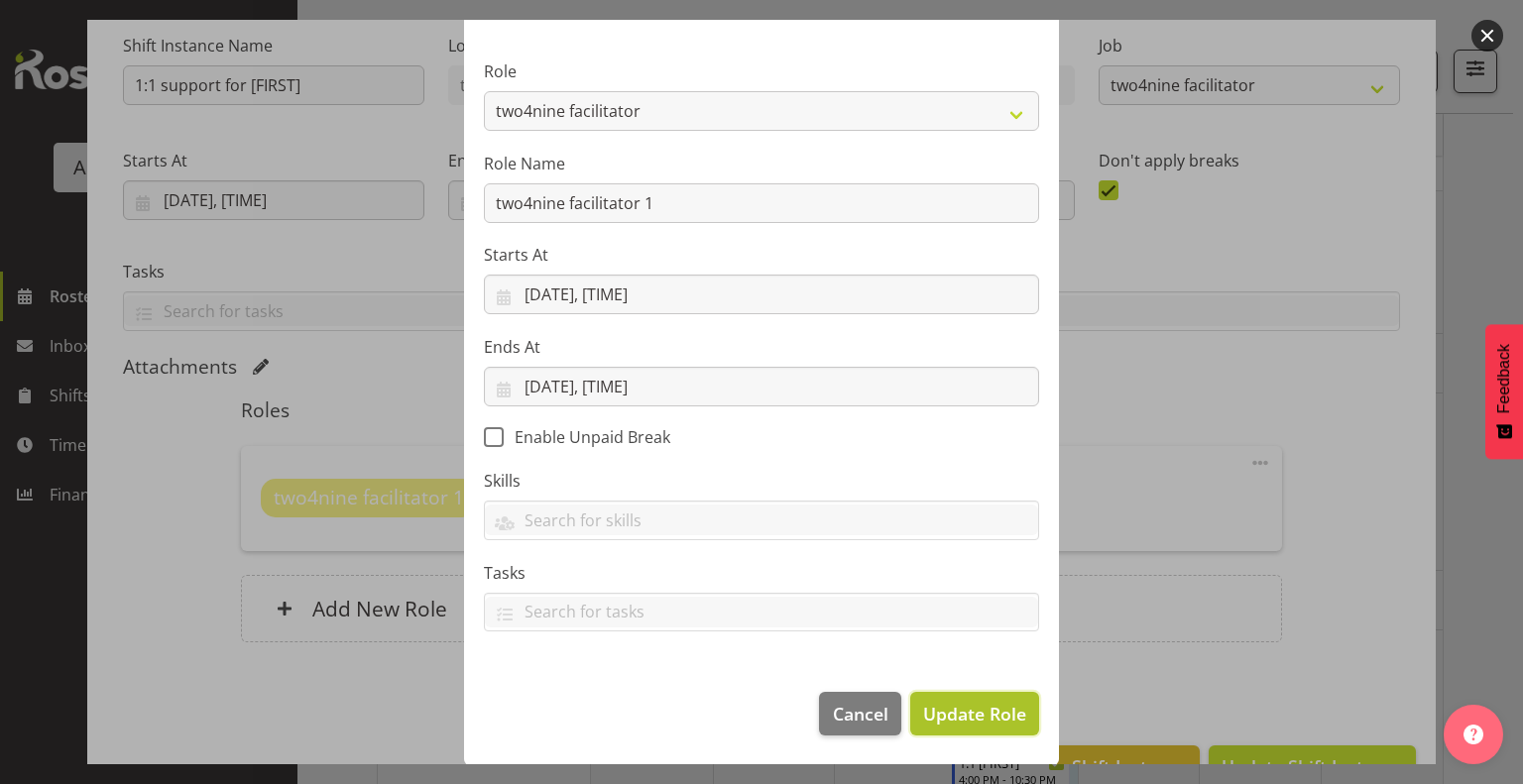 click on "Update Role" at bounding box center (975, 714) 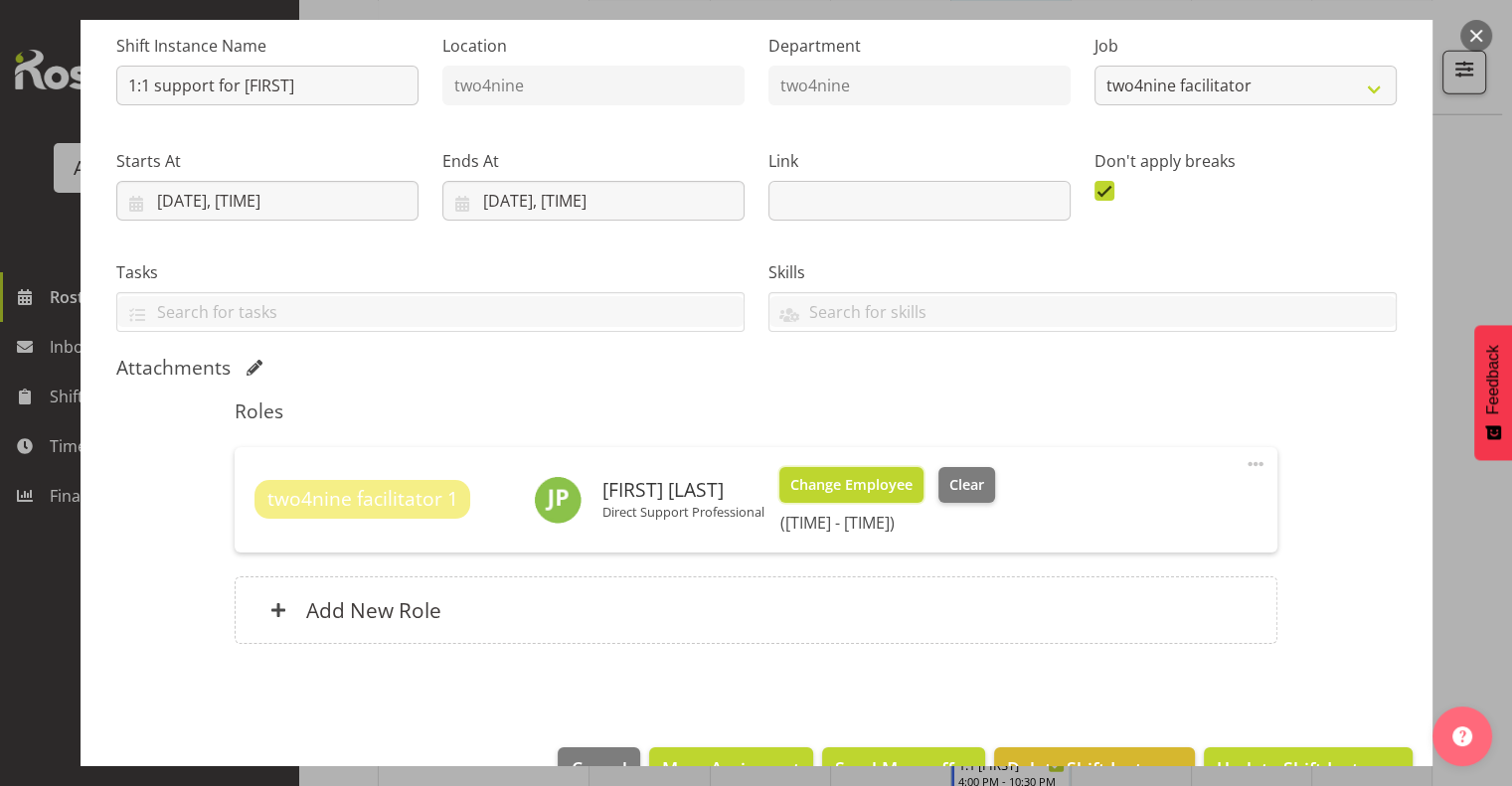 click on "Change Employee" at bounding box center [851, 485] 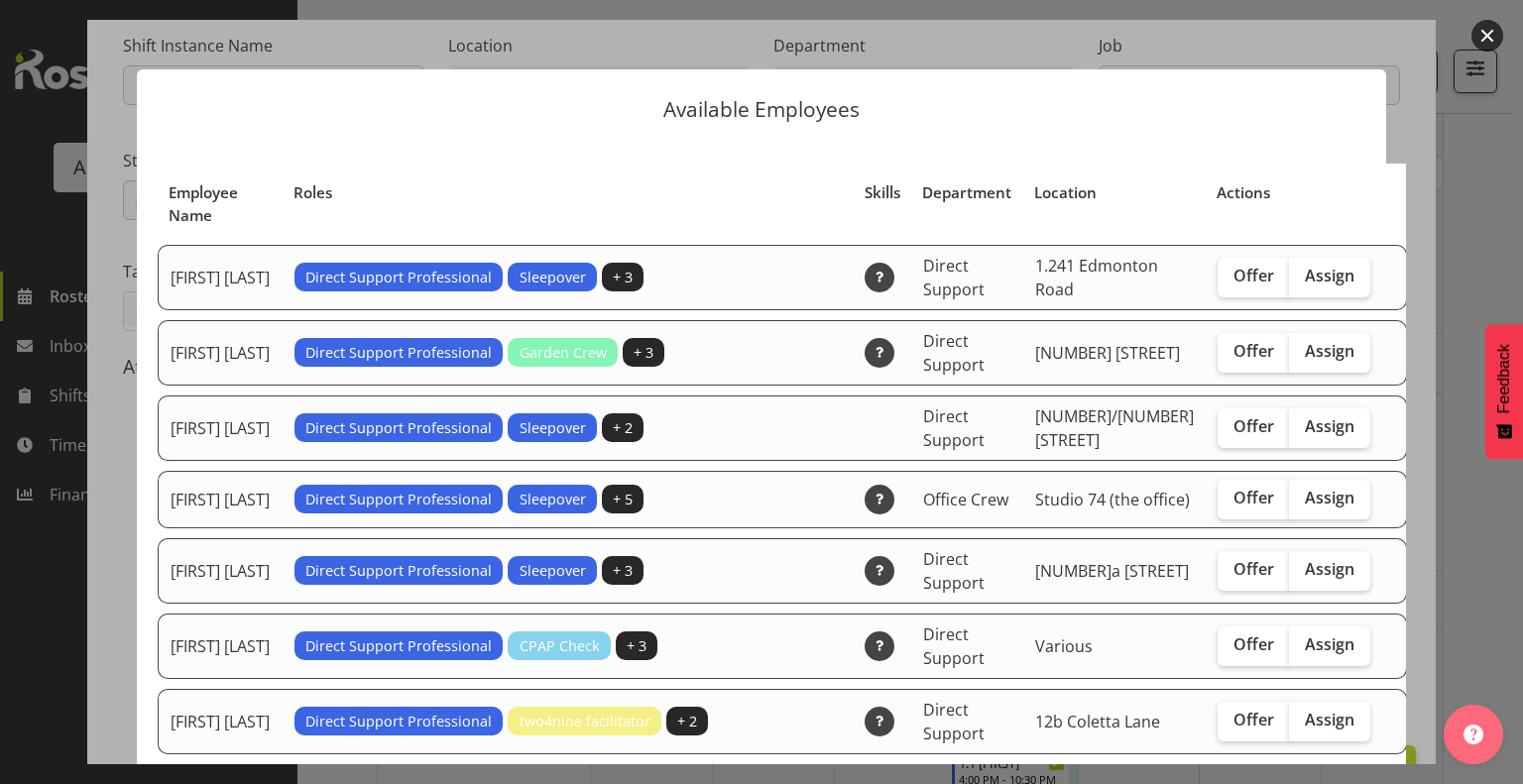 click at bounding box center [1487, 36] 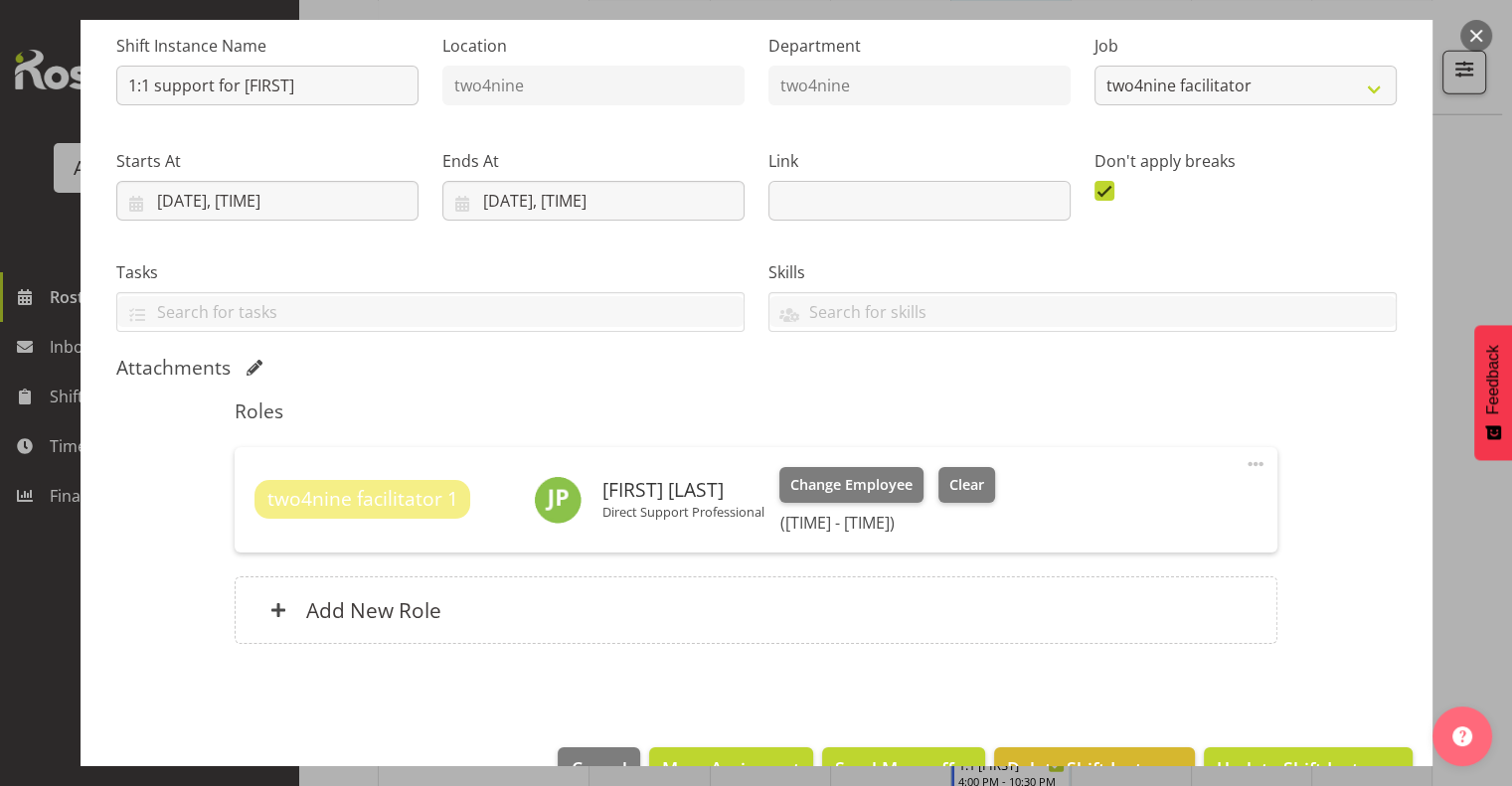 click at bounding box center [1476, 36] 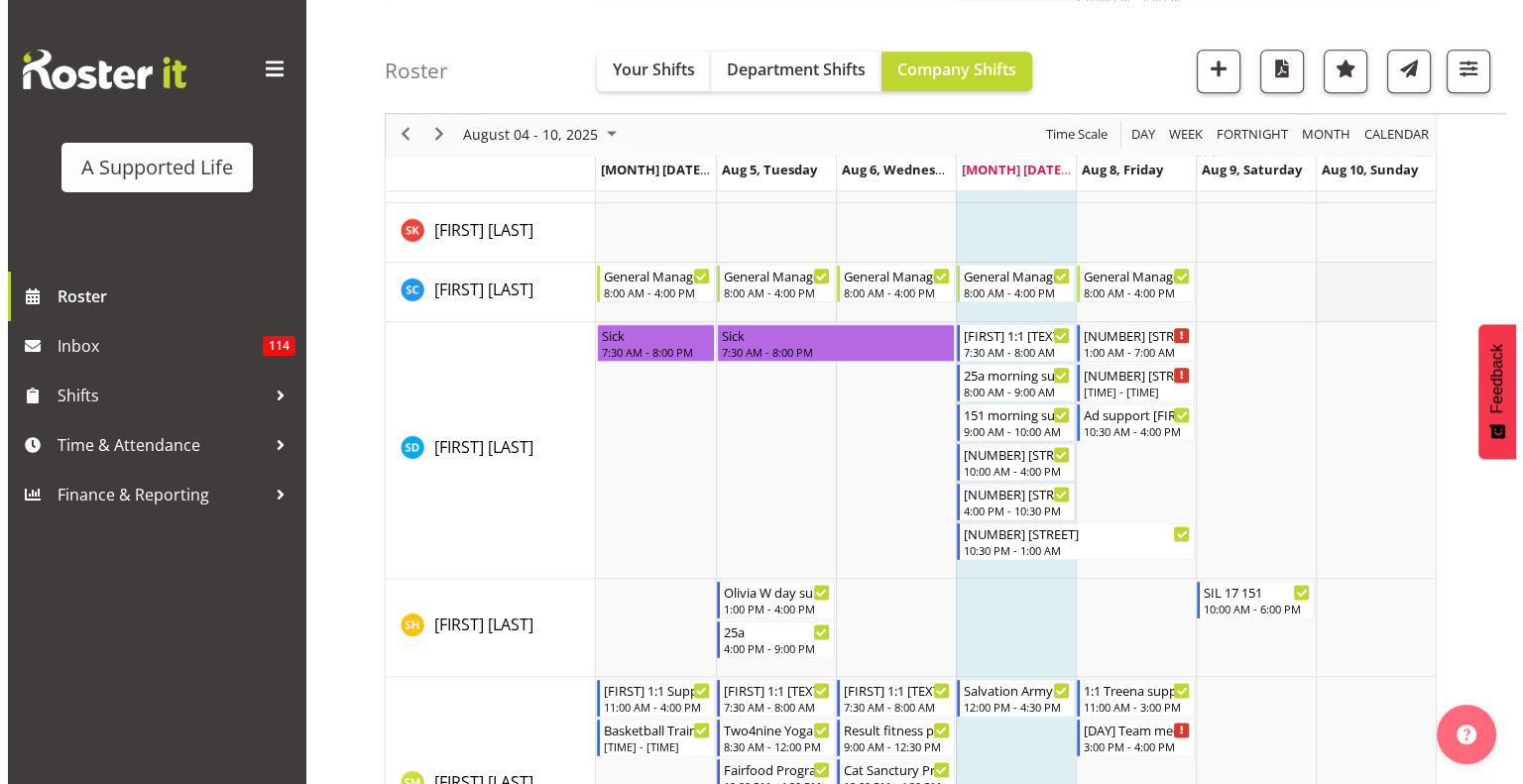 scroll, scrollTop: 10011, scrollLeft: 0, axis: vertical 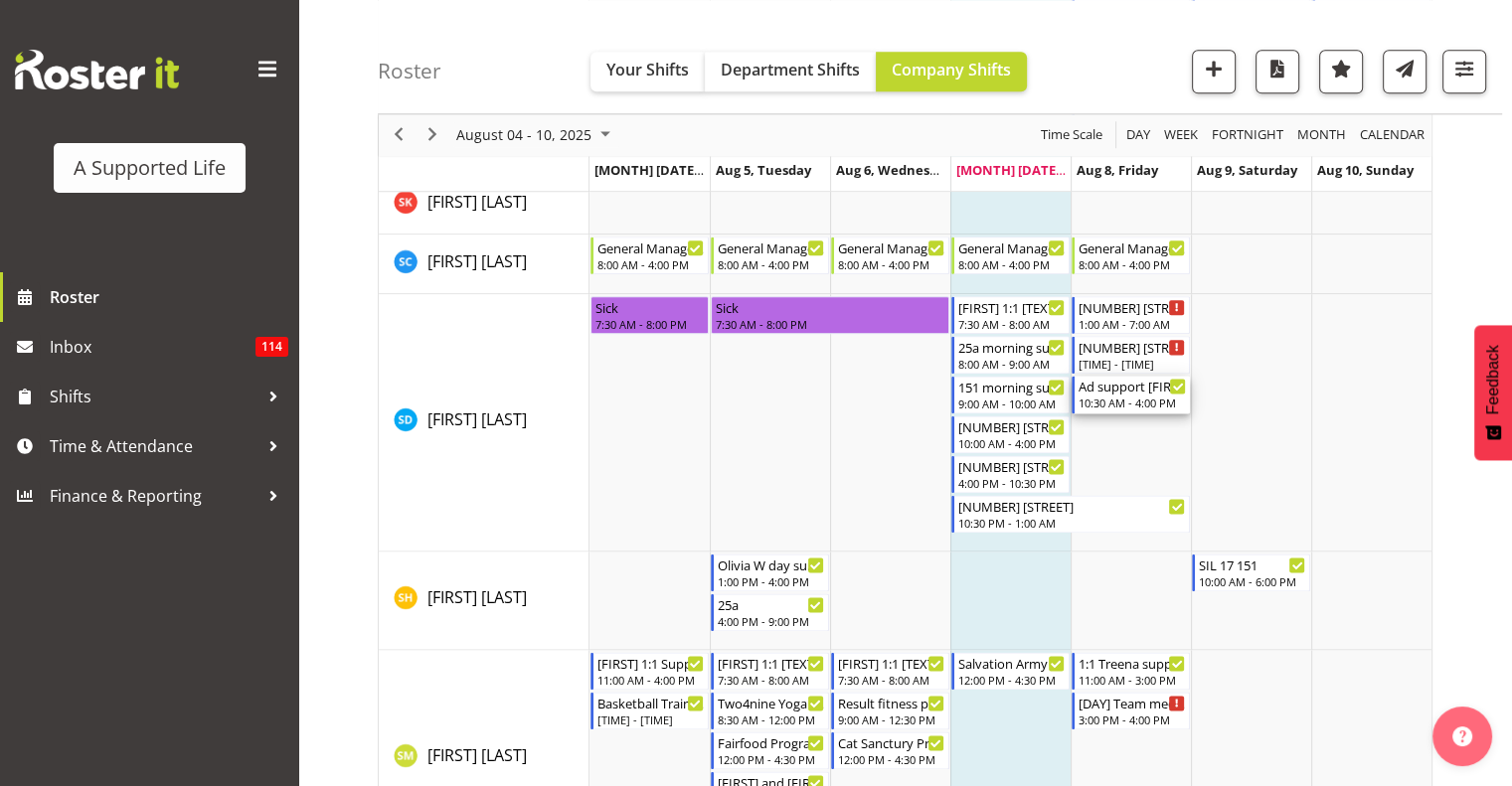 click on "10:30 AM - 4:00 PM" at bounding box center [1132, 402] 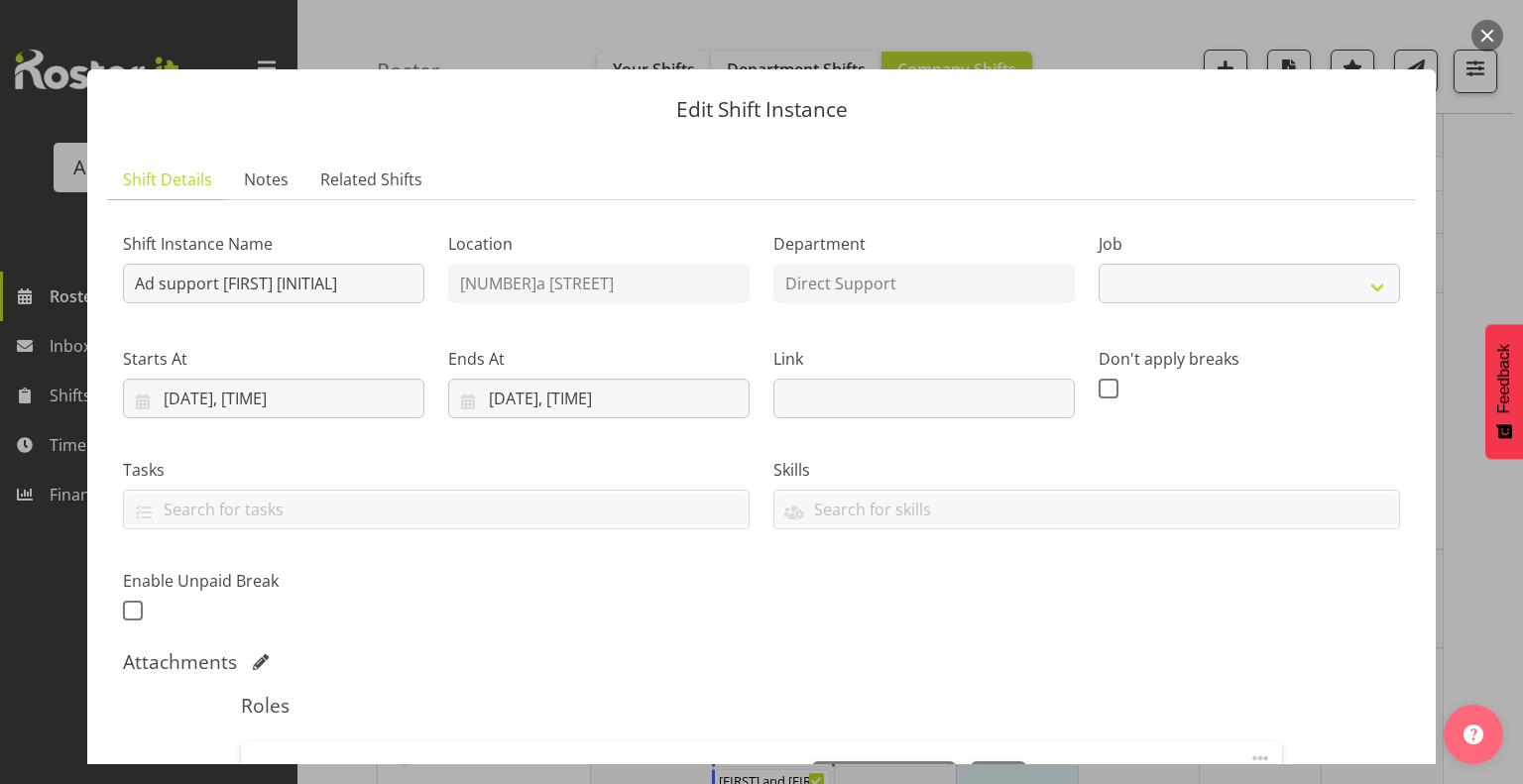 select on "4112" 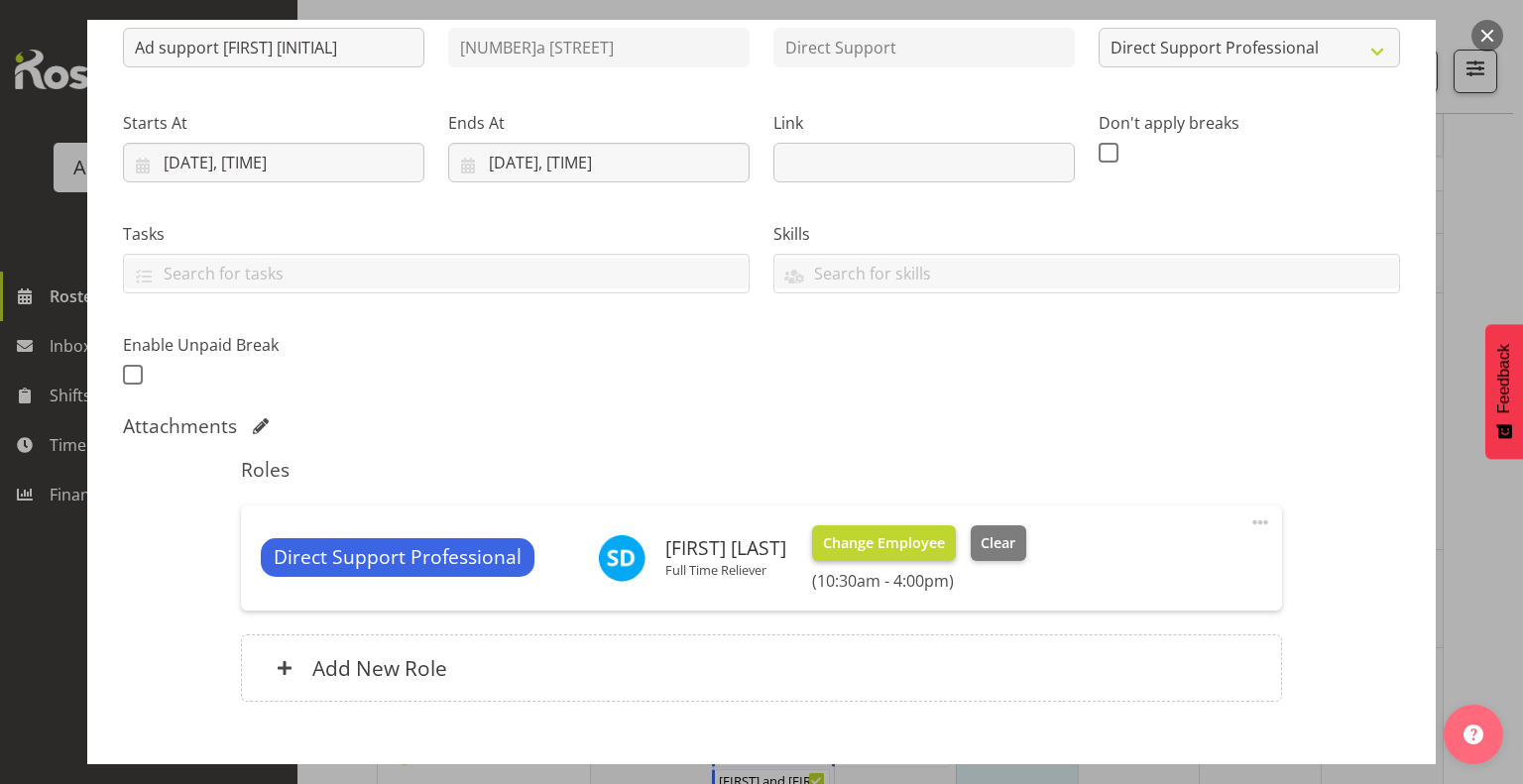 scroll, scrollTop: 297, scrollLeft: 0, axis: vertical 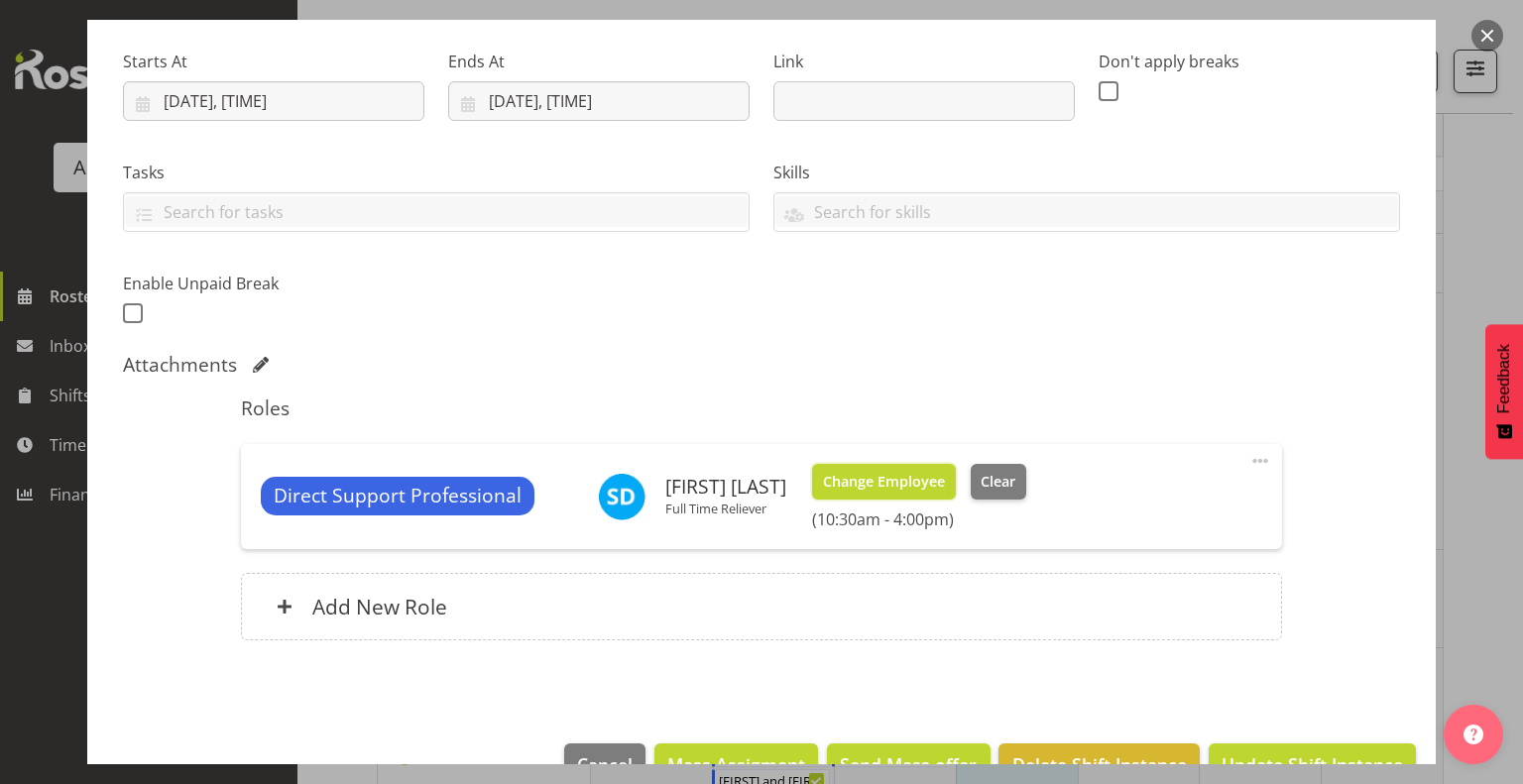 click on "Change Employee" at bounding box center [883, 482] 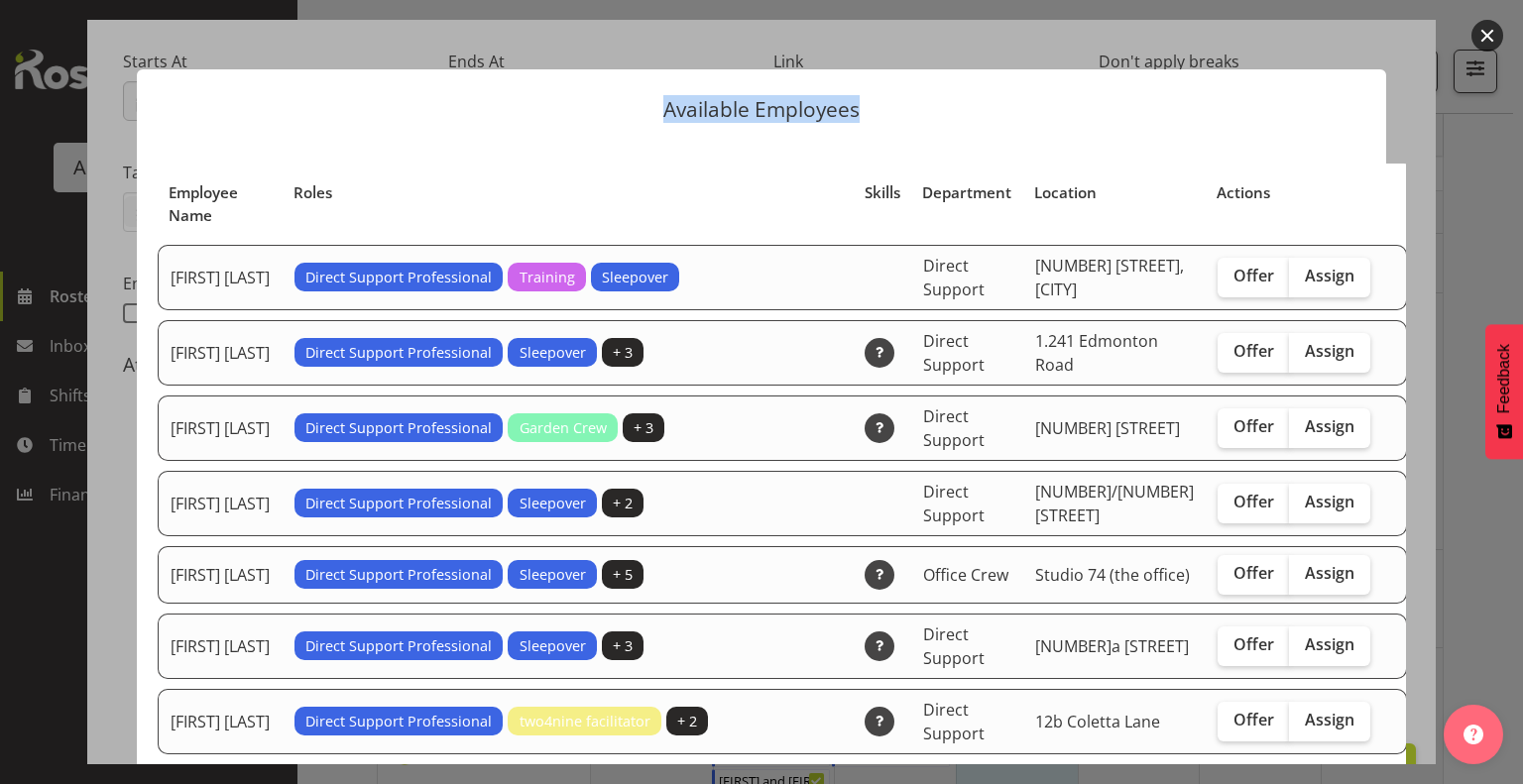drag, startPoint x: 1407, startPoint y: 74, endPoint x: 1364, endPoint y: 372, distance: 301.086 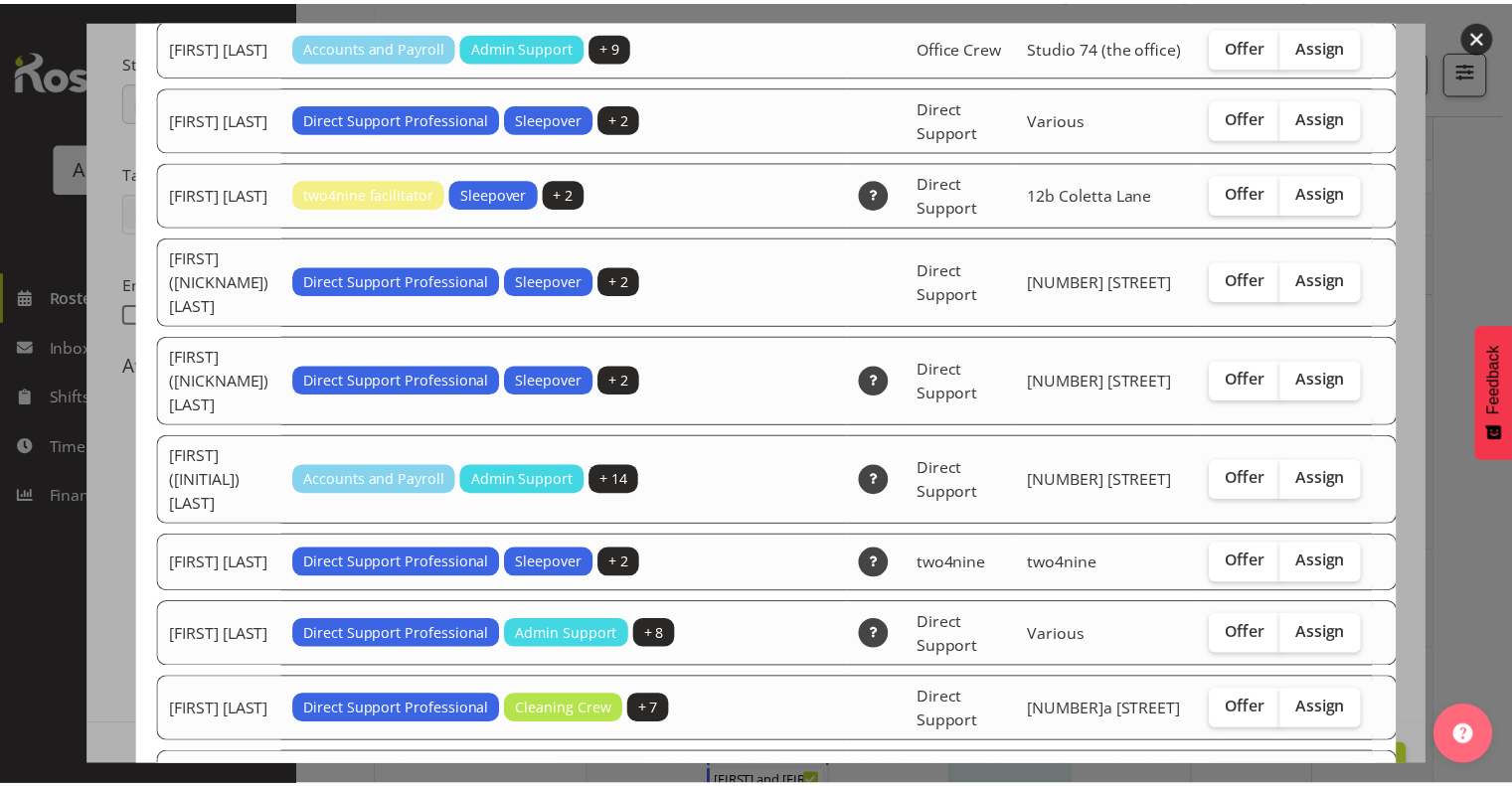 scroll, scrollTop: 5581, scrollLeft: 0, axis: vertical 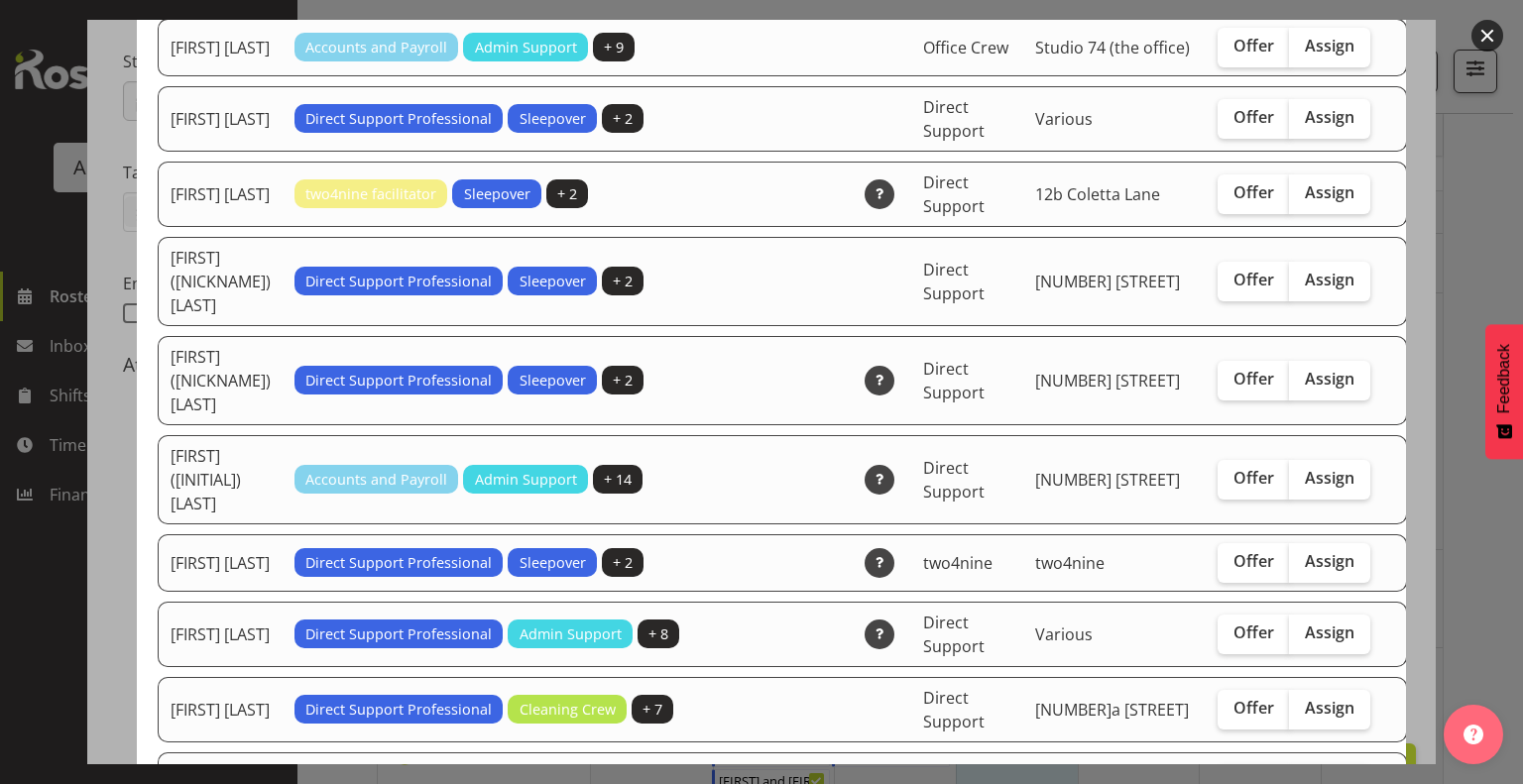 click at bounding box center [1487, 36] 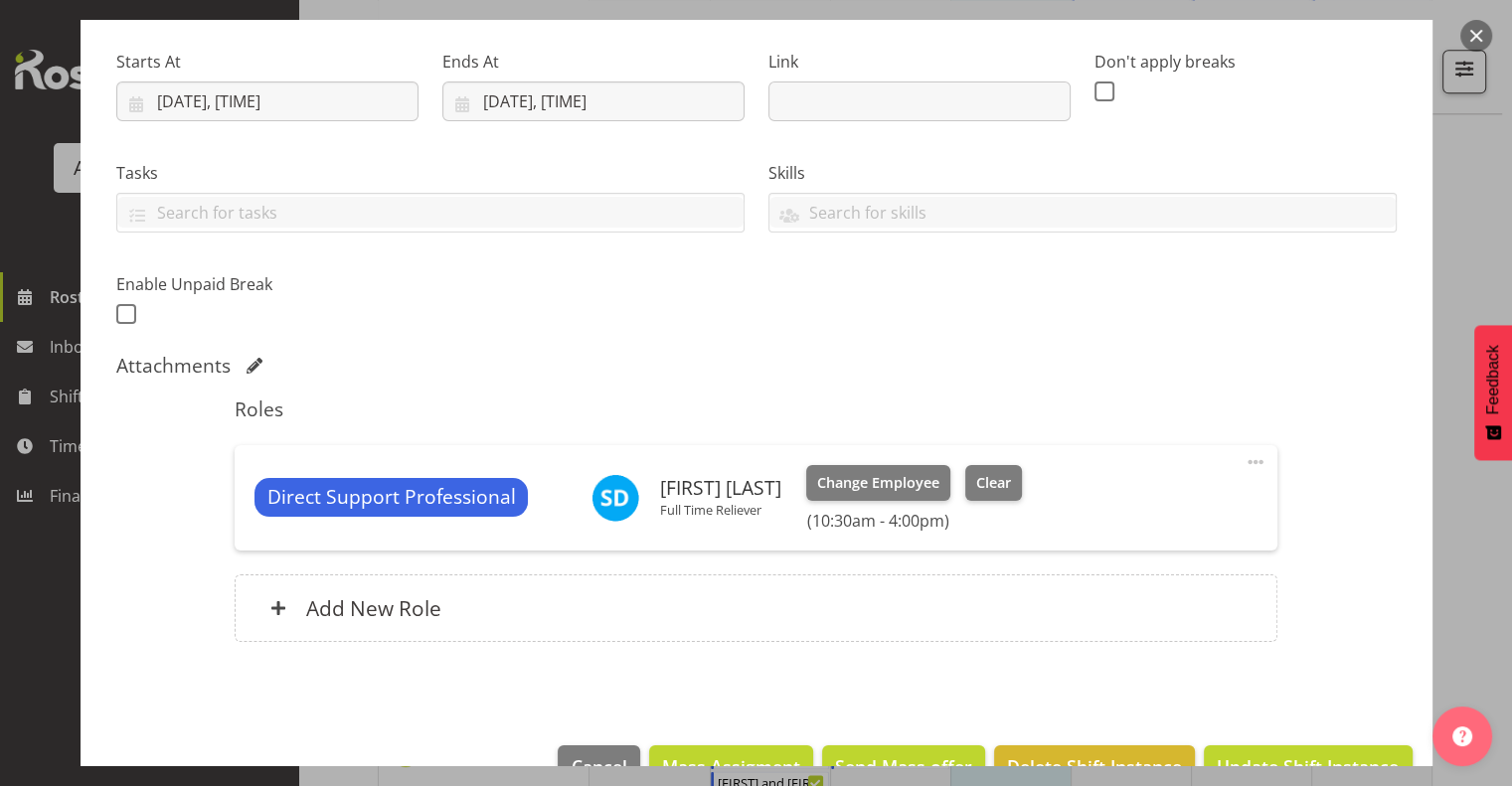 click at bounding box center [1476, 36] 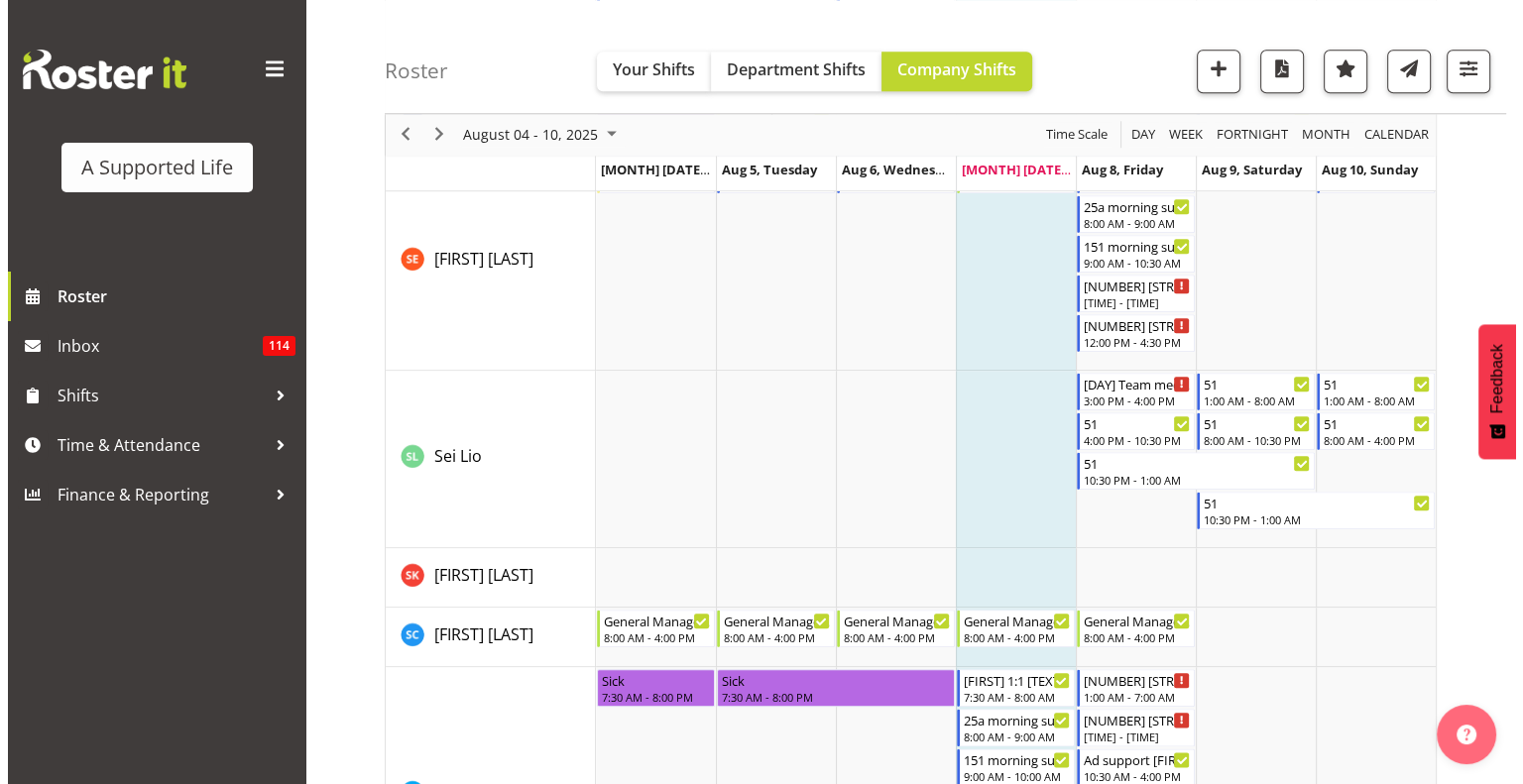 scroll, scrollTop: 9614, scrollLeft: 0, axis: vertical 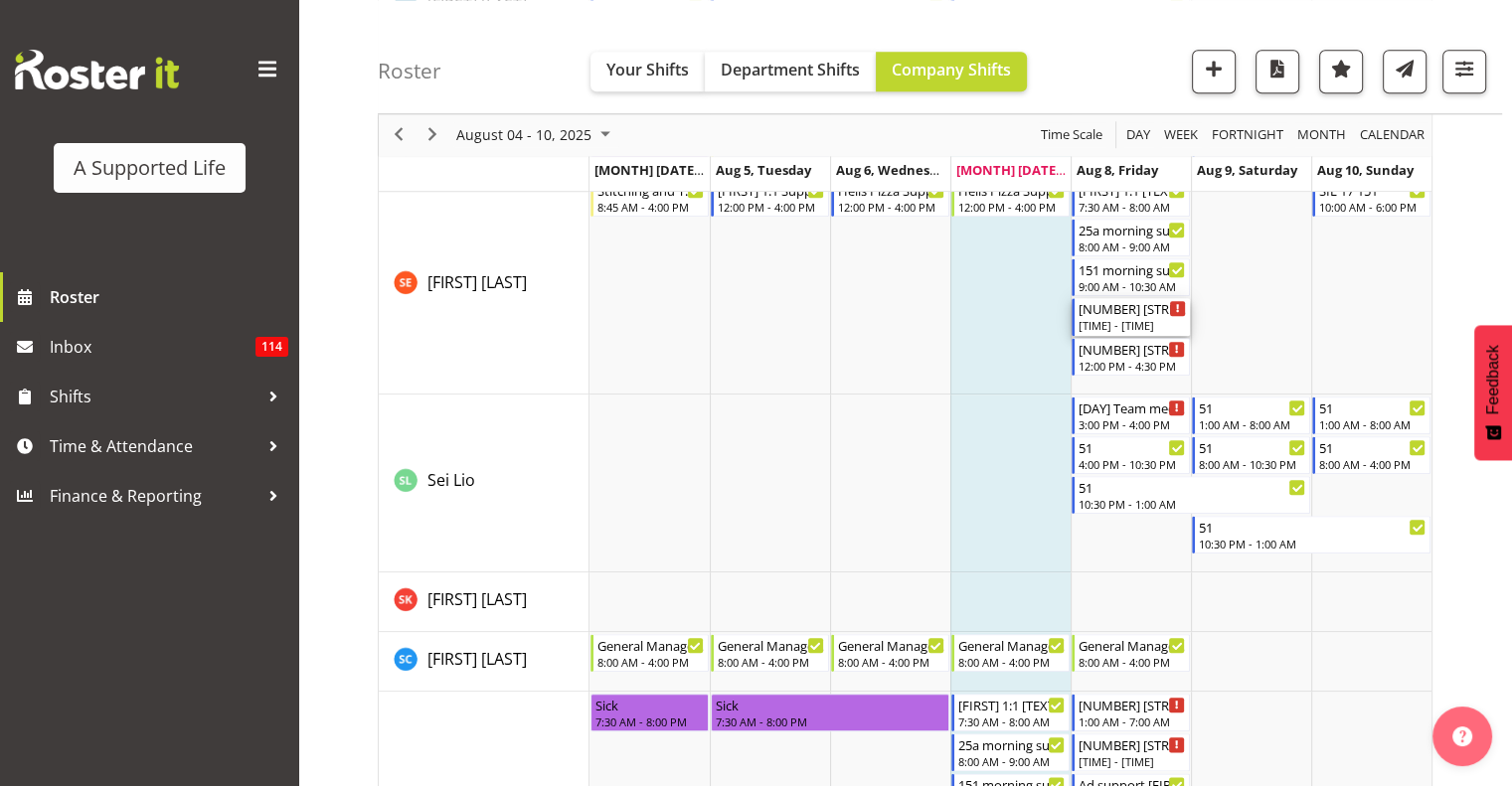 click on "10:30 AM - 12:00 PM" at bounding box center (1132, 325) 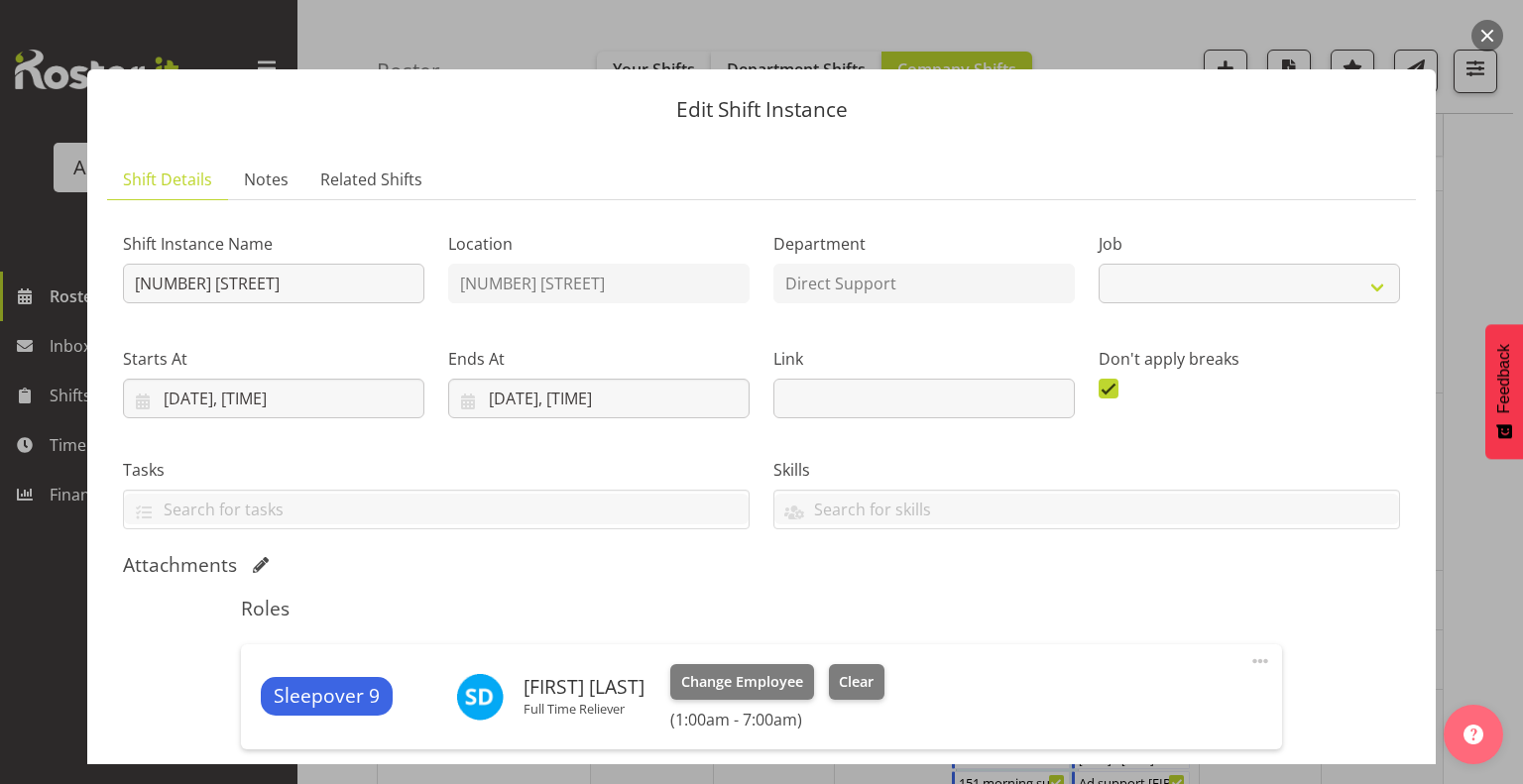 select on "4112" 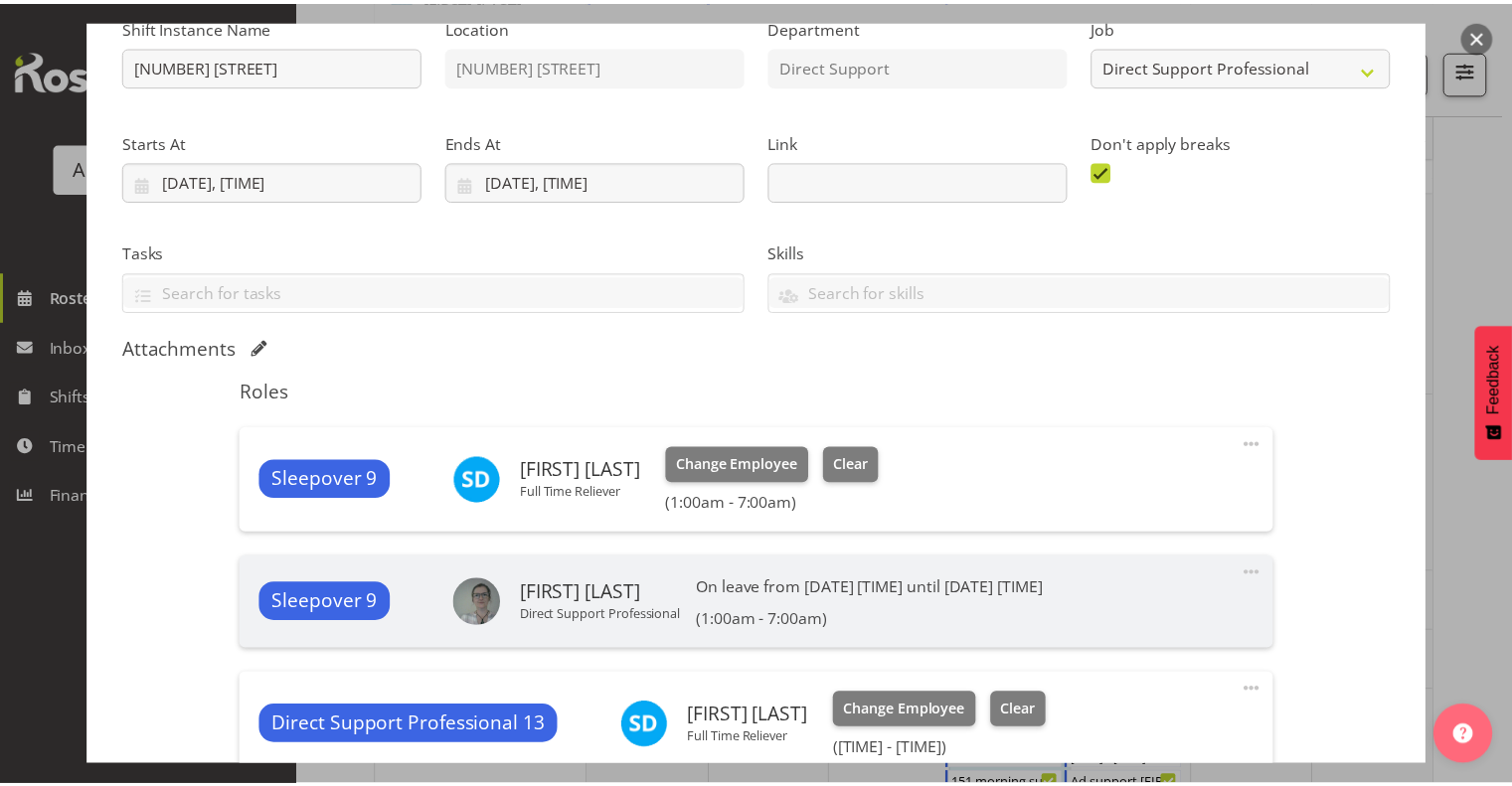 scroll, scrollTop: 99, scrollLeft: 0, axis: vertical 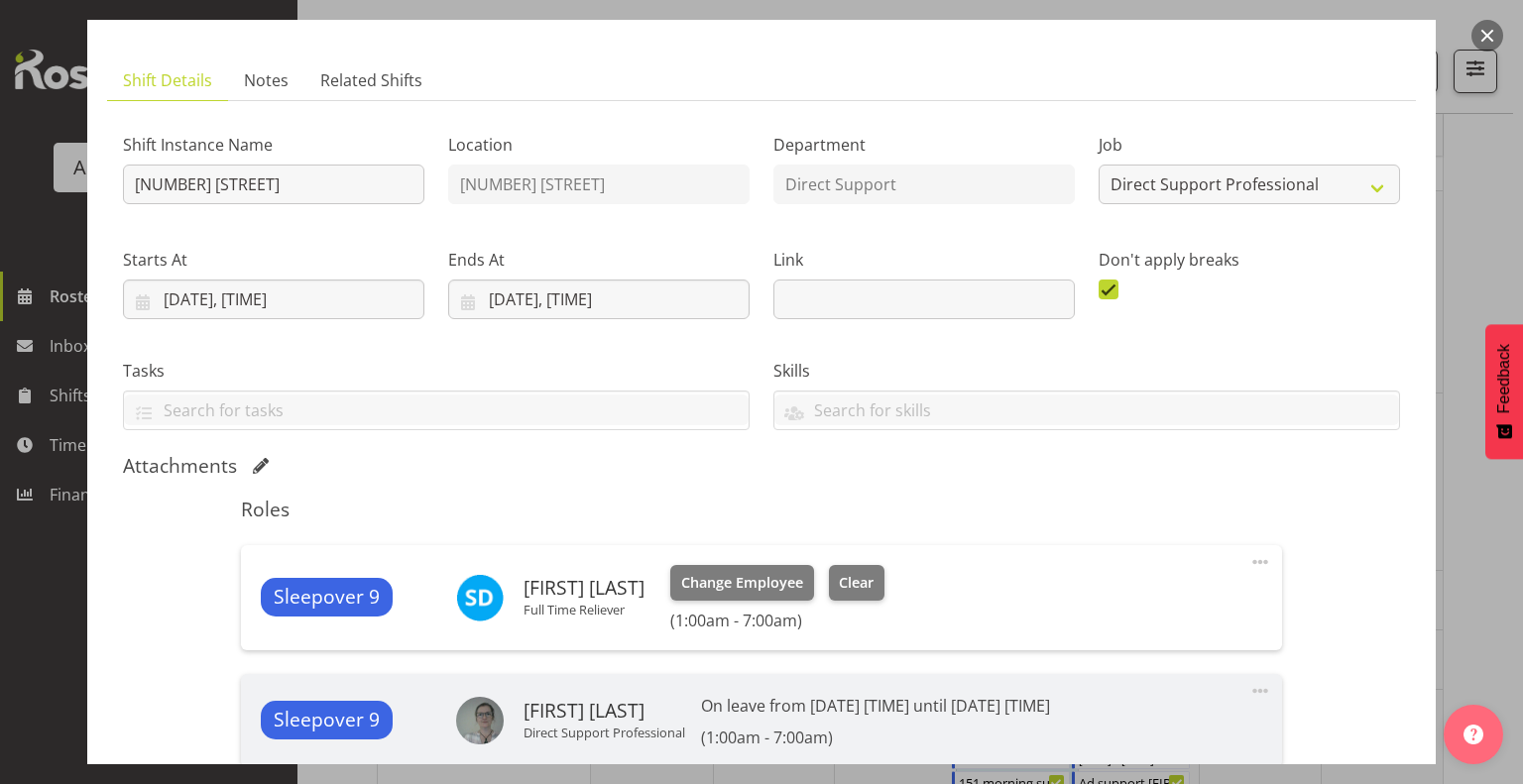 click at bounding box center [1487, 36] 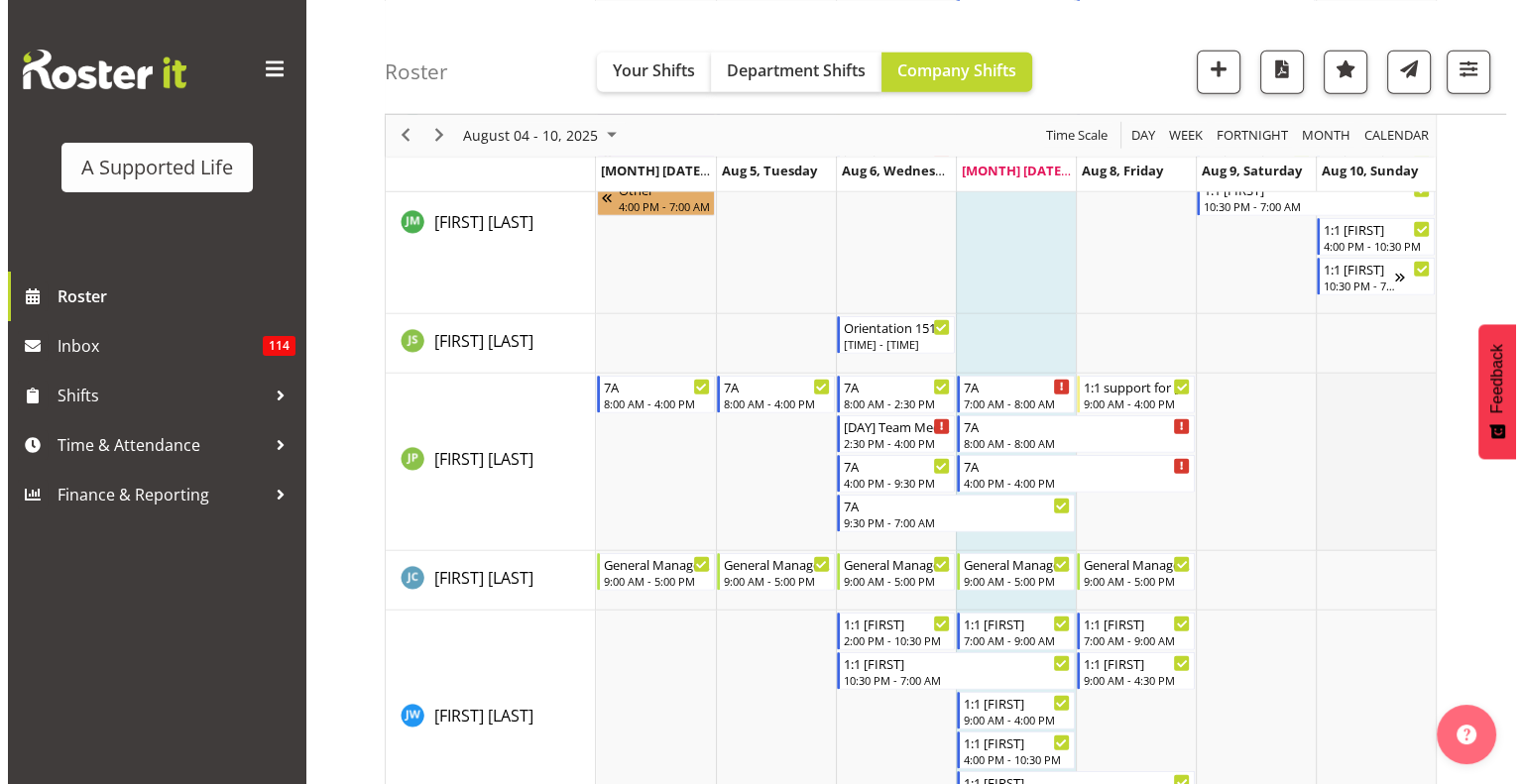 scroll, scrollTop: 5154, scrollLeft: 0, axis: vertical 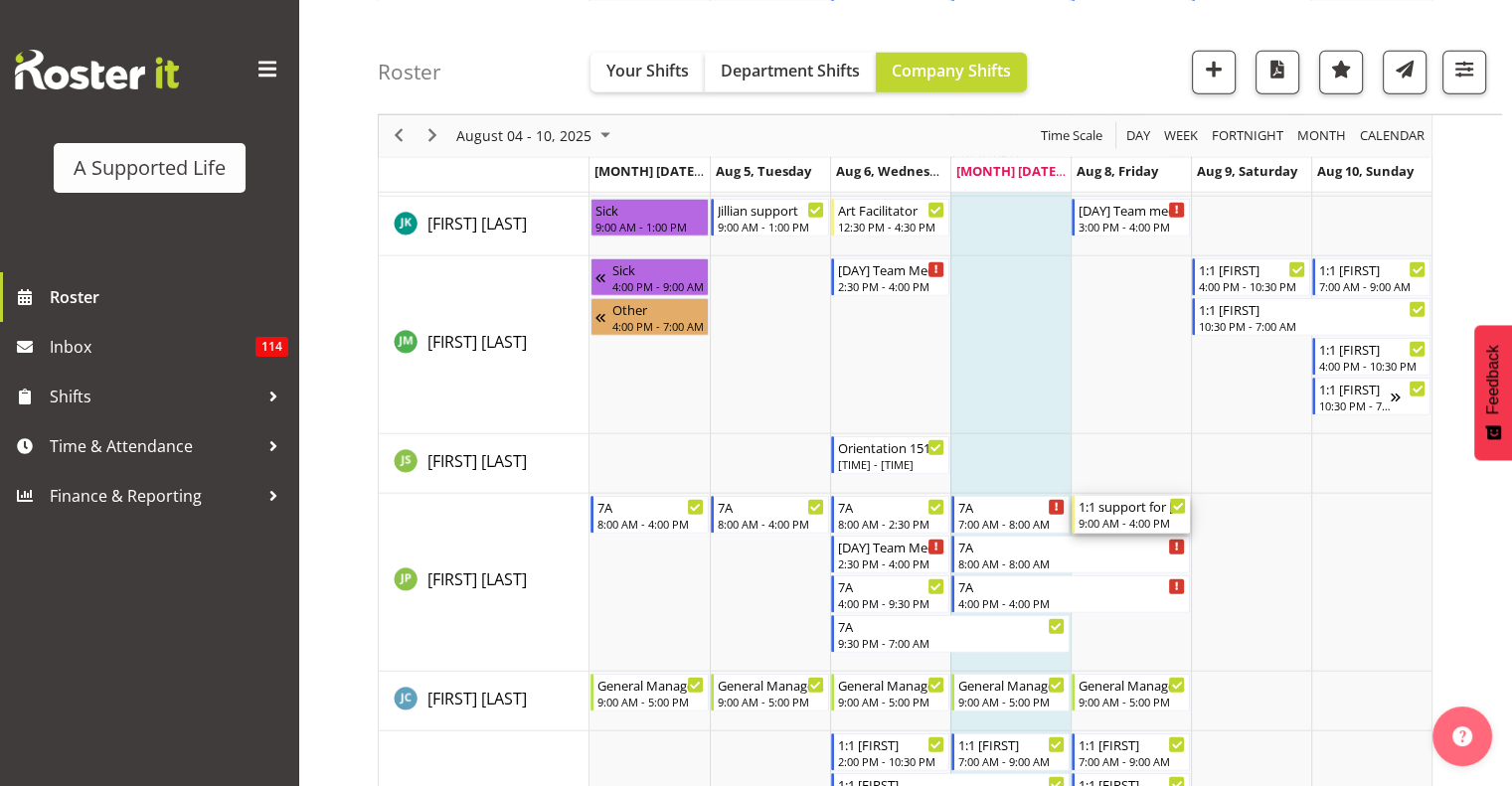 click on "9:00 AM - 4:00 PM" at bounding box center [1132, 523] 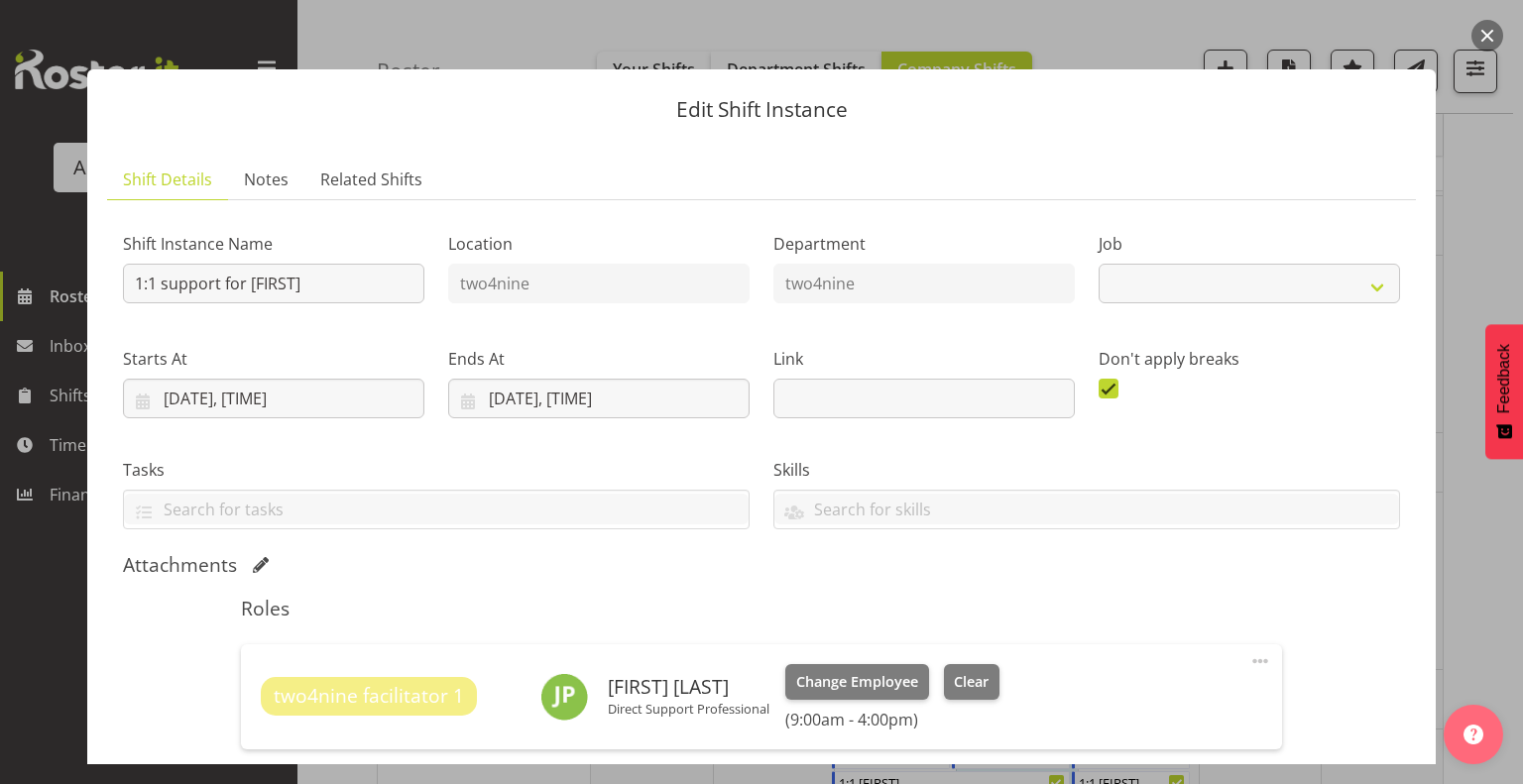 select on "4117" 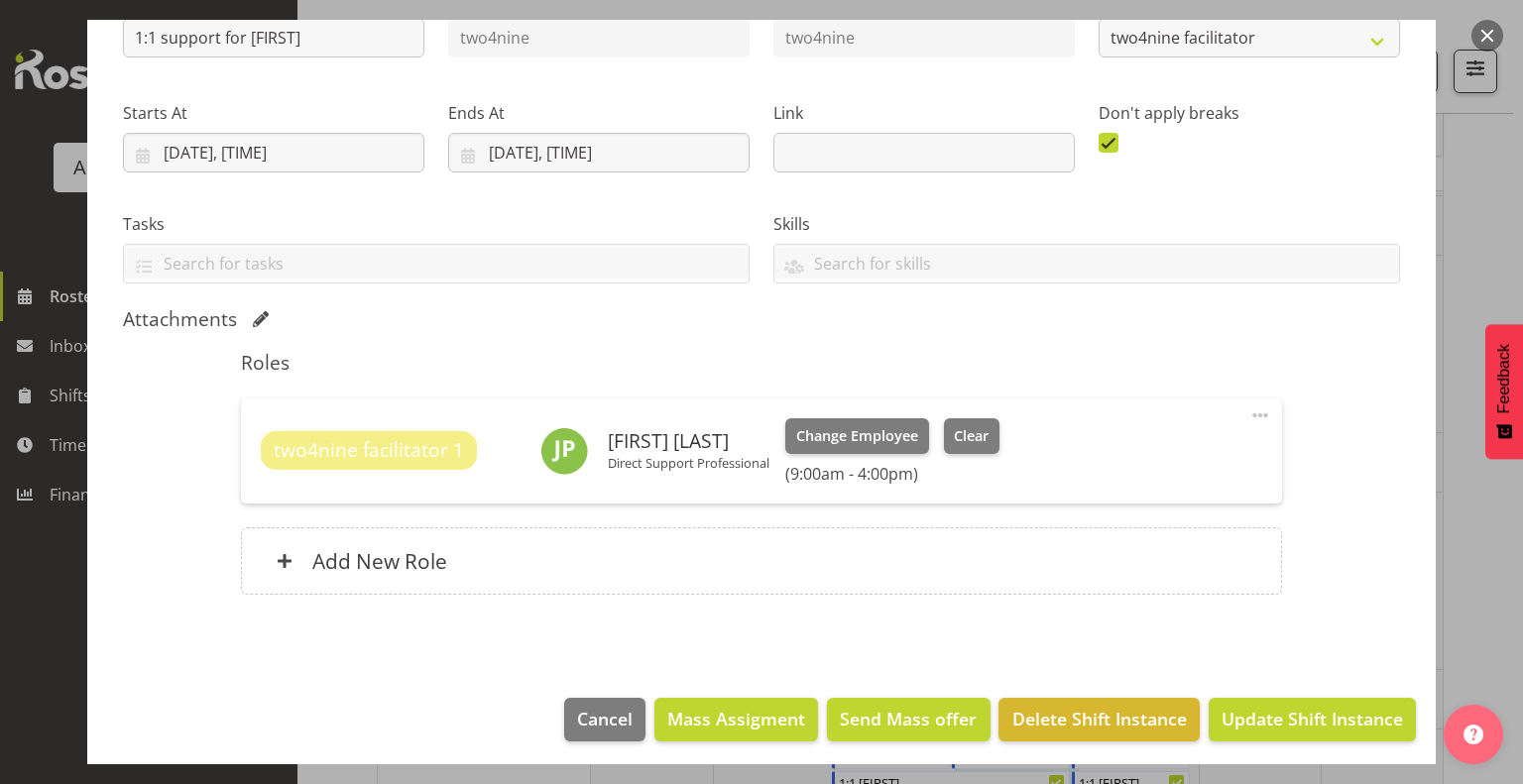 scroll, scrollTop: 251, scrollLeft: 0, axis: vertical 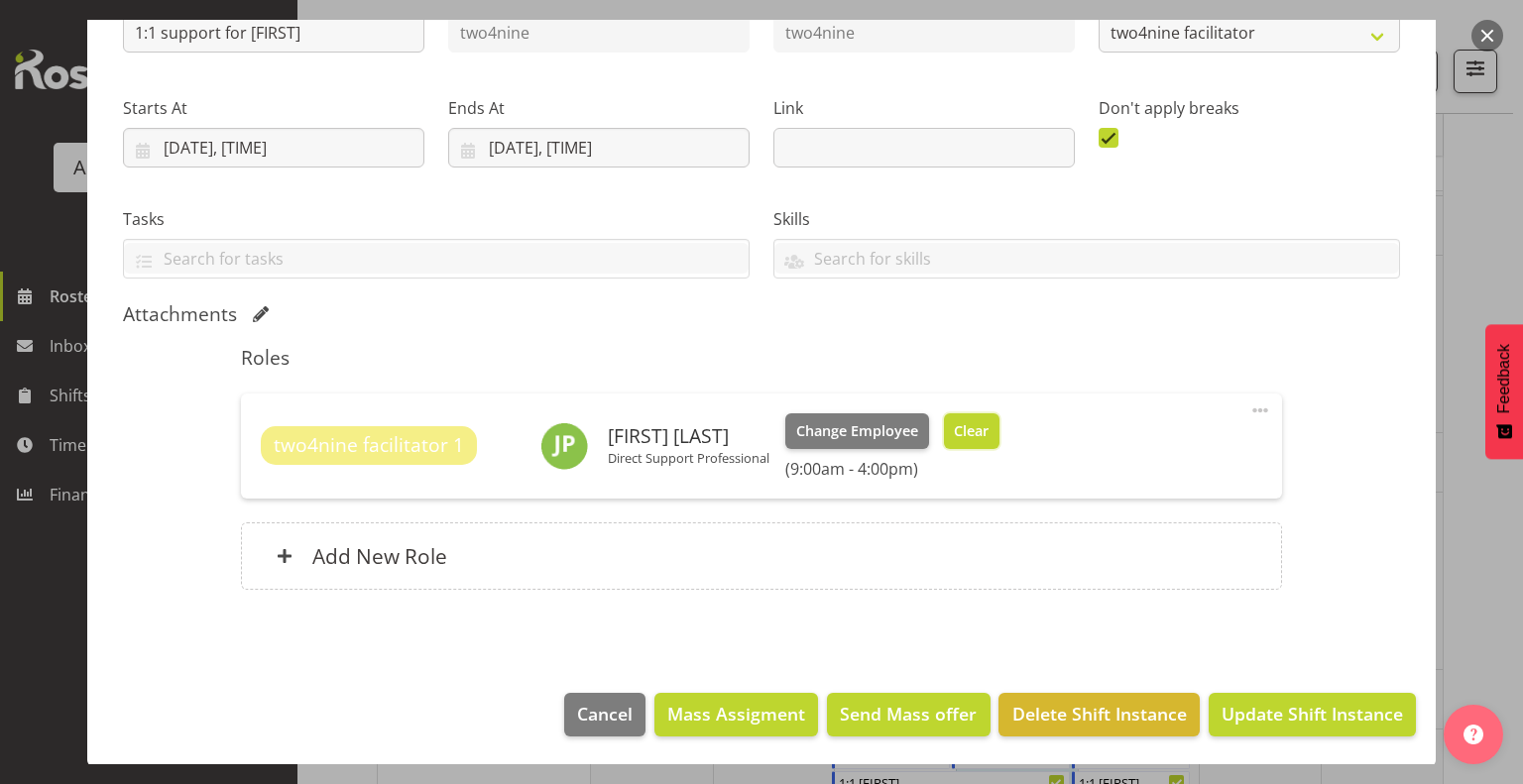click on "Clear" at bounding box center (971, 431) 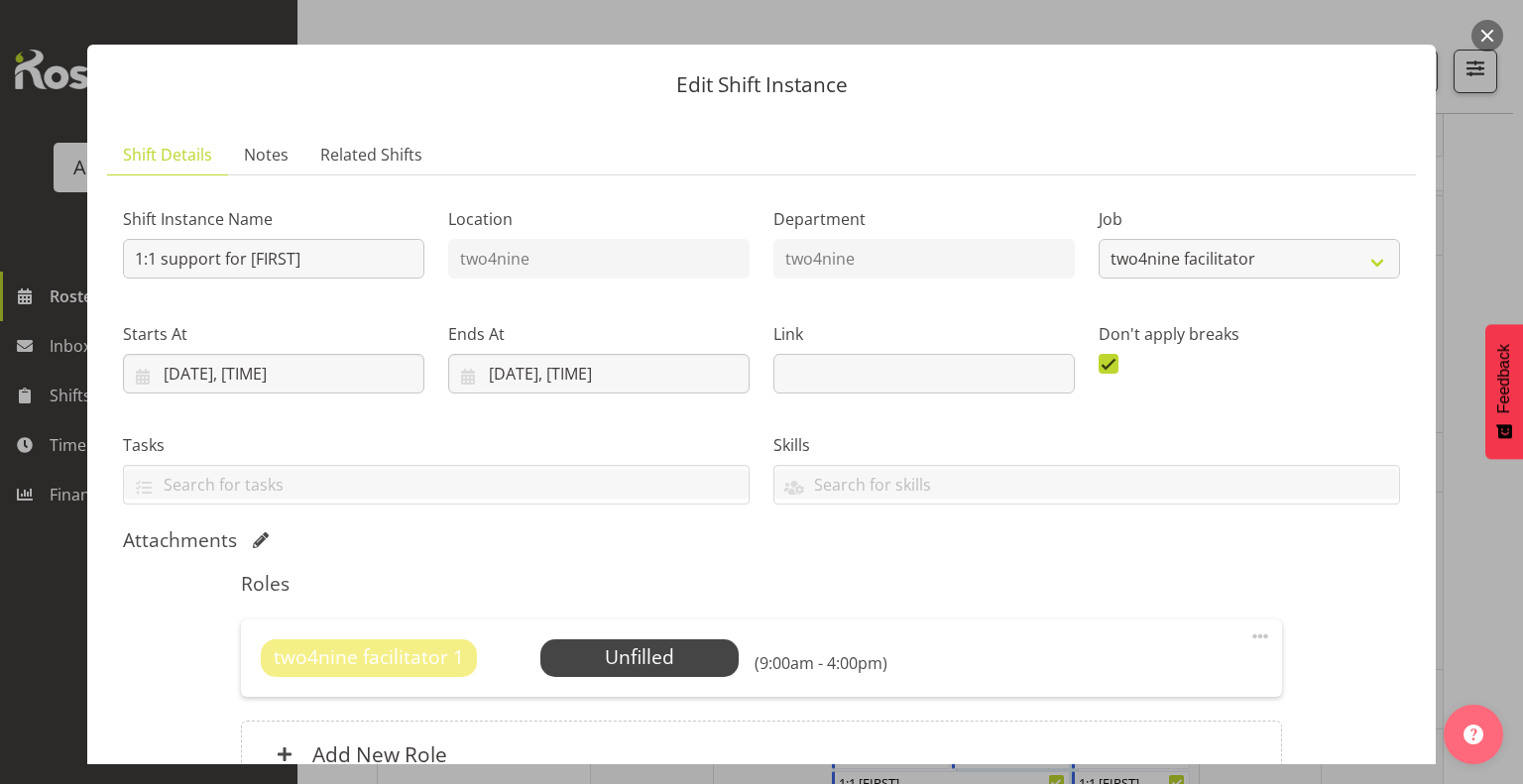 scroll, scrollTop: 124, scrollLeft: 0, axis: vertical 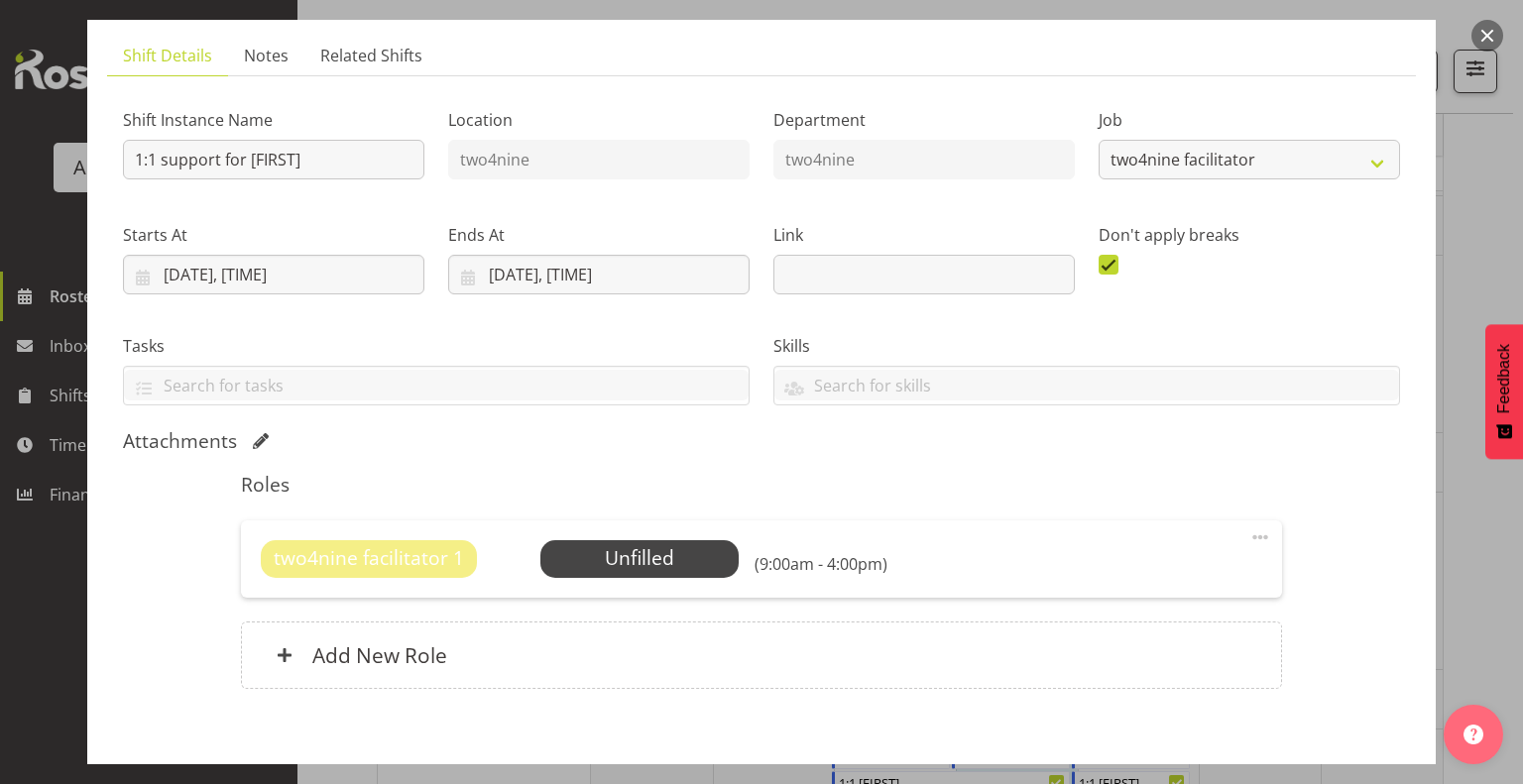 click at bounding box center [1260, 537] 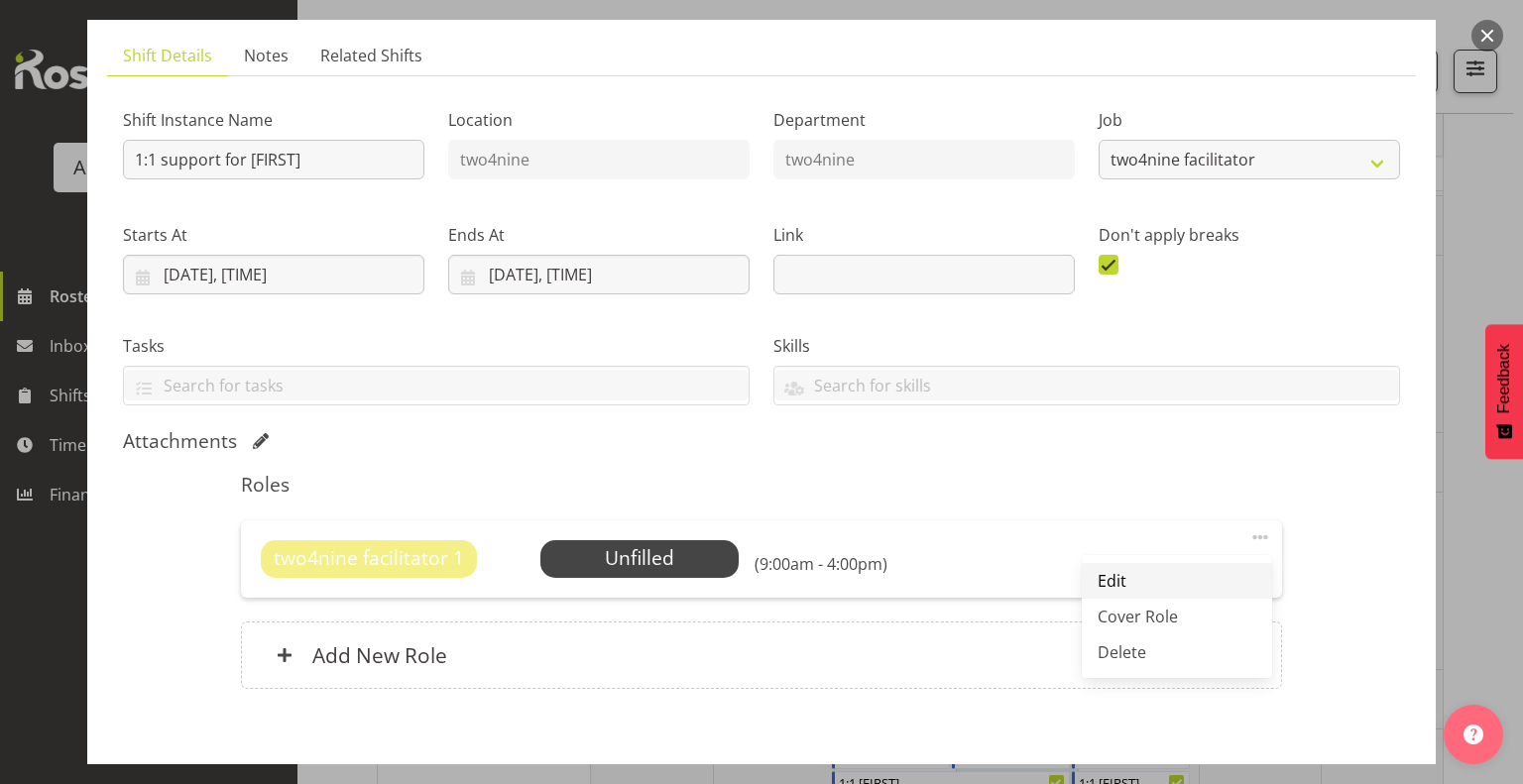 click on "Edit" at bounding box center [1177, 581] 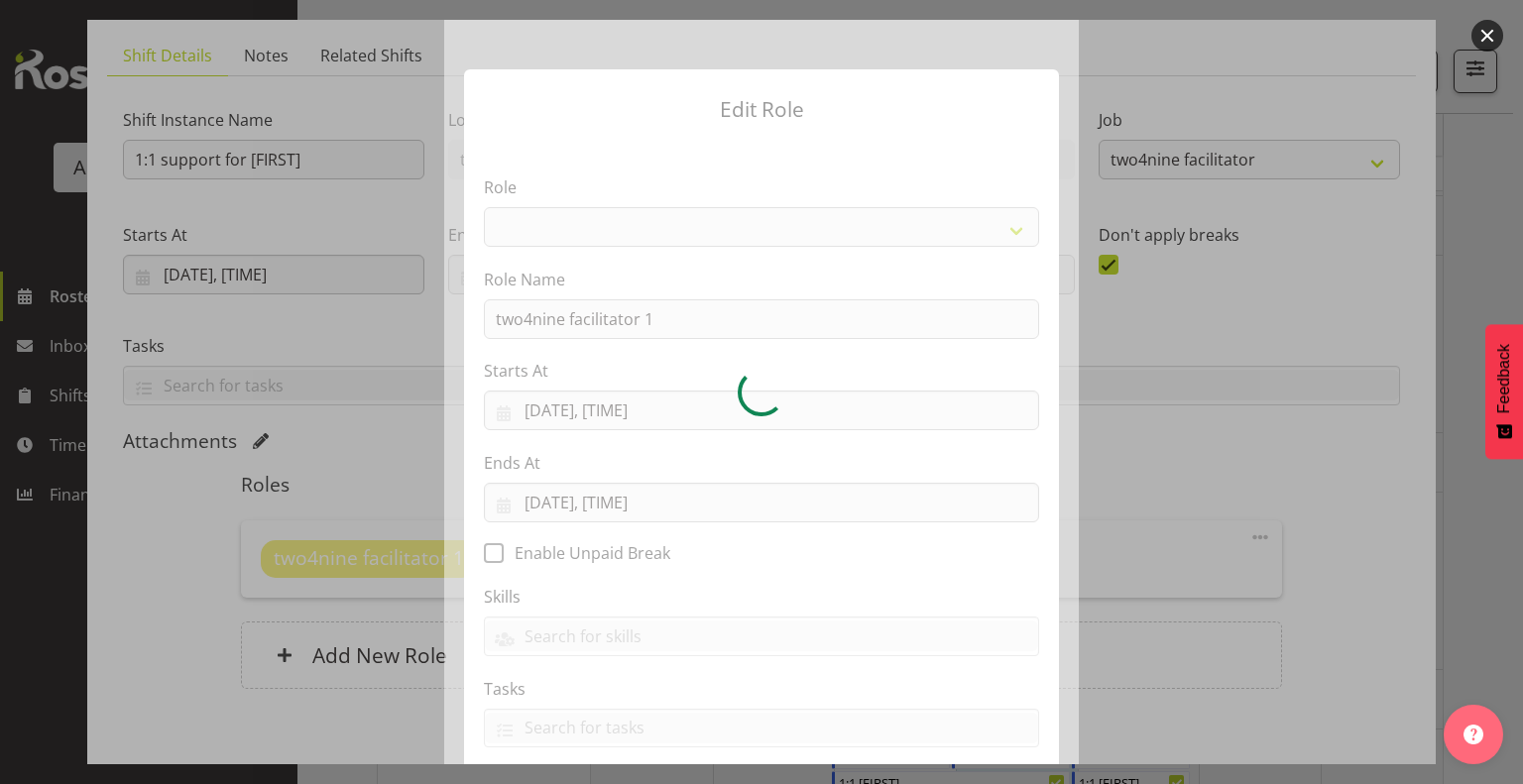 select on "1041" 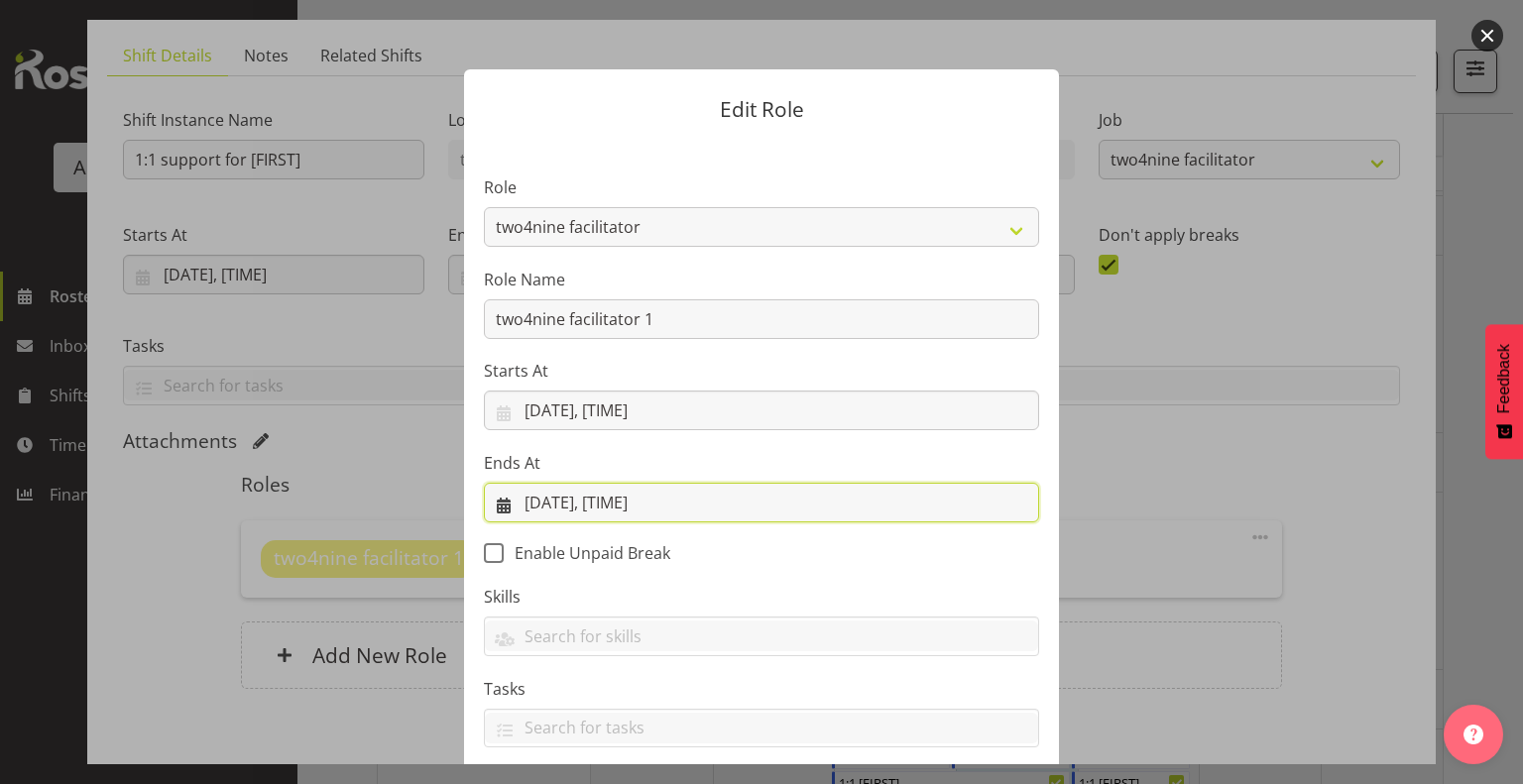 click on "8/8/2025, 4:00 PM" at bounding box center (762, 503) 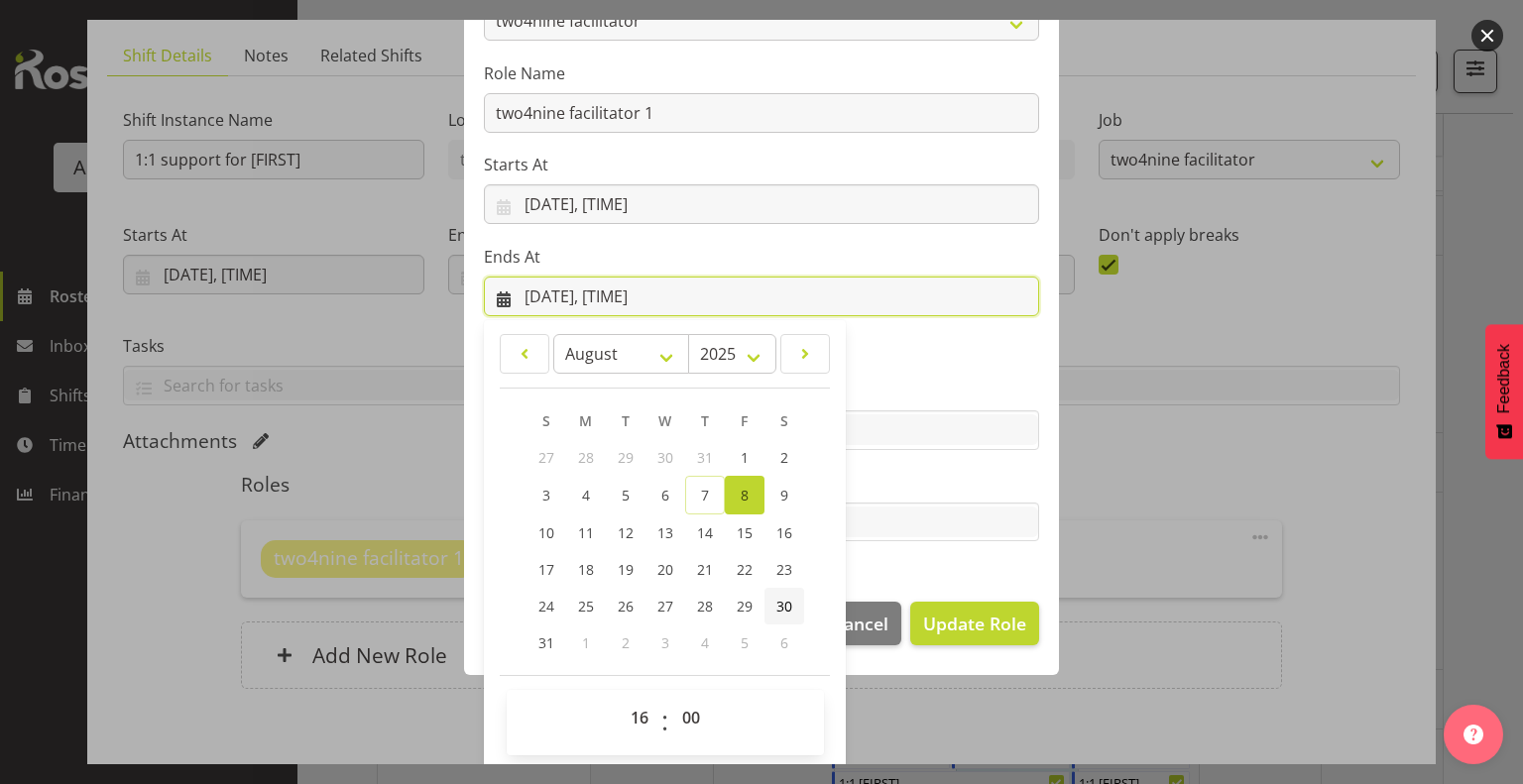 scroll, scrollTop: 210, scrollLeft: 0, axis: vertical 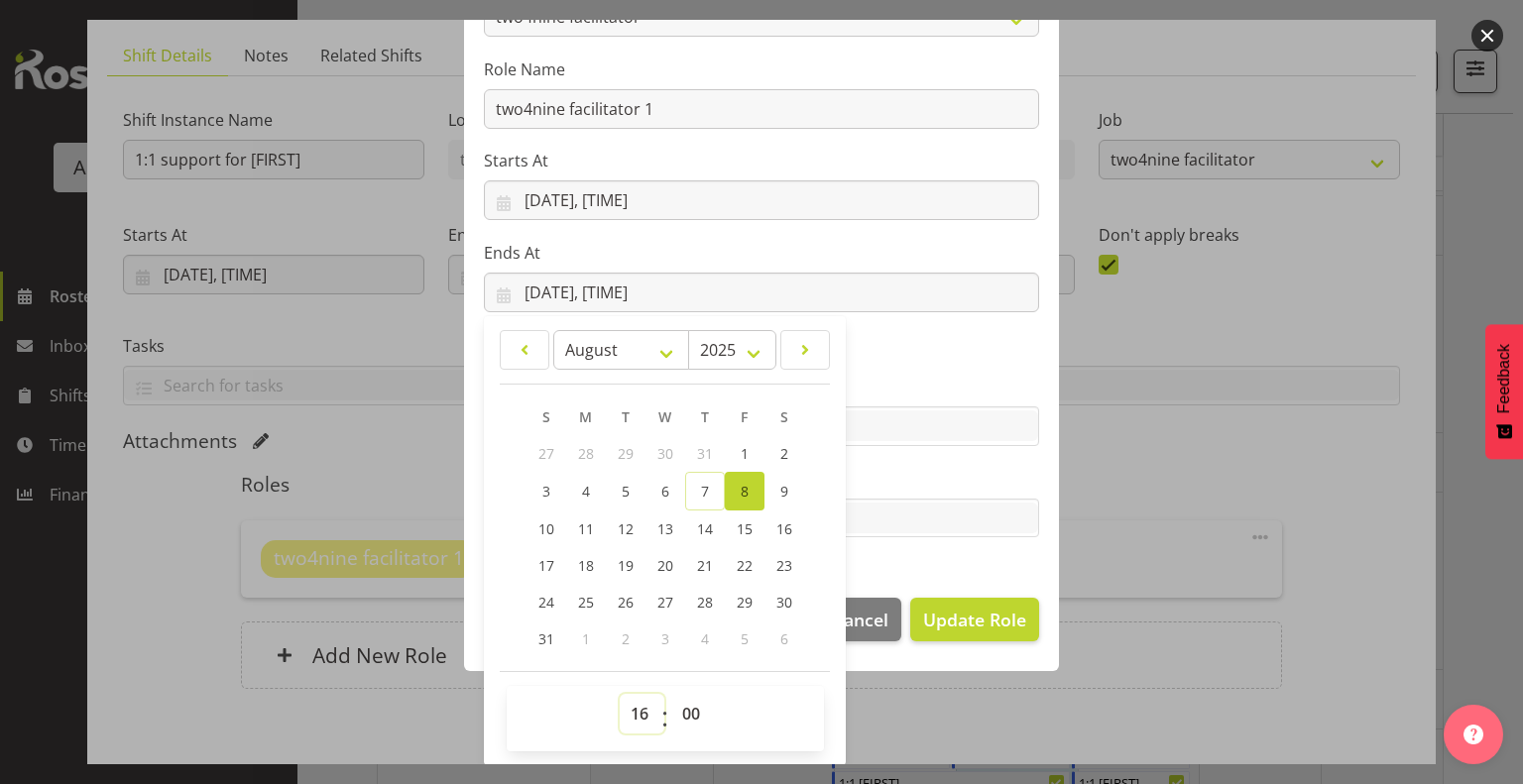 click on "00   01   02   03   04   05   06   07   08   09   10   11   12   13   14   15   16   17   18   19   20   21   22   23" at bounding box center (642, 714) 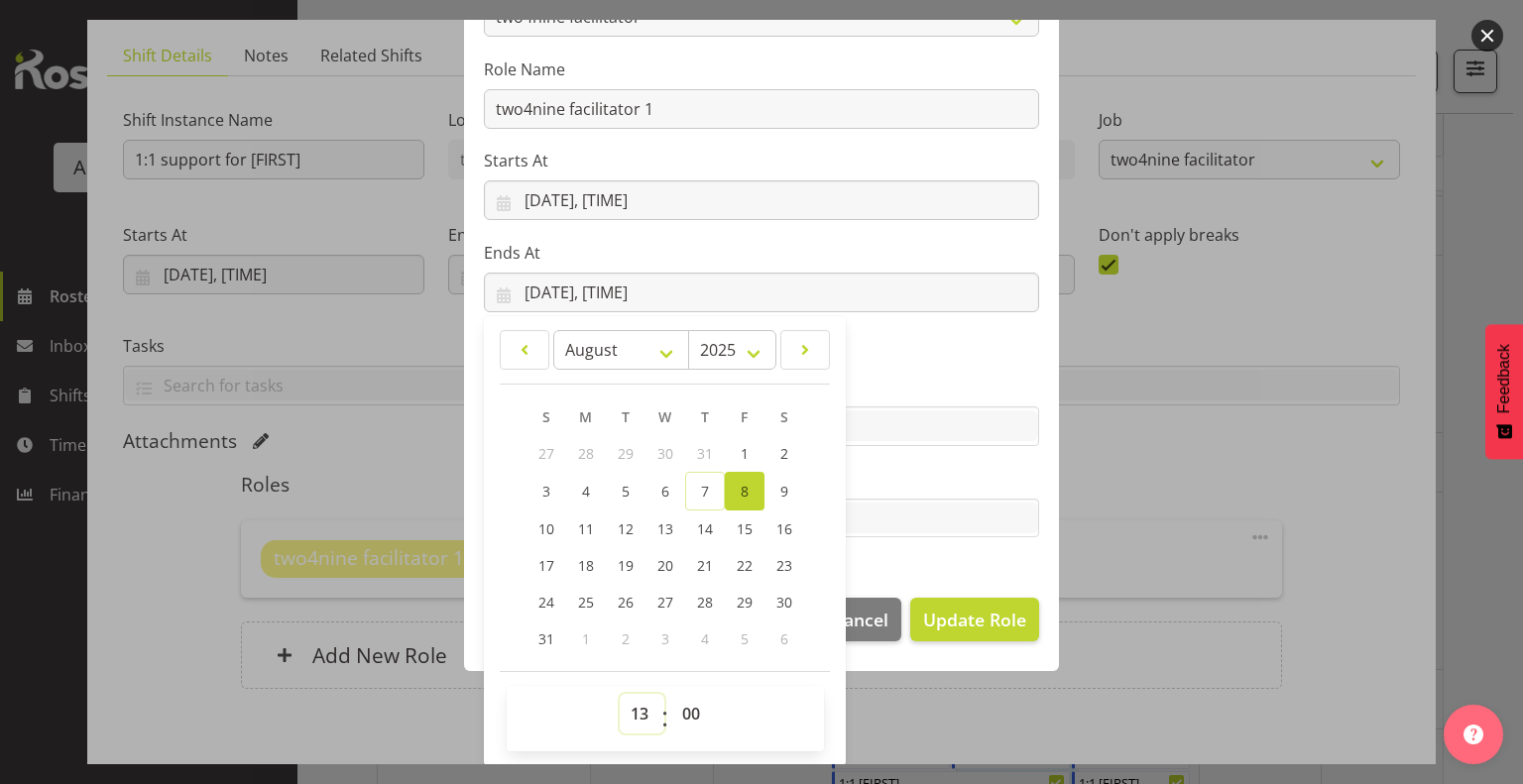 click on "00   01   02   03   04   05   06   07   08   09   10   11   12   13   14   15   16   17   18   19   20   21   22   23" at bounding box center [642, 714] 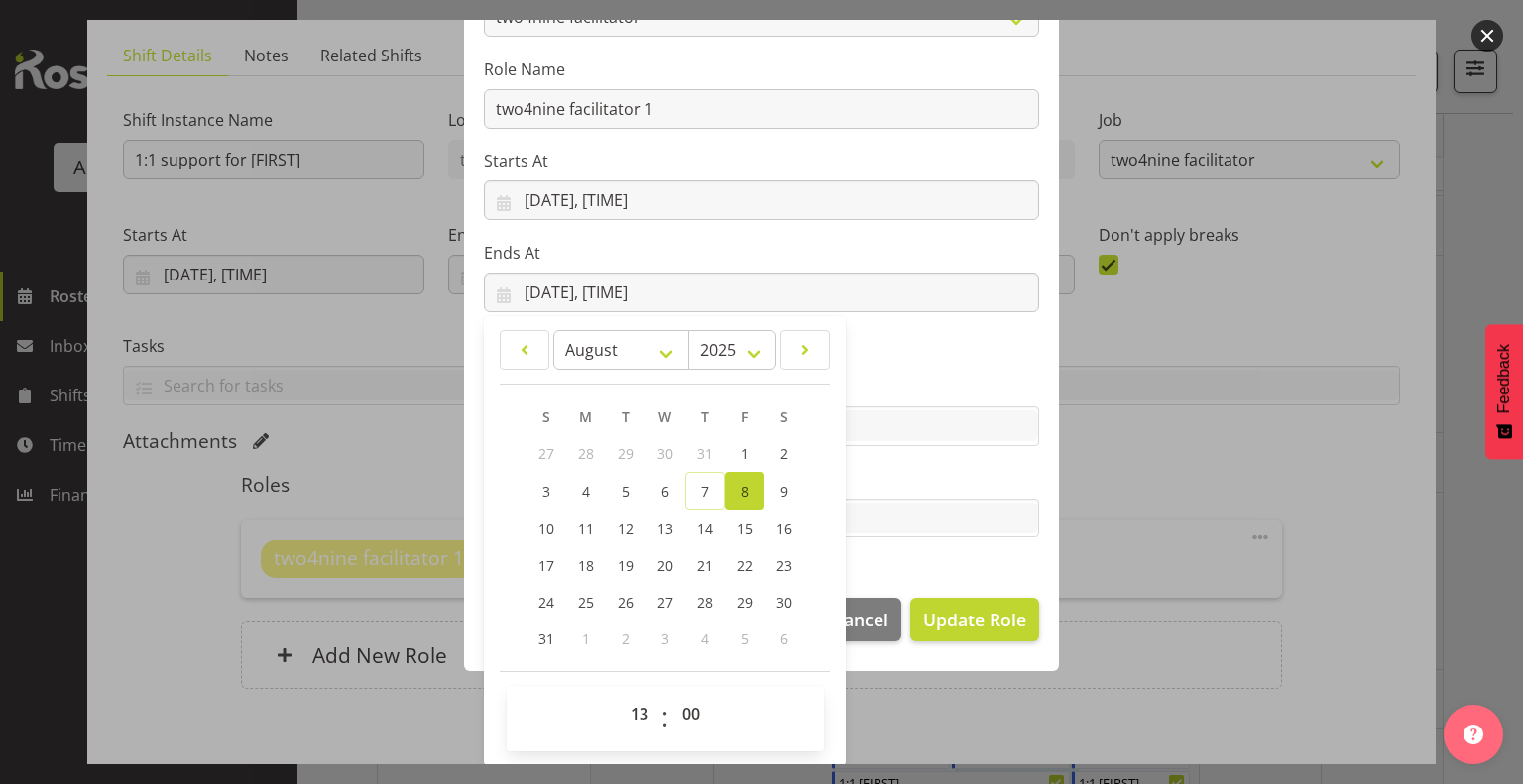 click on "Role Accounts and Payroll Admin Support Aspirations & Support Facilitator Chief Executive Cleaning Crew Community Connections Co-Ordinator CPAP Check Direct Support Professional Full Time Reliever Garden Crew General Manager - Operations Sleepover Support and Development Leader Support Co-Ordinator Training two4nine facilitator   Role Name two4nine facilitator 1
Starts At
8/8/2025, 9:00 AM  January   February   March   April   May   June   July   August   September   October   November   December   2035   2034   2033   2032   2031   2030   2029   2028   2027   2026   2025   2024   2023   2022   2021   2020   2019   2018   2017   2016   2015   2014   2013   2012   2011   2010   2009   2008   2007   2006   2005   2004   2003   2002   2001   2000   1999   1998   1997   1996   1995   1994   1993   1992   1991   1990   1989   1988   1987   1986   1985   1984   1983   1982   1981   1980   1979   1978   1977   1976   1975   1974   1973   1972   1971   1970   1969   1968   1967   1966   1965  S" at bounding box center (762, 254) 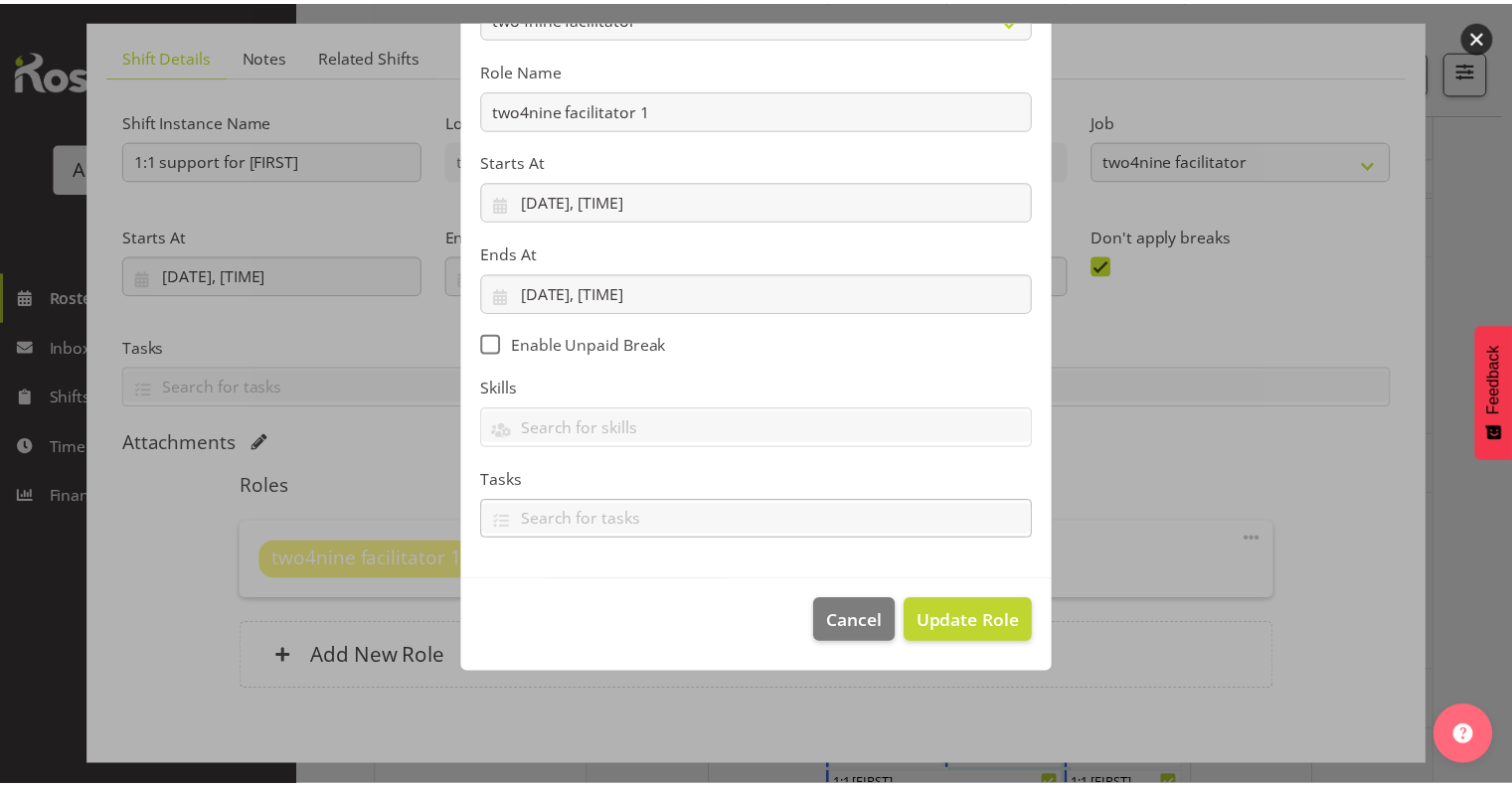 scroll, scrollTop: 116, scrollLeft: 0, axis: vertical 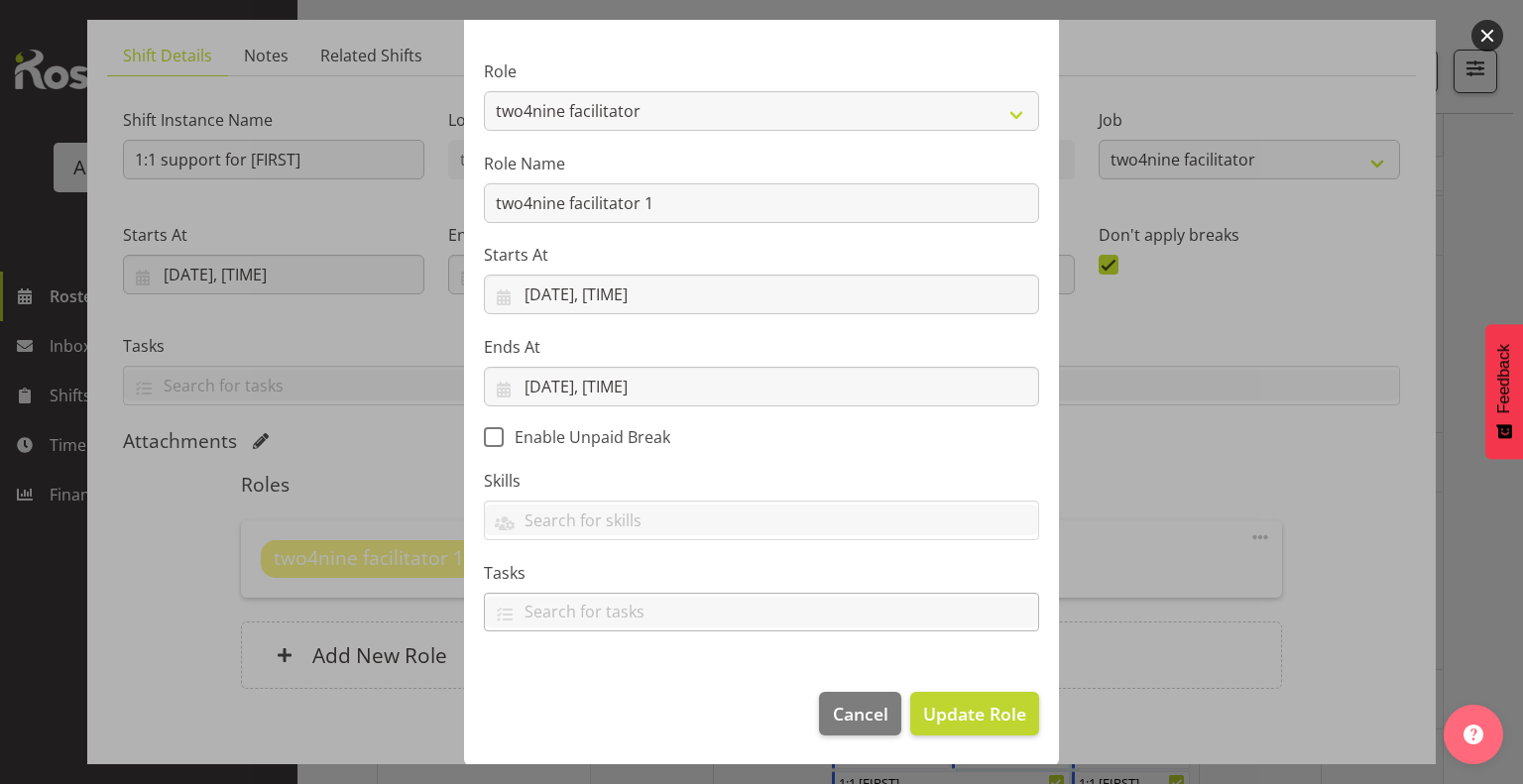 click at bounding box center [762, 614] 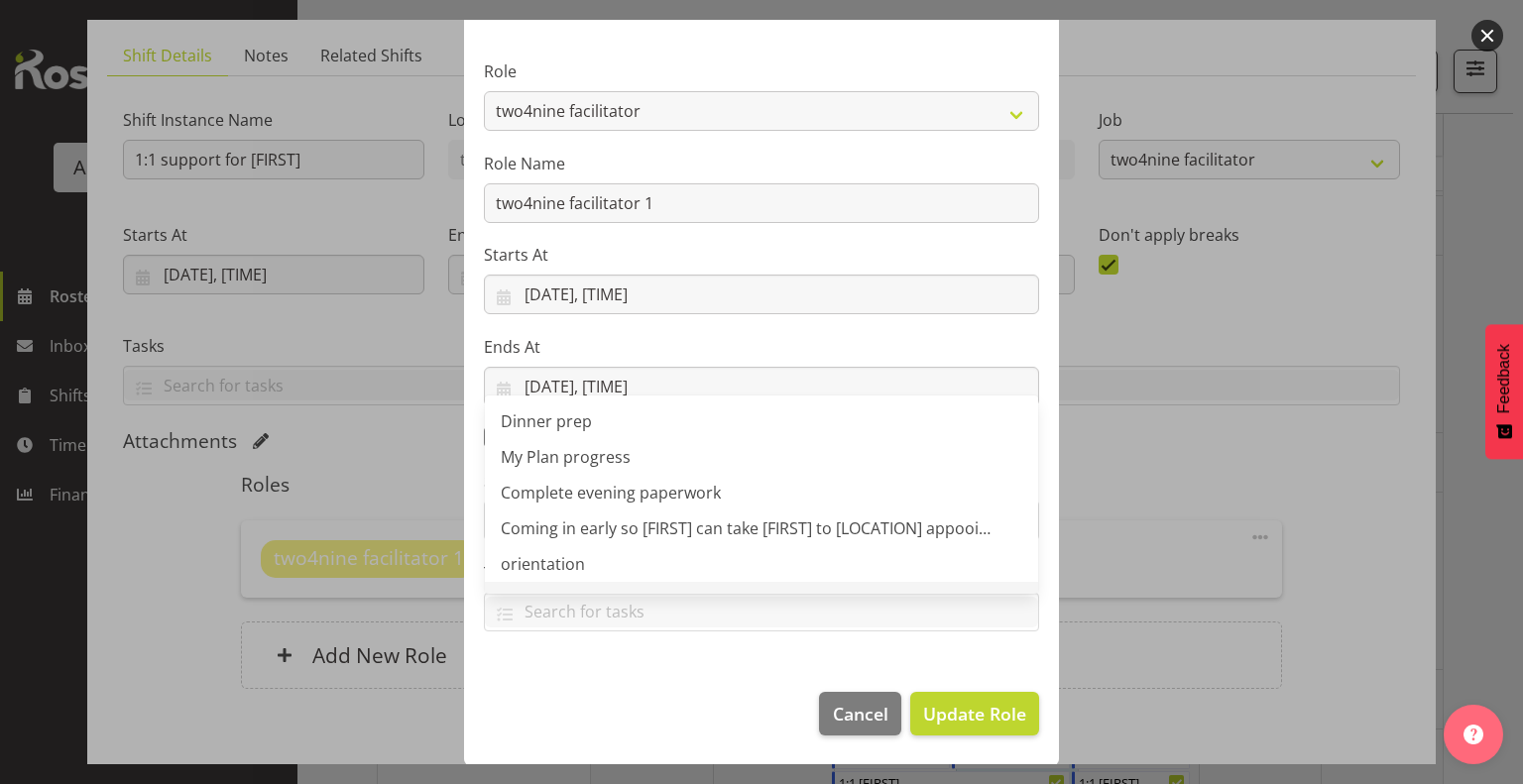 click on "Cancel
Update Role" at bounding box center (762, 719) 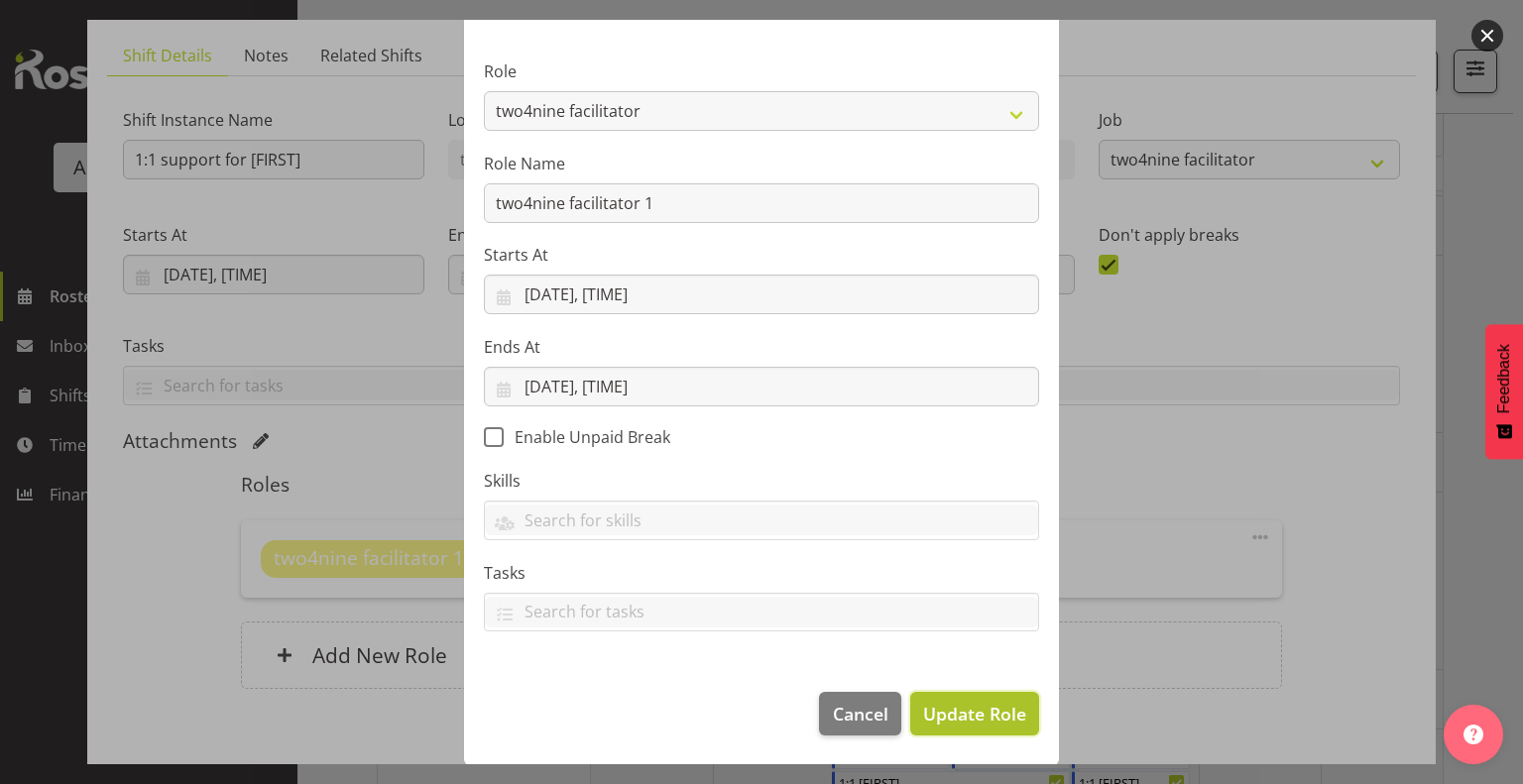 click on "Update Role" at bounding box center [975, 714] 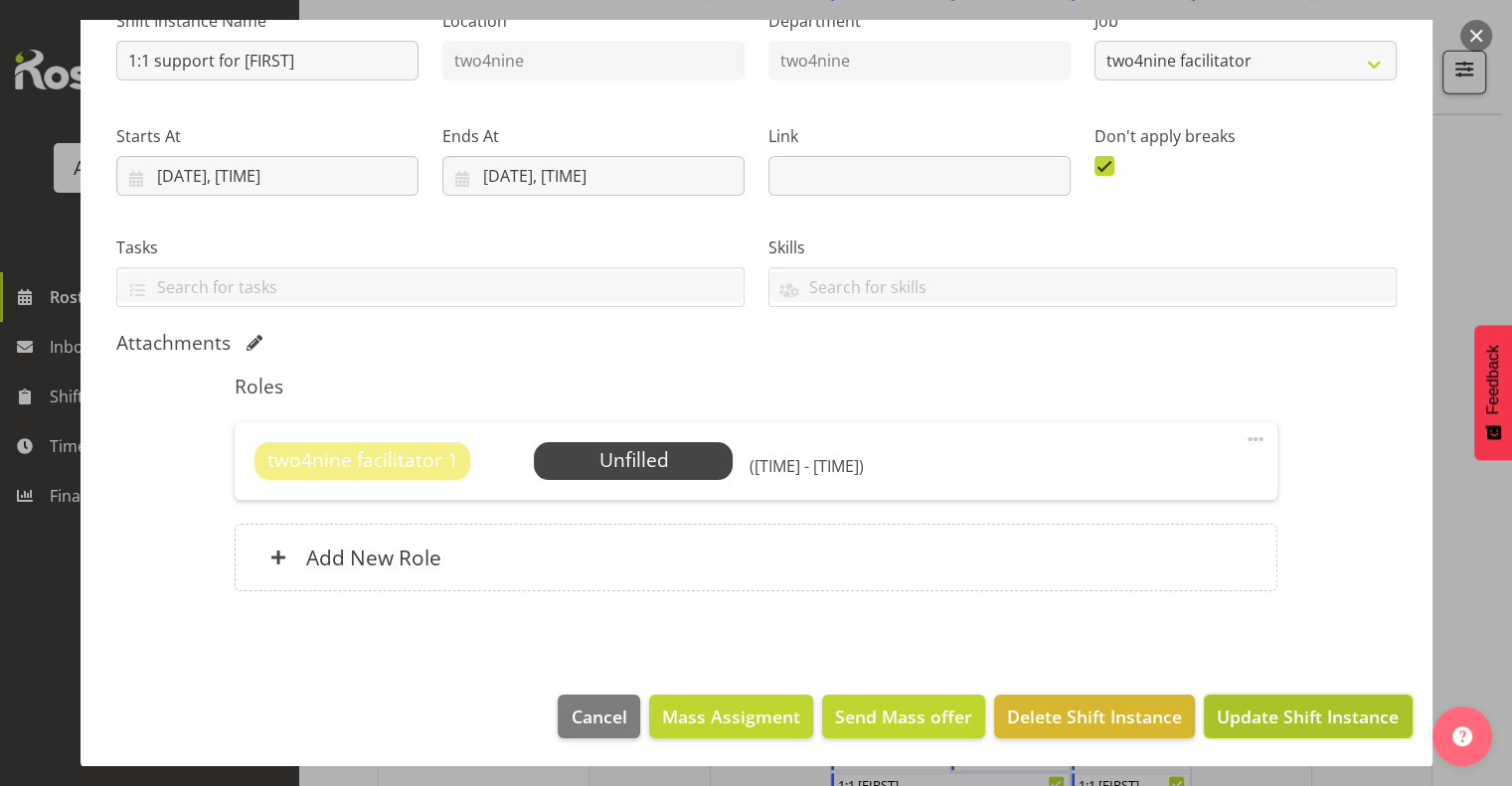 click on "Update Shift Instance" at bounding box center [1307, 716] 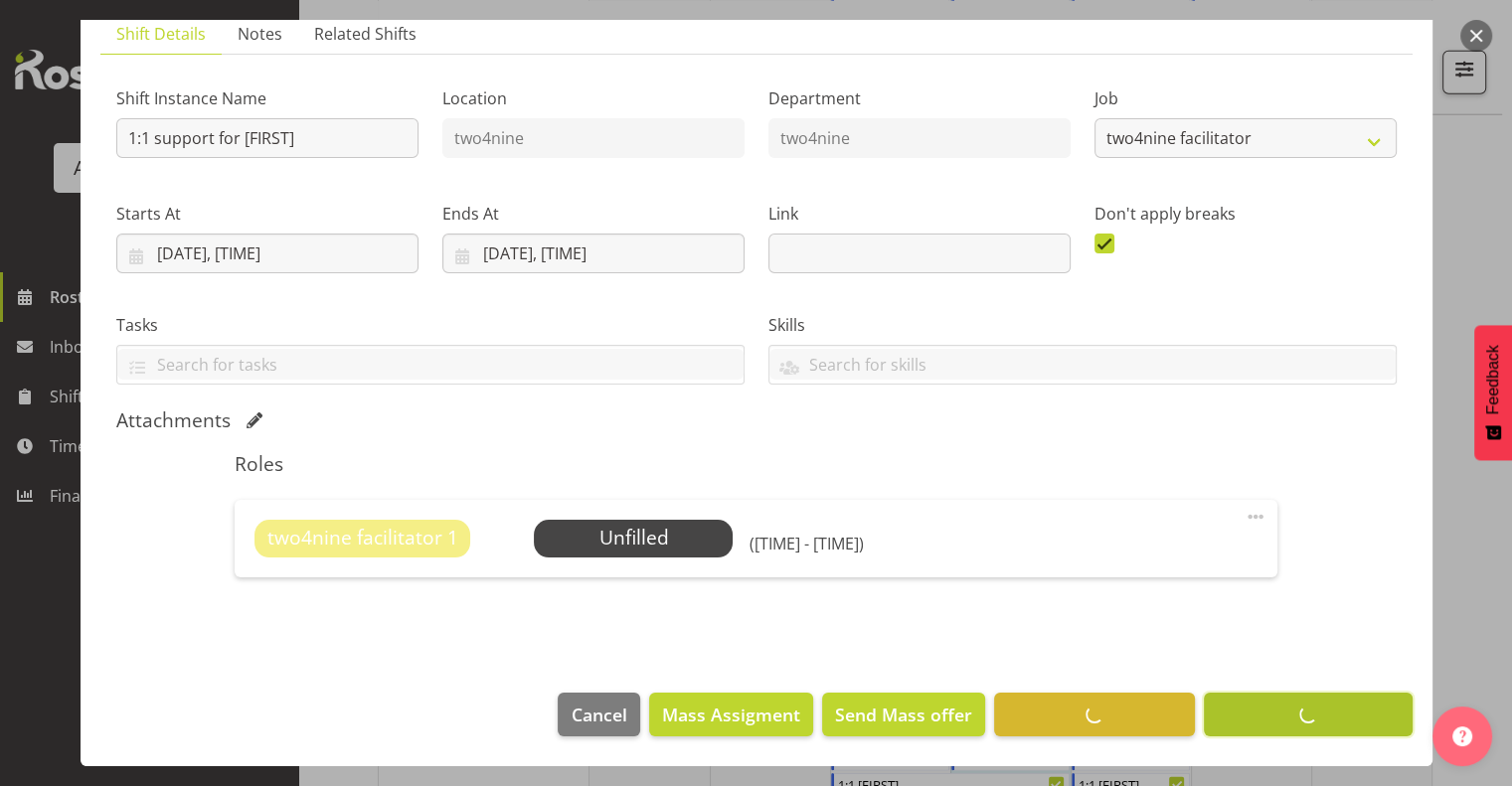 scroll, scrollTop: 145, scrollLeft: 0, axis: vertical 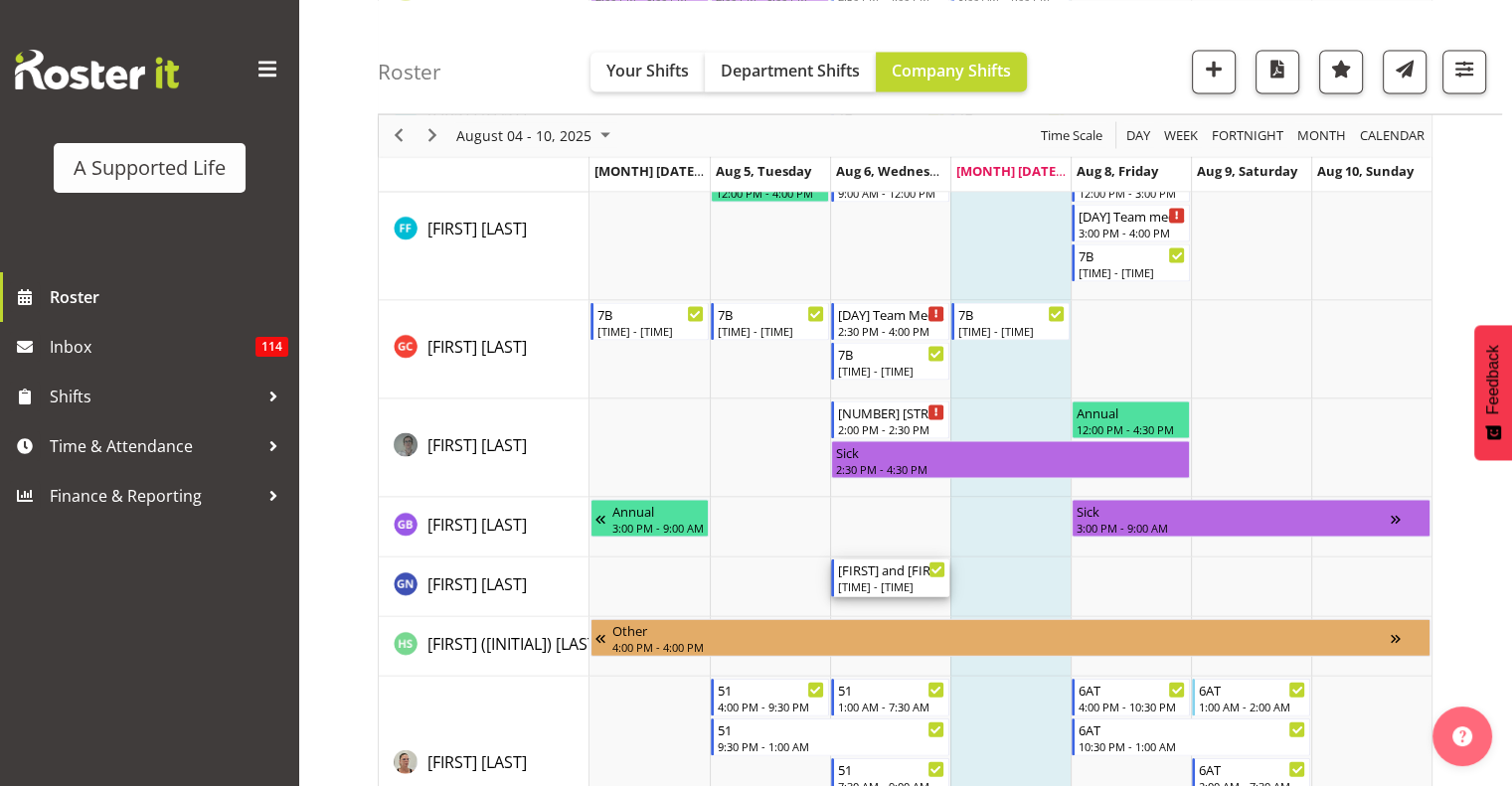 click on "4:00 PM - 8:00 PM" at bounding box center (892, 586) 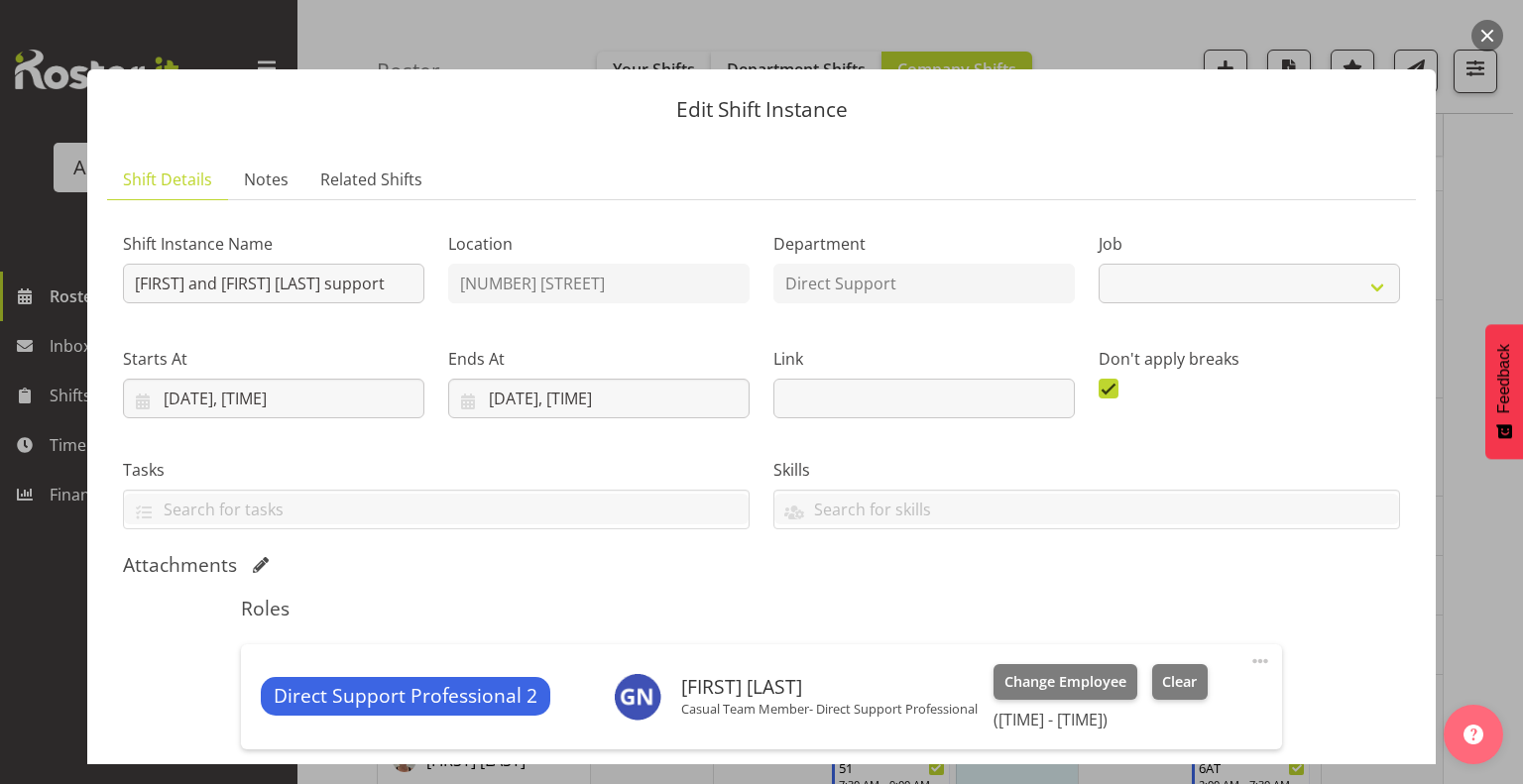 select on "4112" 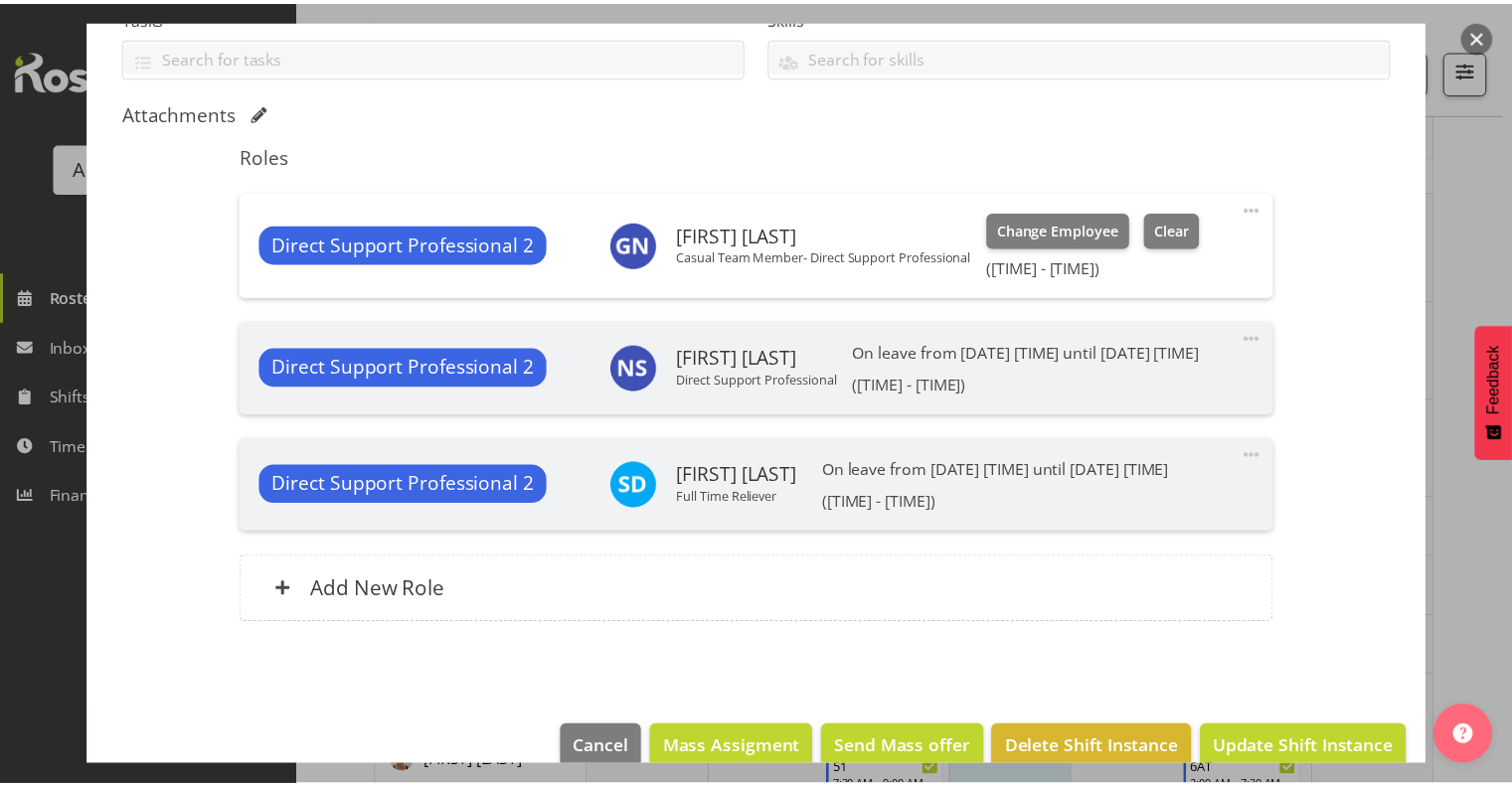 scroll, scrollTop: 497, scrollLeft: 0, axis: vertical 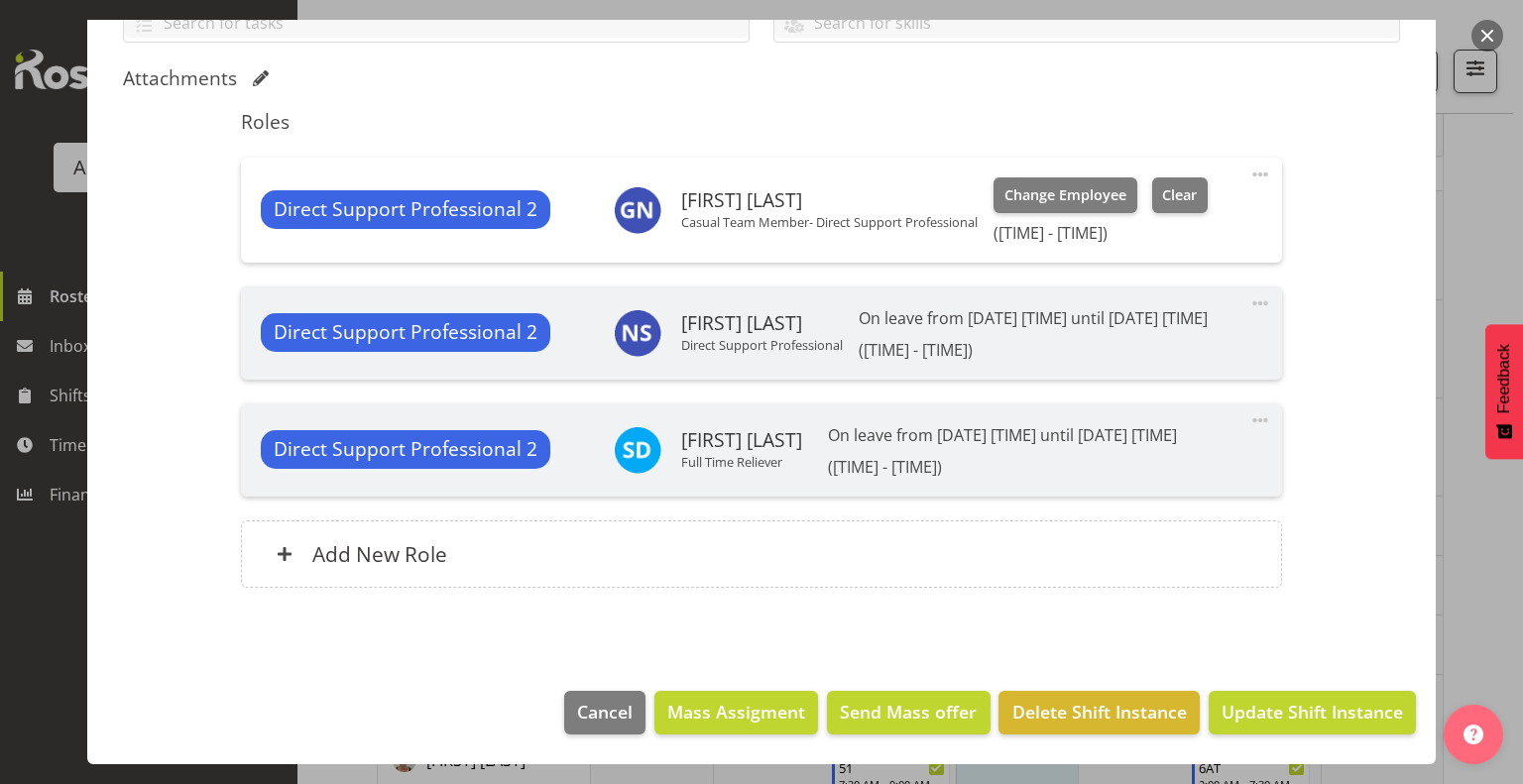 click at bounding box center (1487, 36) 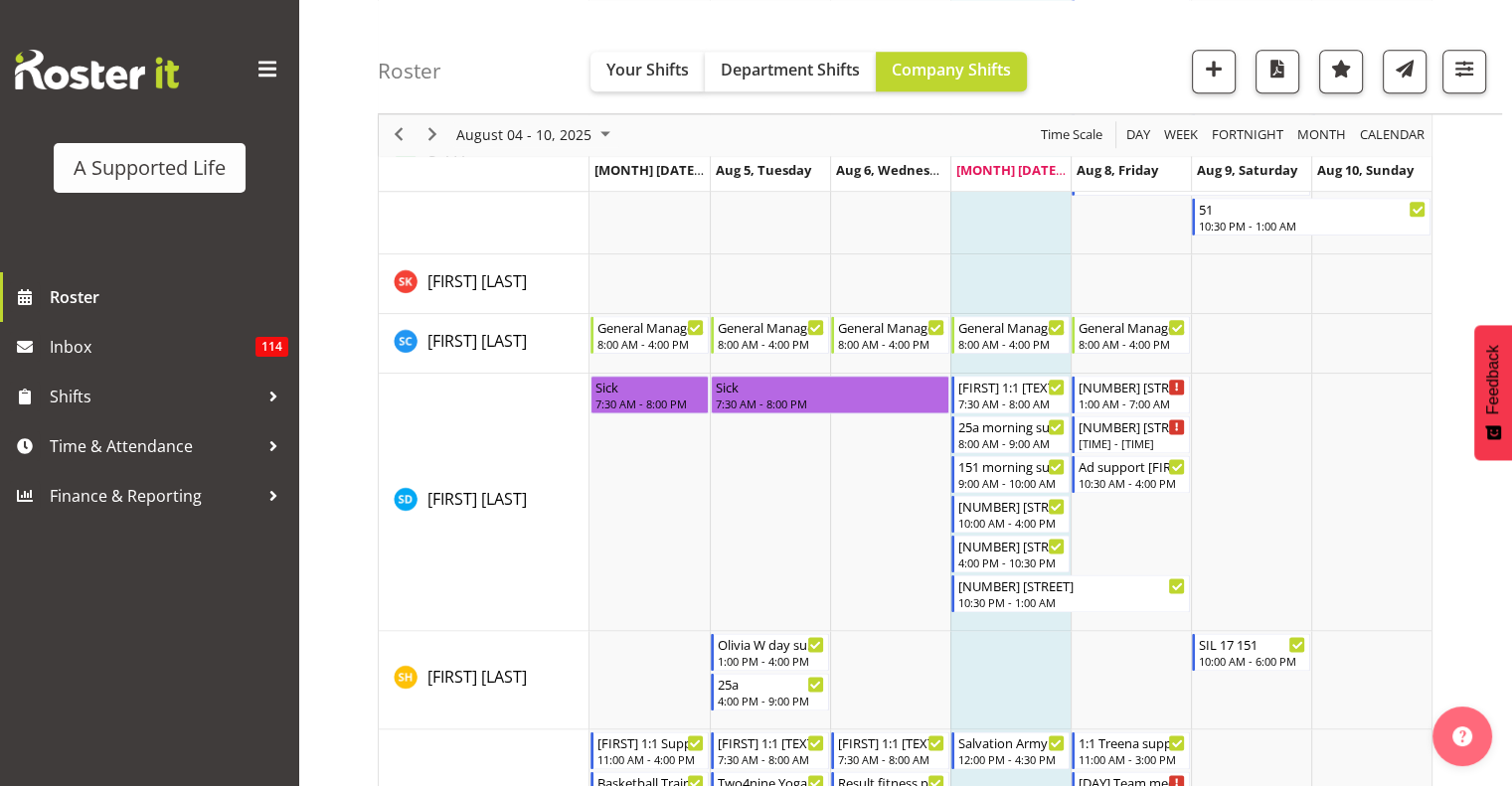 scroll, scrollTop: 9928, scrollLeft: 0, axis: vertical 